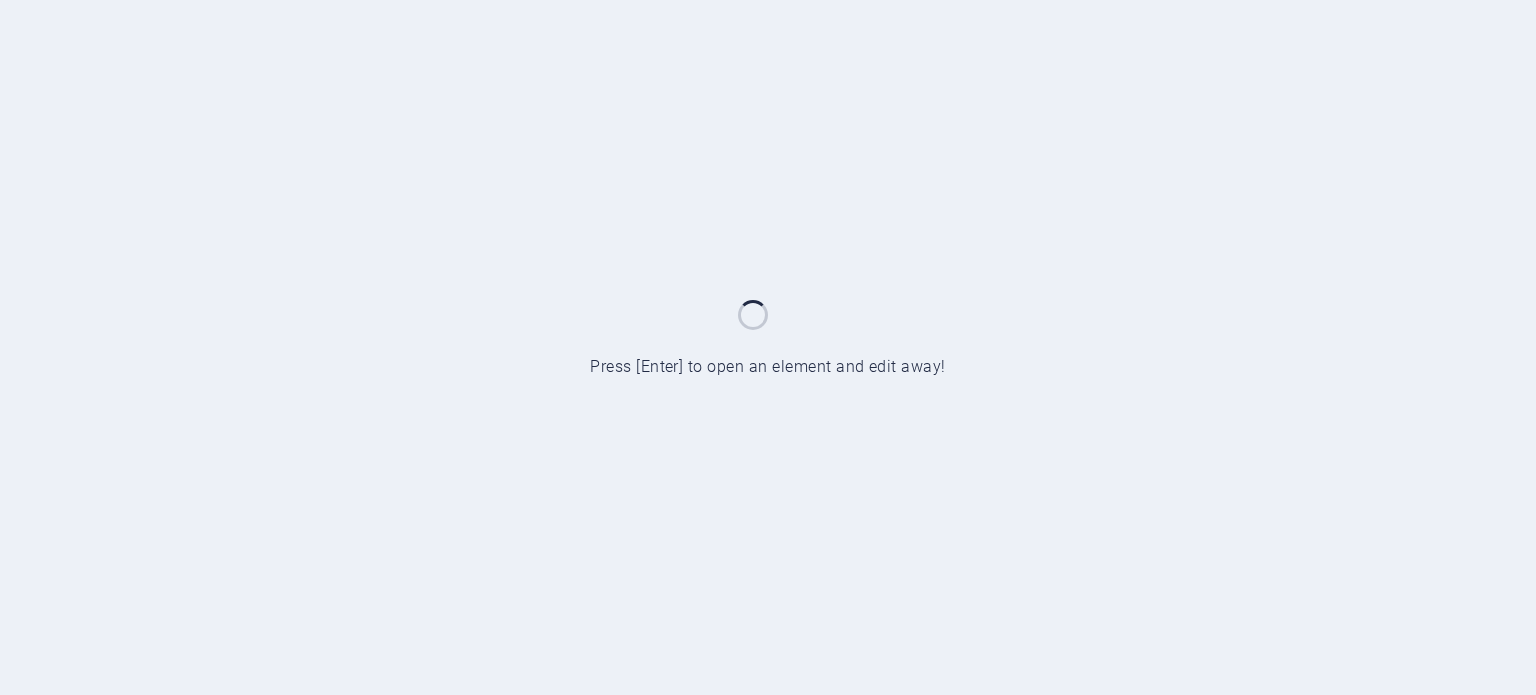 scroll, scrollTop: 0, scrollLeft: 0, axis: both 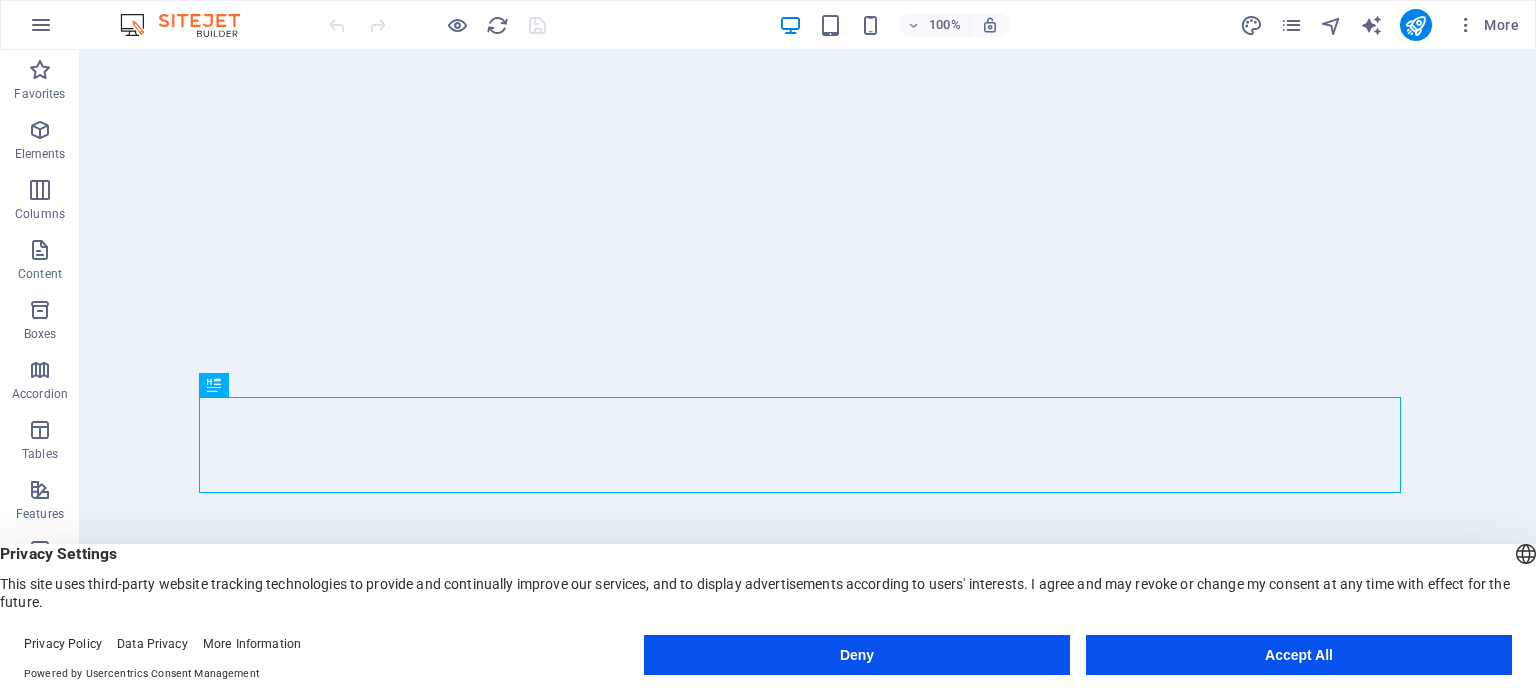 click on "Deny" at bounding box center [857, 655] 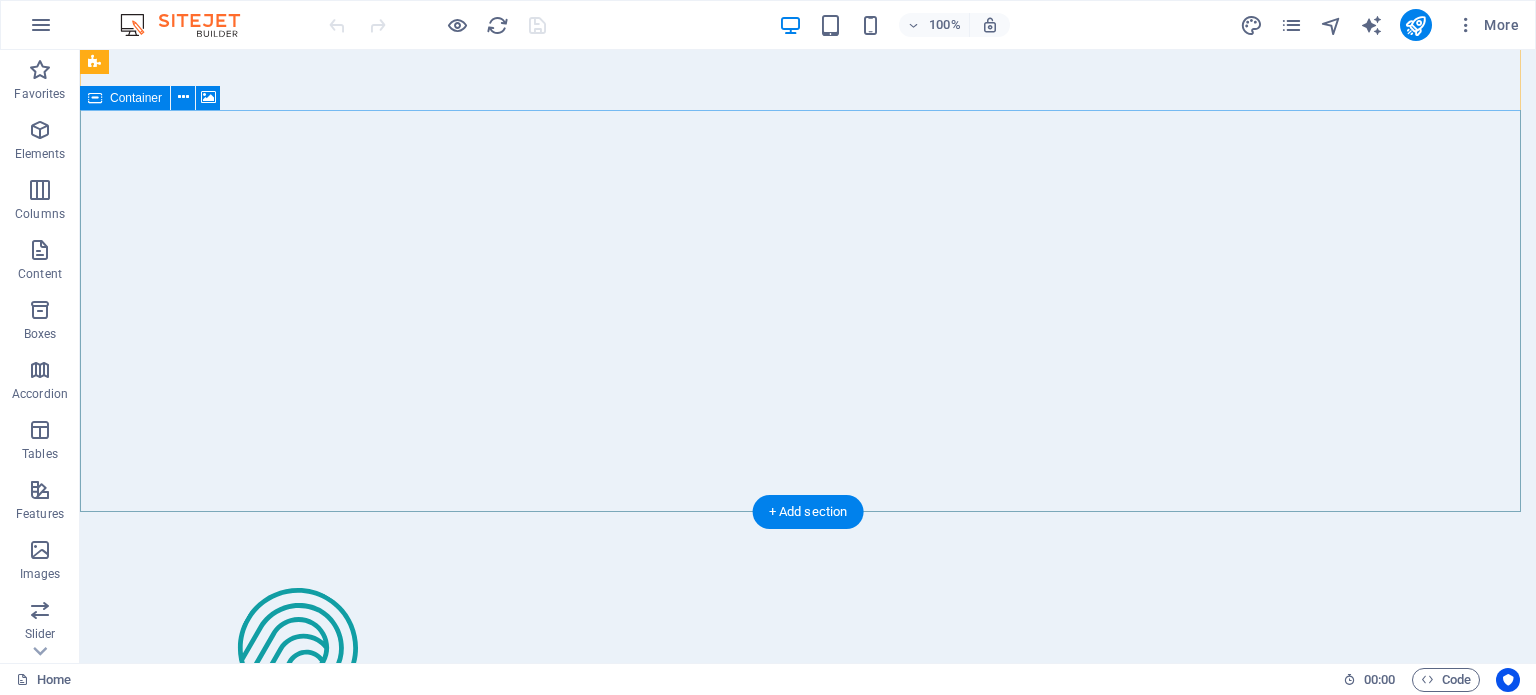 scroll, scrollTop: 0, scrollLeft: 0, axis: both 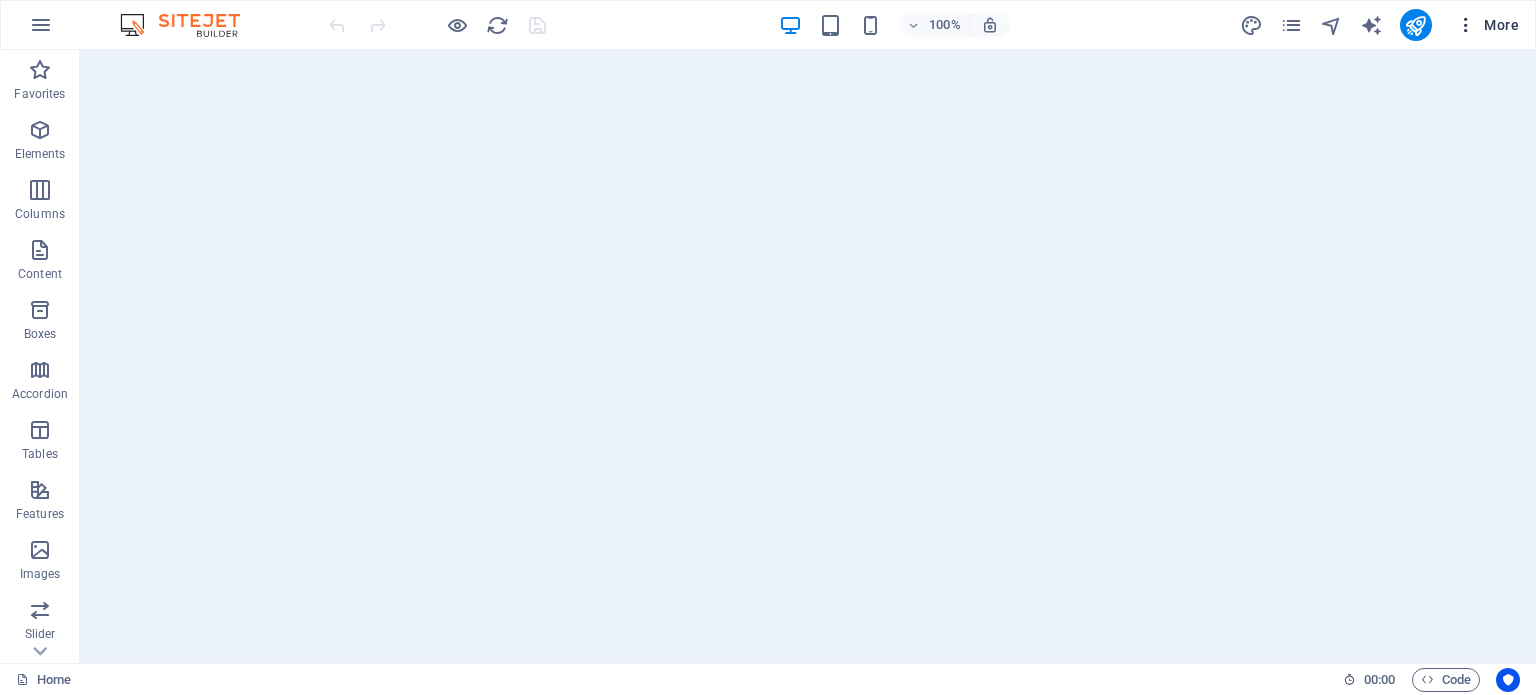 click on "More" at bounding box center (1487, 25) 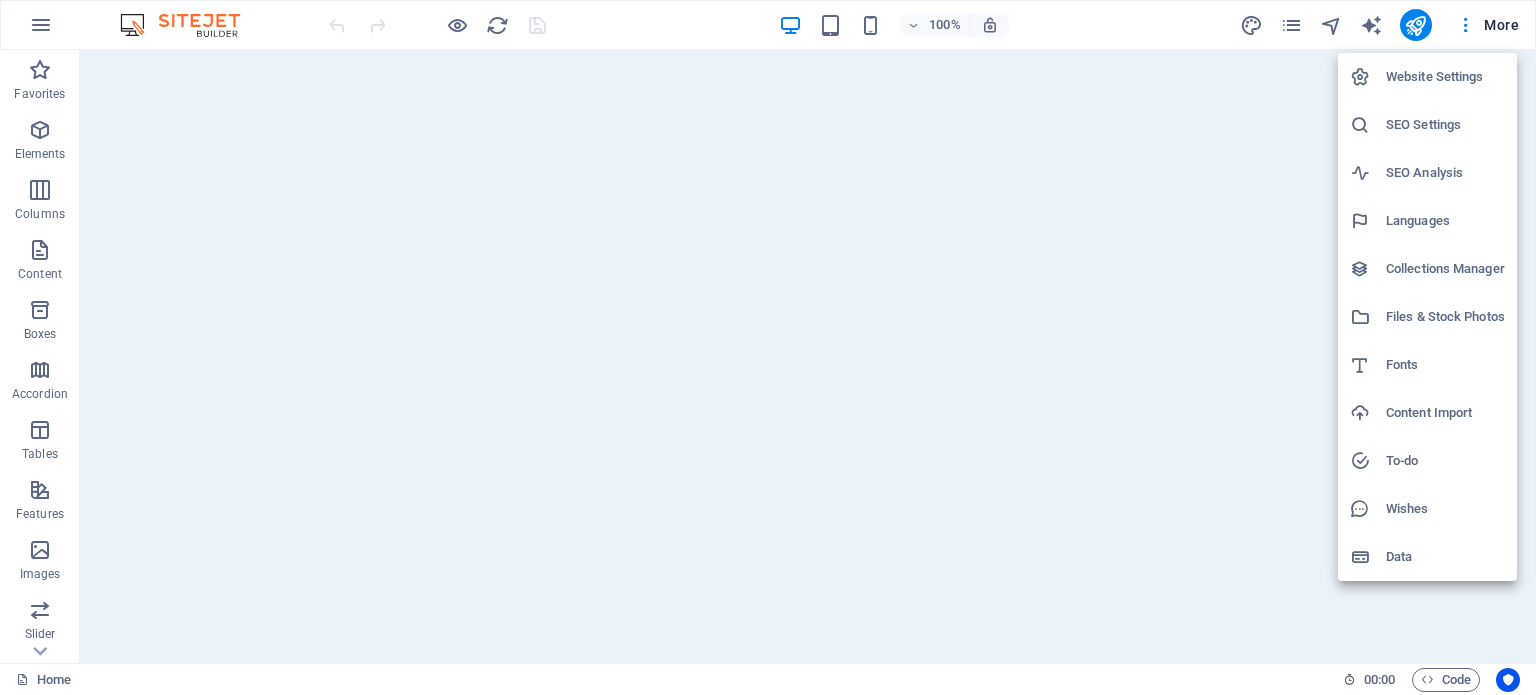 click on "SEO Analysis" at bounding box center [1445, 173] 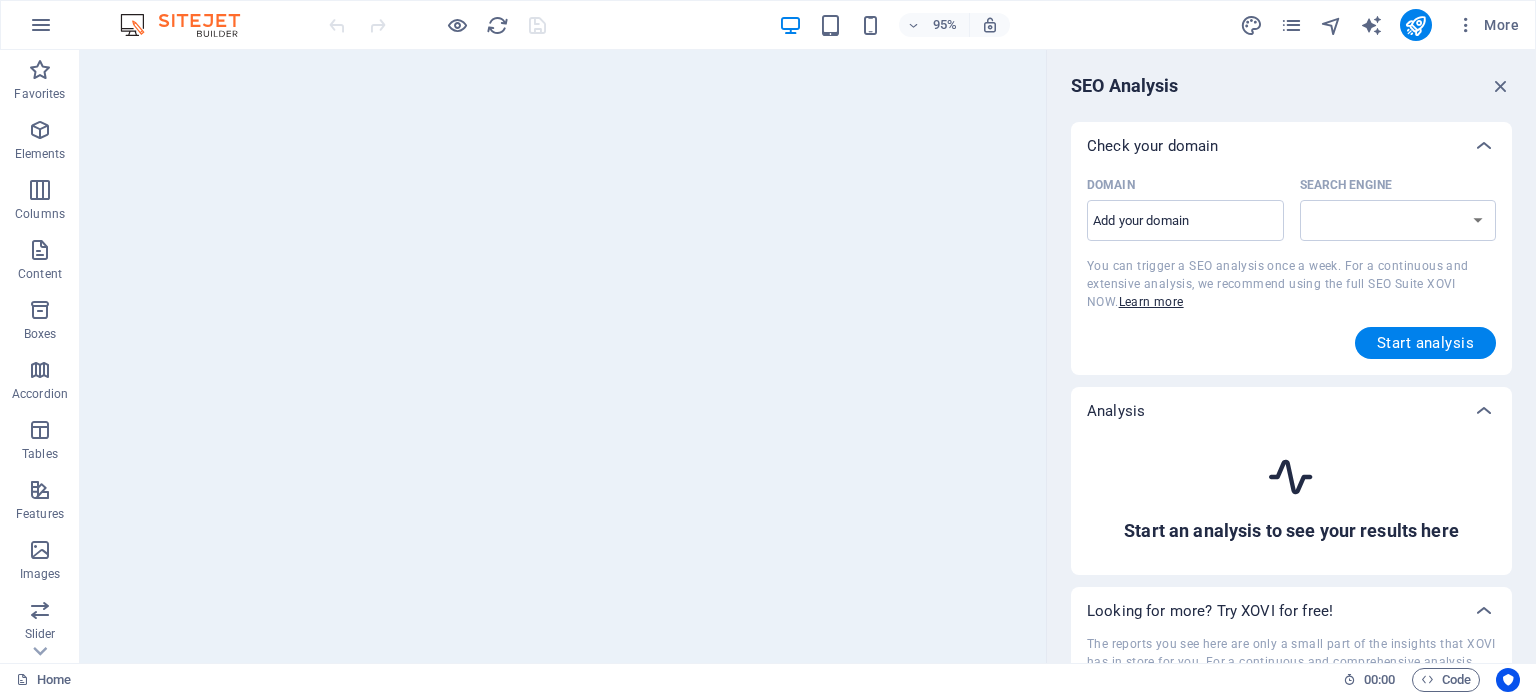 select on "google.com" 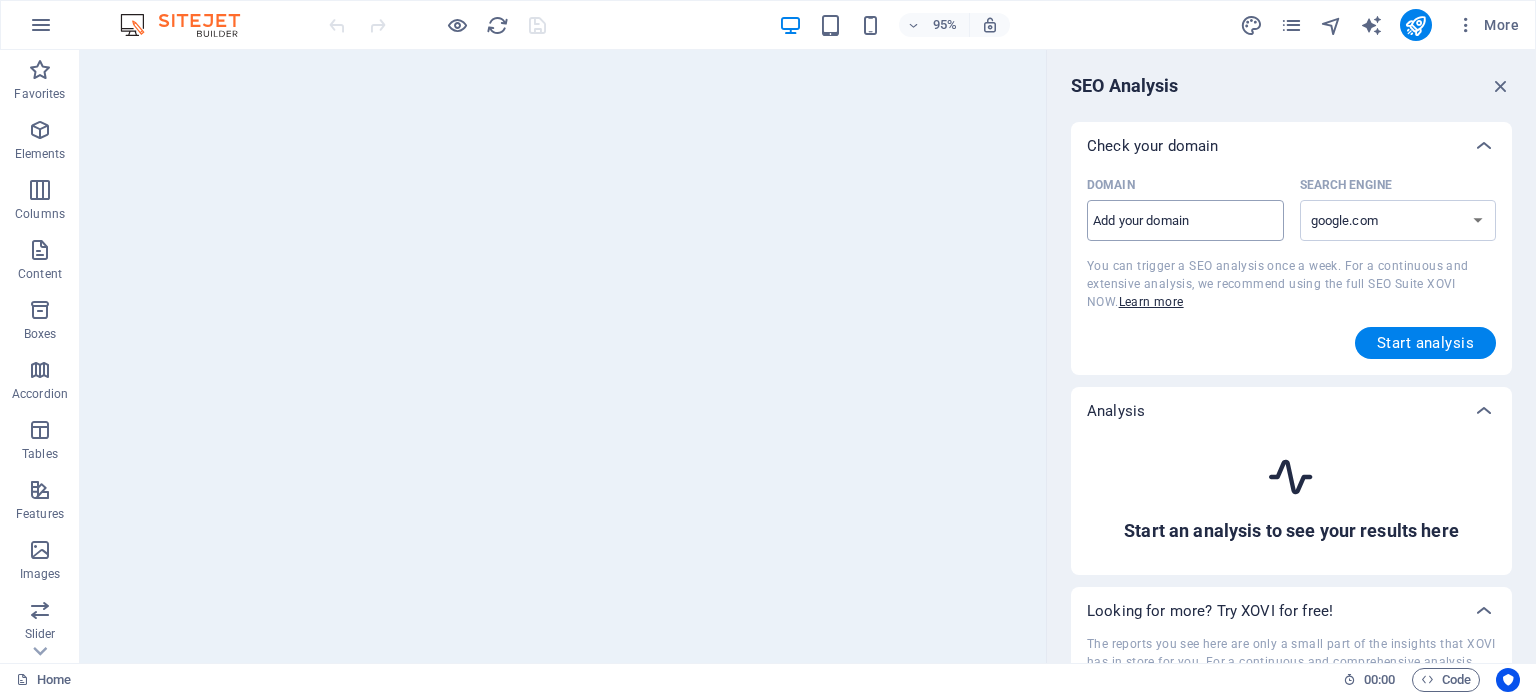 click on "Domain ​" at bounding box center [1185, 221] 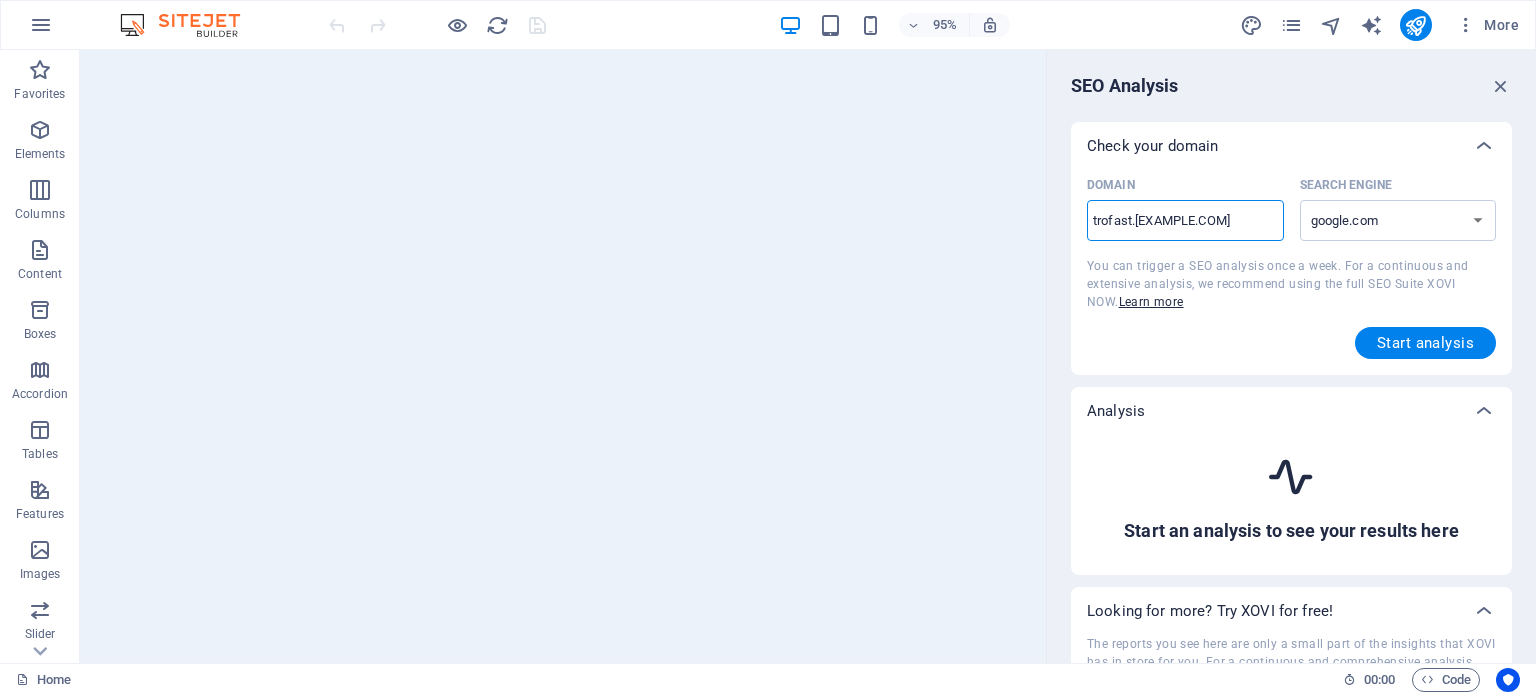 type on "trofast.co" 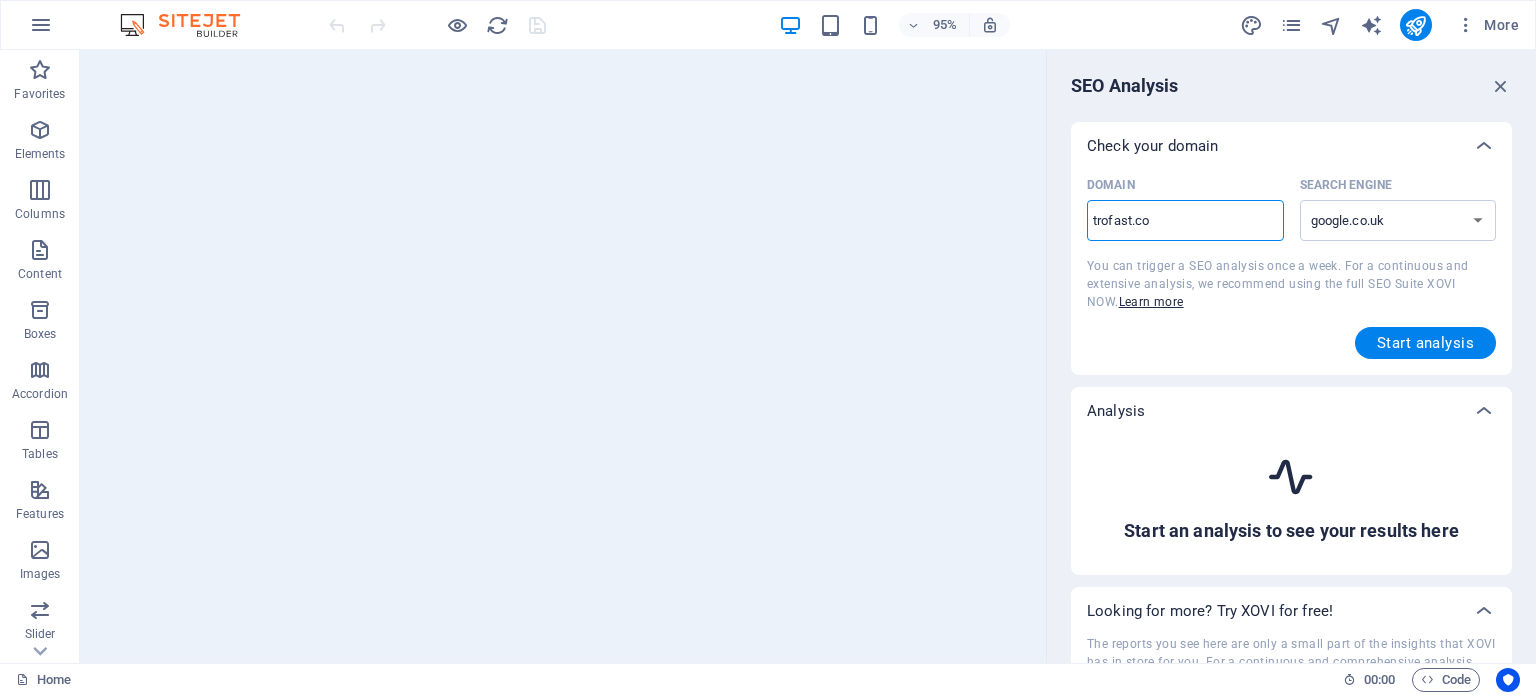 type on "trofast.[EXAMPLE.COM]" 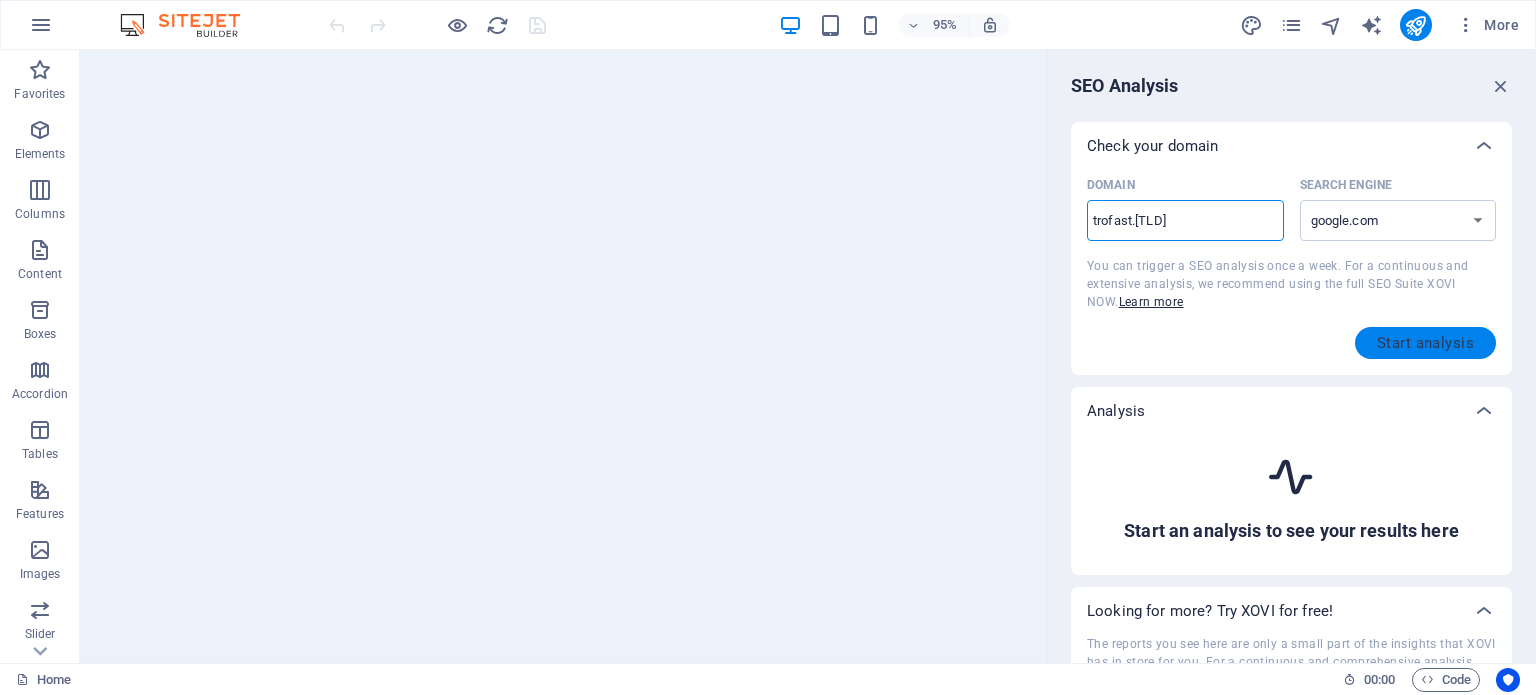 type on "trofast.[TLD]" 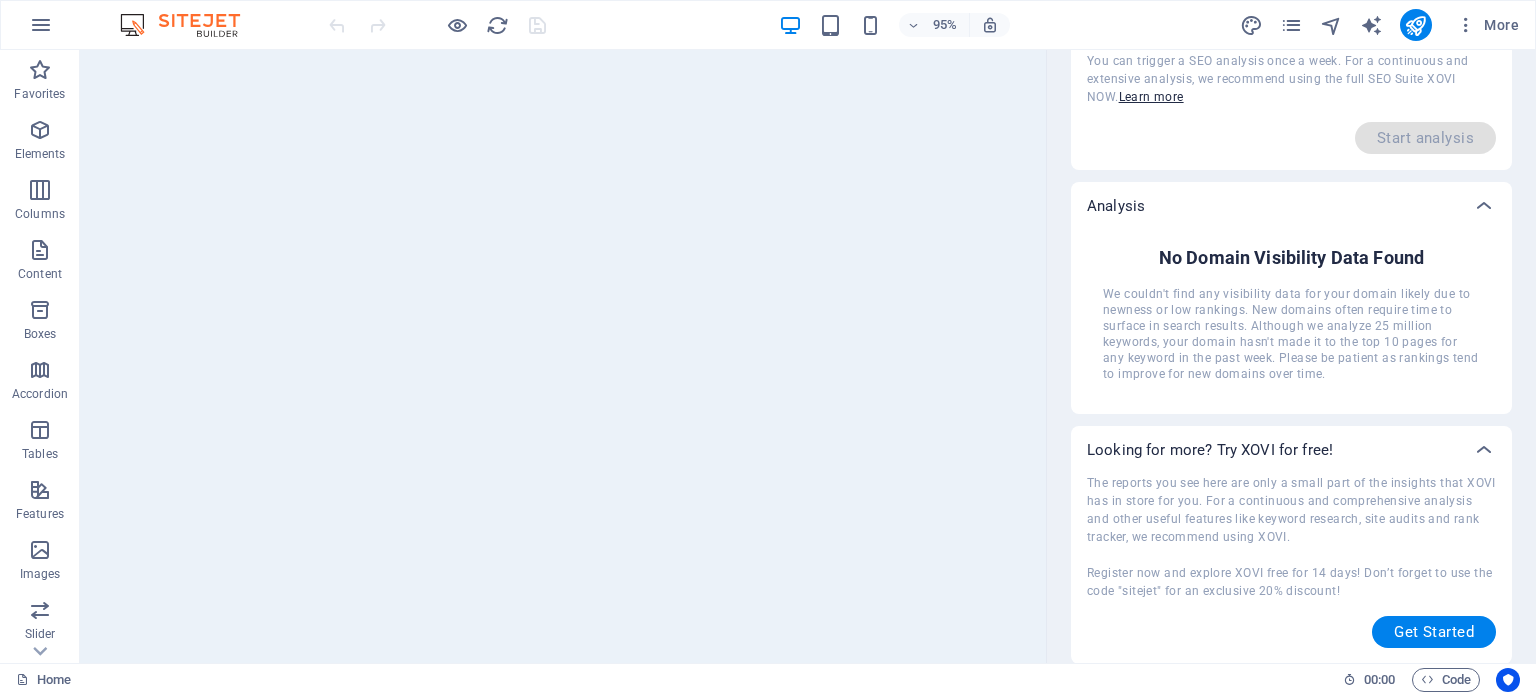 scroll, scrollTop: 0, scrollLeft: 0, axis: both 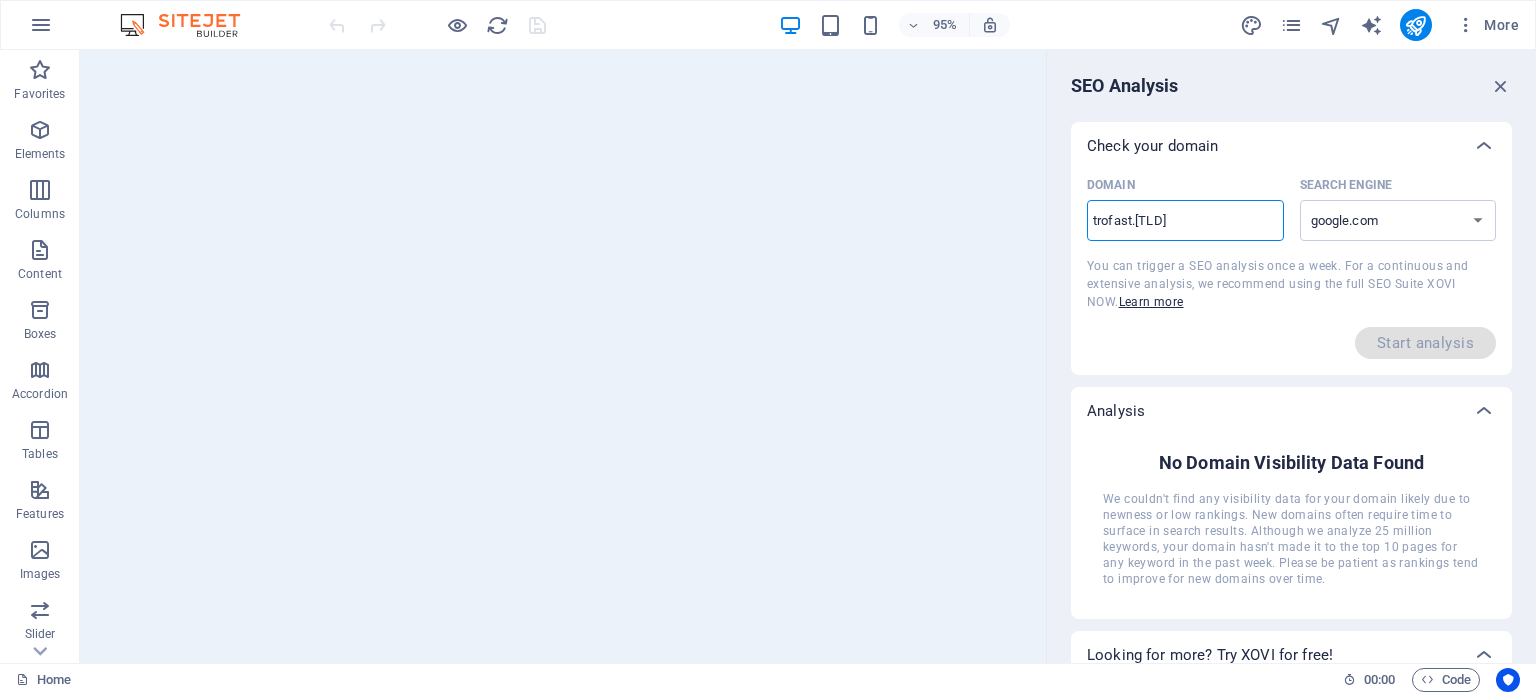 drag, startPoint x: 1263, startPoint y: 271, endPoint x: 1040, endPoint y: 220, distance: 228.7575 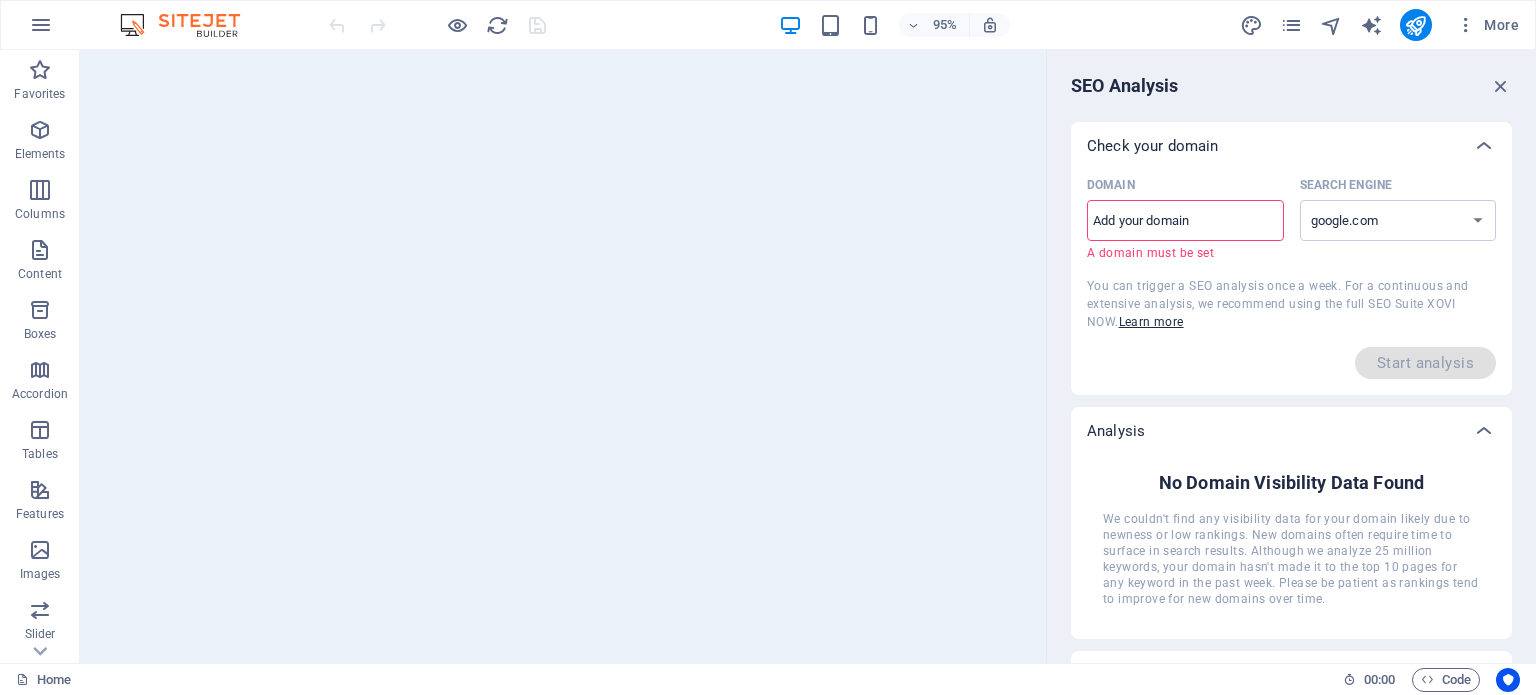 paste on "https://trofast.[TLD]/" 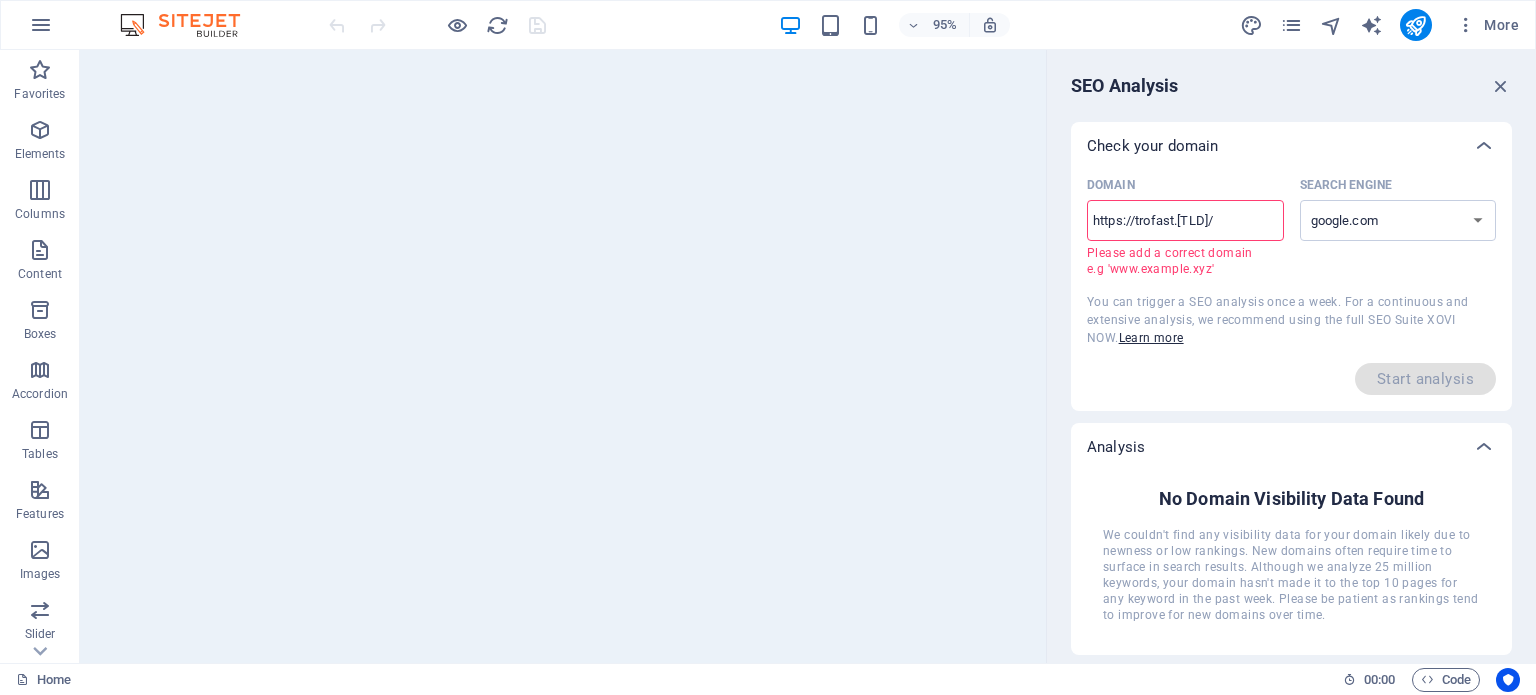 drag, startPoint x: 1133, startPoint y: 219, endPoint x: 1083, endPoint y: 221, distance: 50.039986 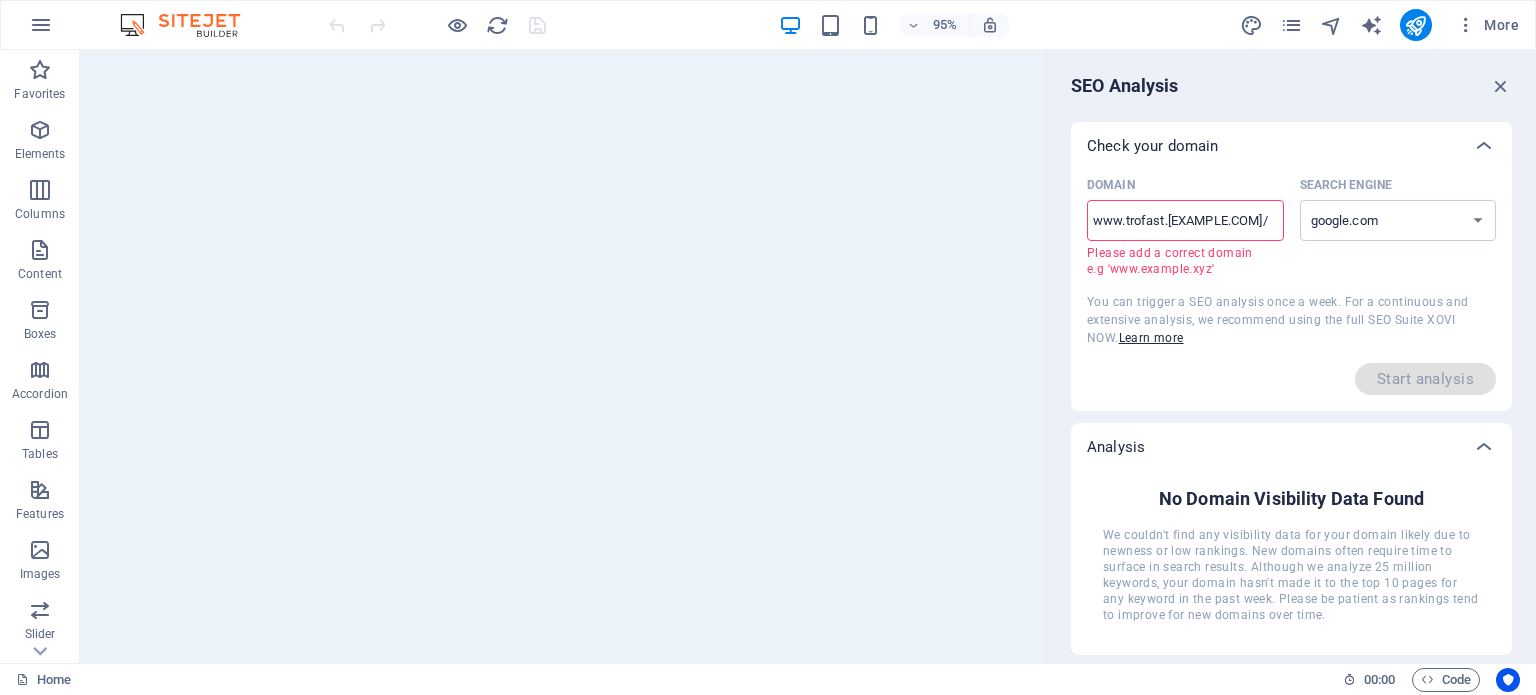 click on "www.trofast.[EXAMPLE.COM]/" at bounding box center [1185, 221] 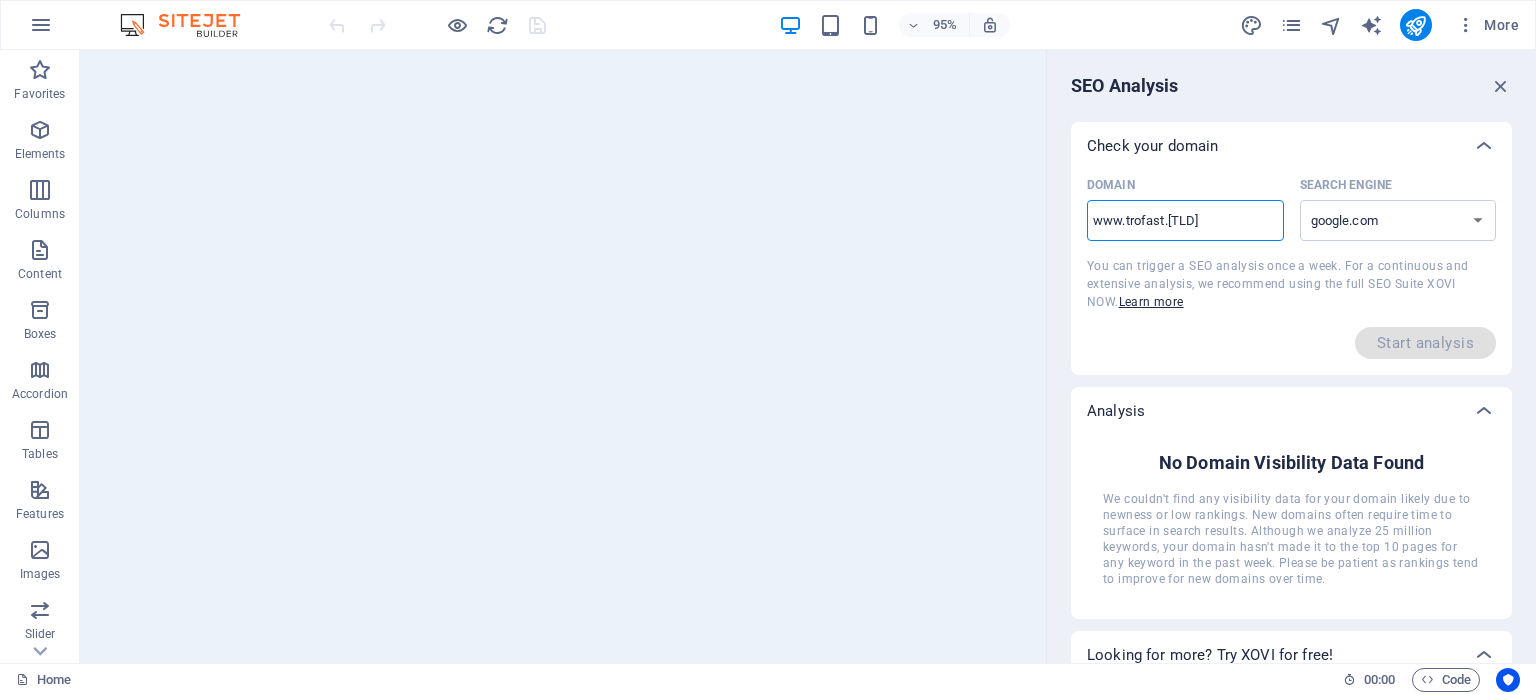 click on "Domain www.trofast.[EXAMPLE.COM] ​ Search Engine google.de google.at google.es google.co.uk google.fr google.it google.ch google.com google.com.br bing.com You can trigger a SEO analysis once a week. For a continuous and extensive analysis, we recommend using the full SEO Suite XOVI NOW.  Learn more Start analysis" at bounding box center [1291, 264] 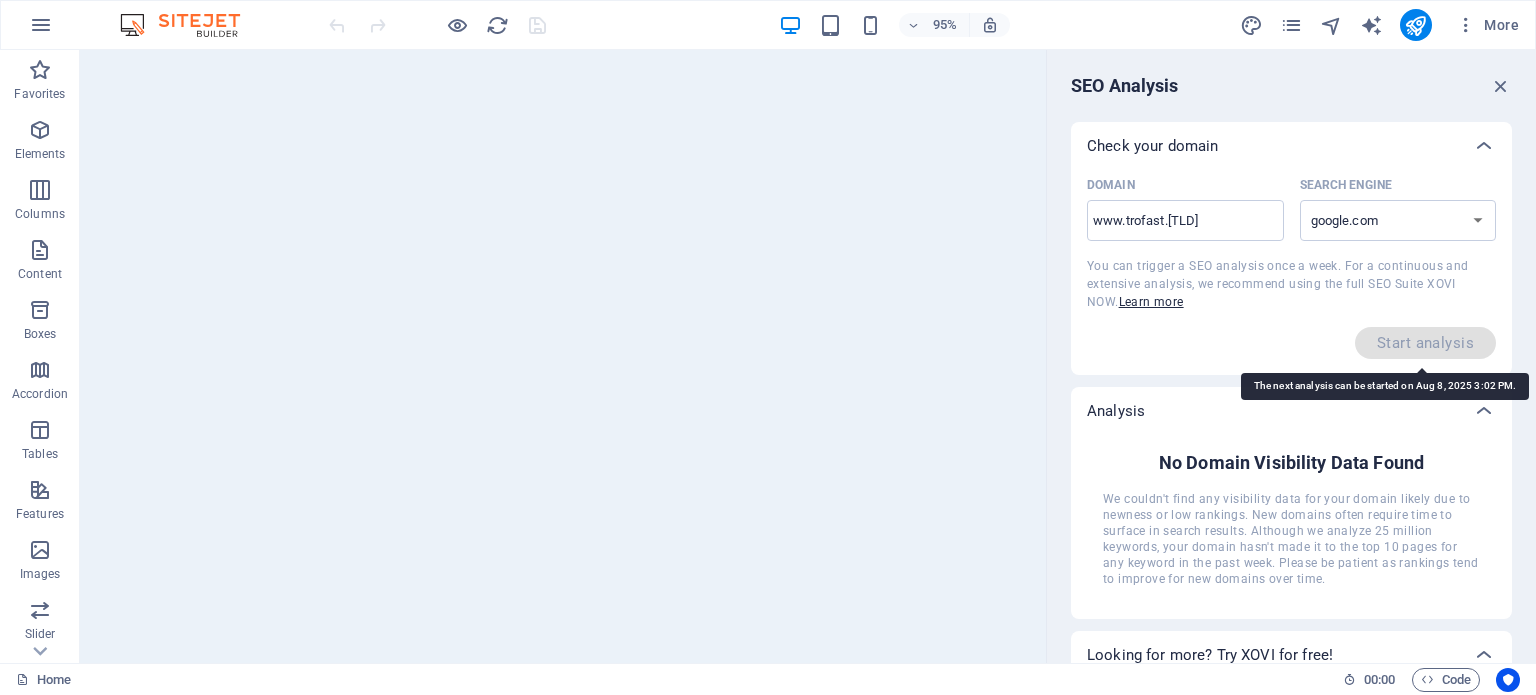 click on "Start analysis" at bounding box center [1425, 343] 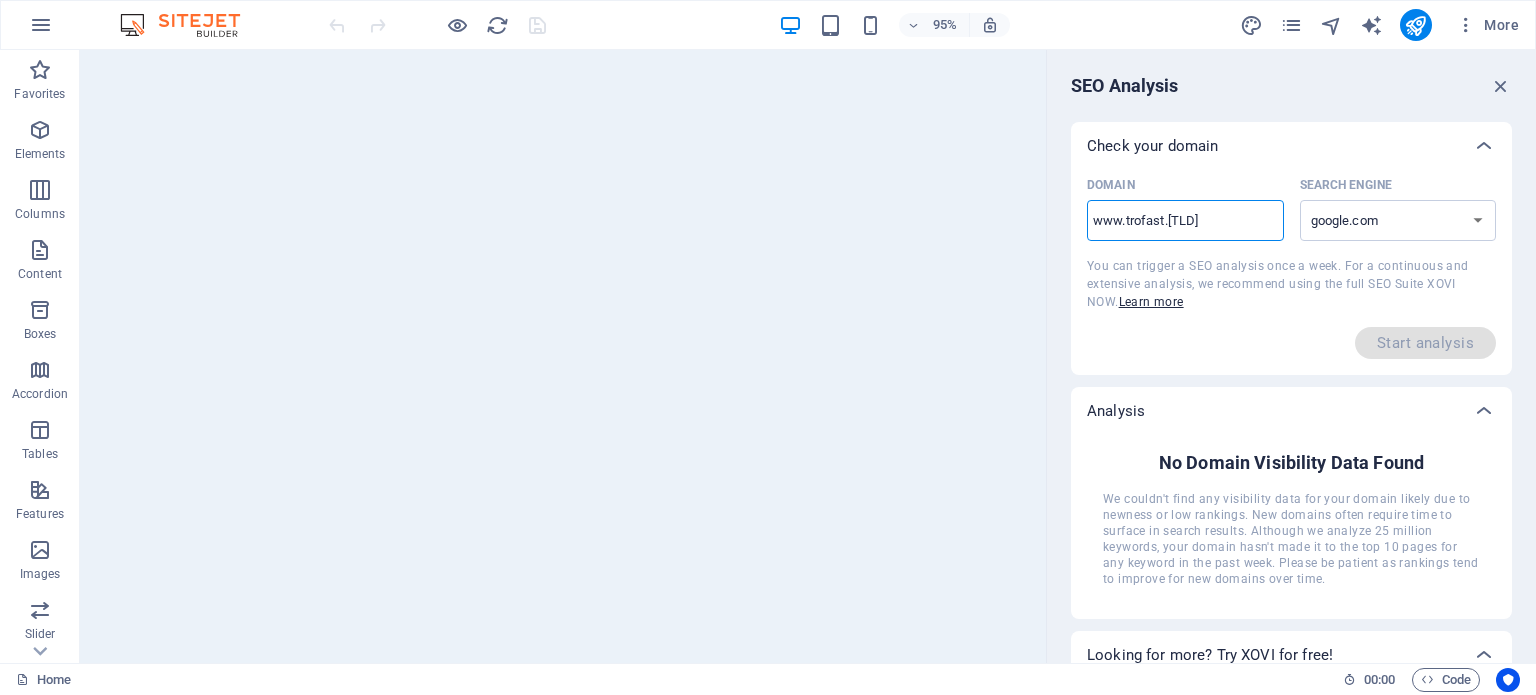 click on "www.trofast.[TLD]" at bounding box center (1185, 221) 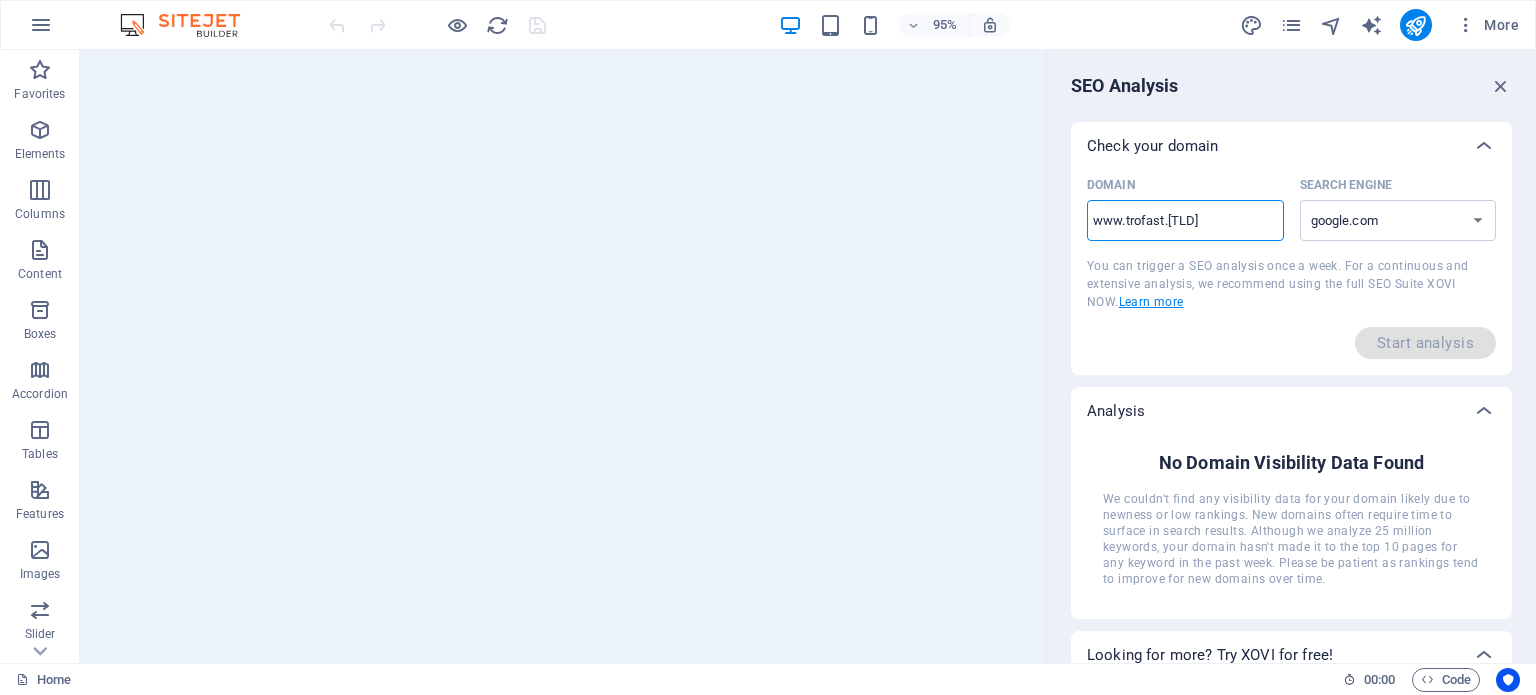 click on "Learn more" at bounding box center (1151, 302) 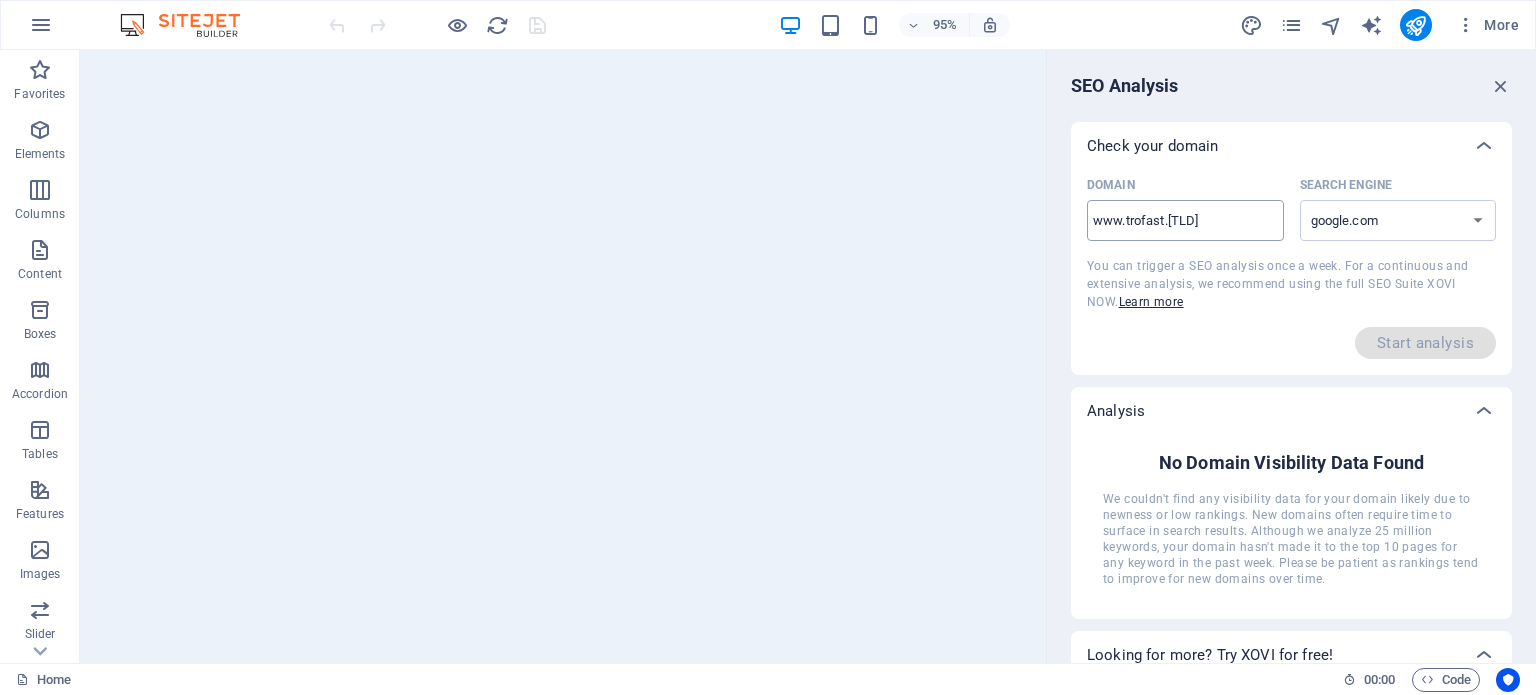 click on "www.trofast.[TLD]" at bounding box center [1185, 221] 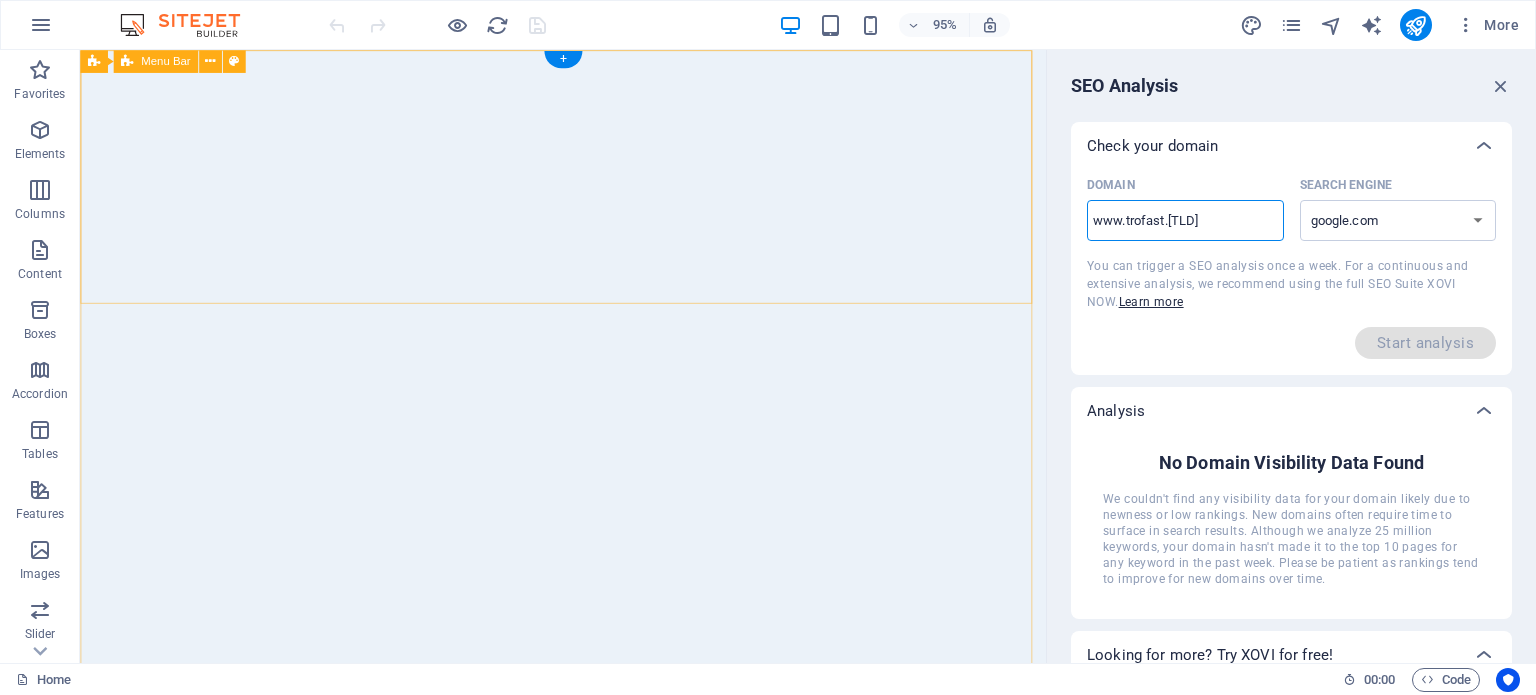 drag, startPoint x: 1206, startPoint y: 269, endPoint x: 1018, endPoint y: 243, distance: 189.78935 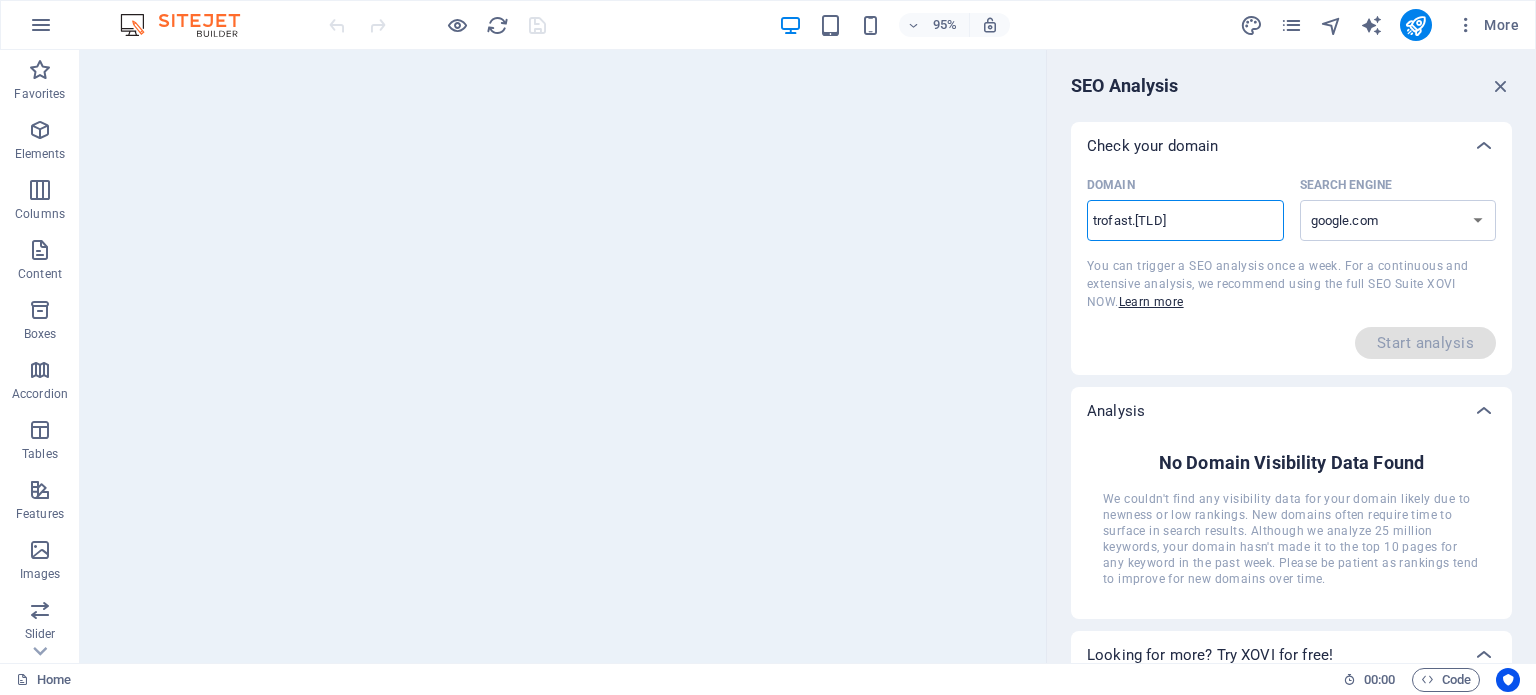 type on "trofast.[TLD]" 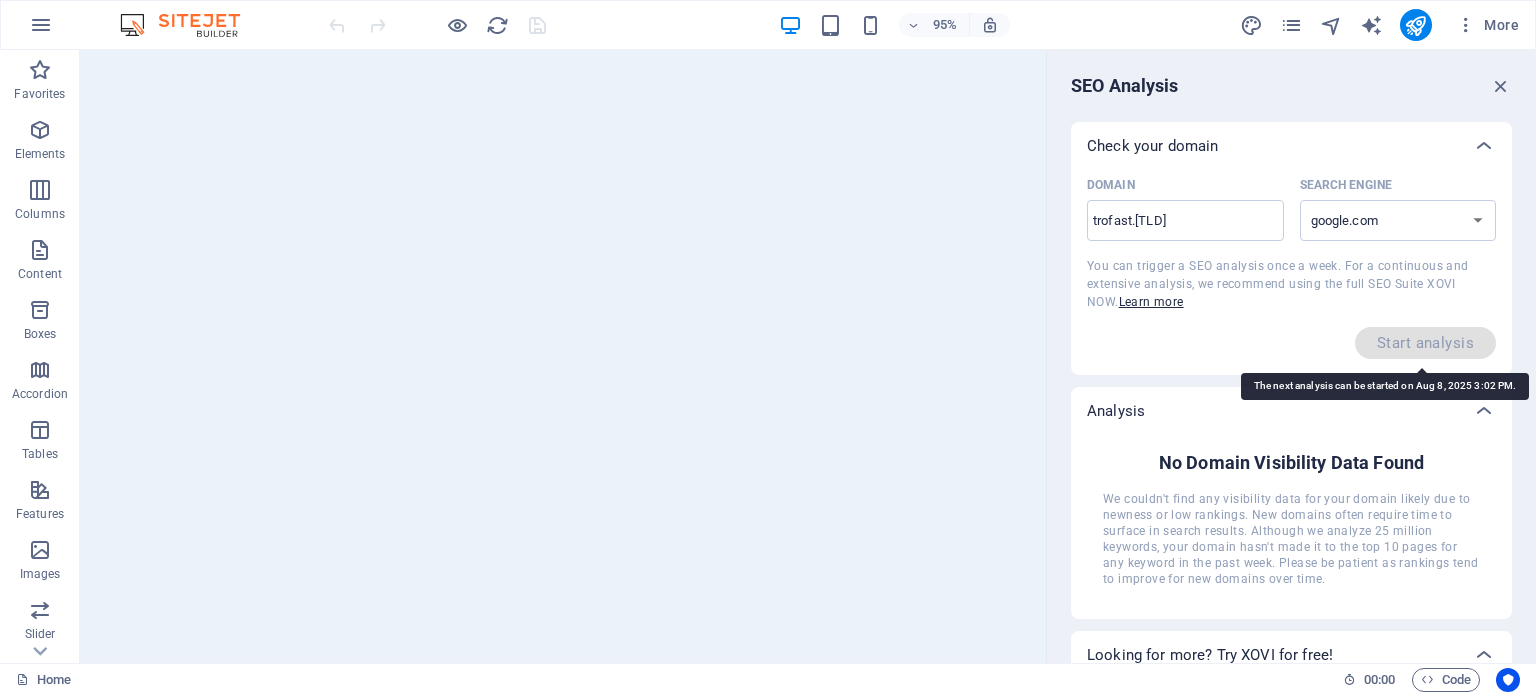 click on "Start analysis" at bounding box center [1425, 343] 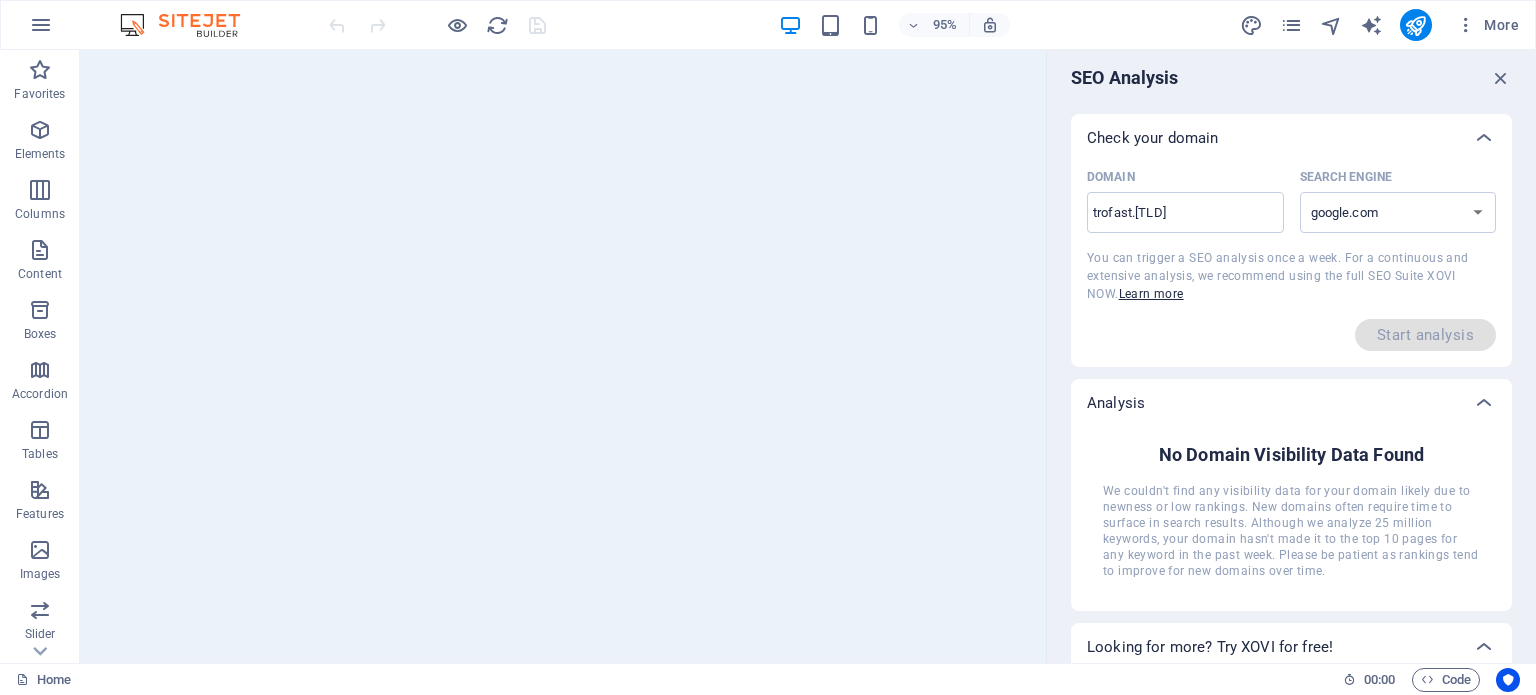 scroll, scrollTop: 0, scrollLeft: 0, axis: both 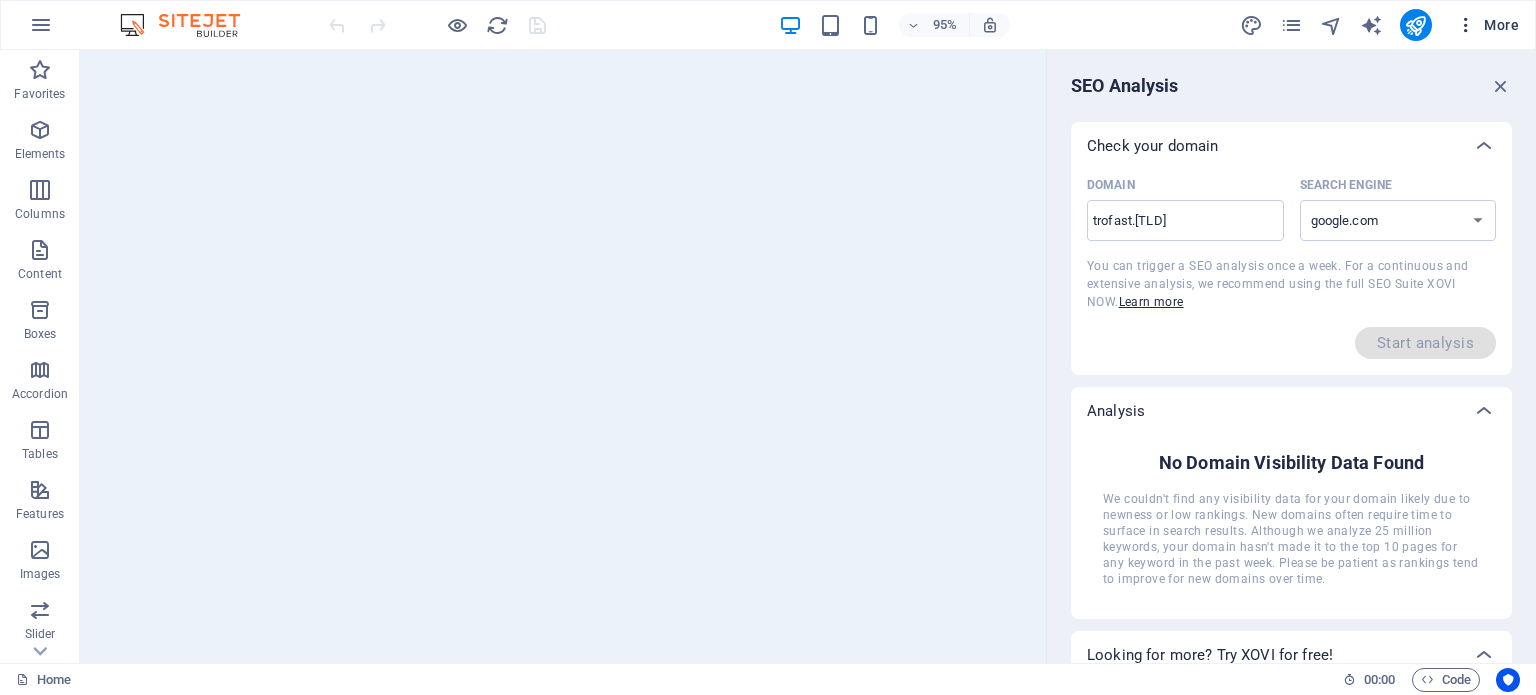 click on "More" at bounding box center [1487, 25] 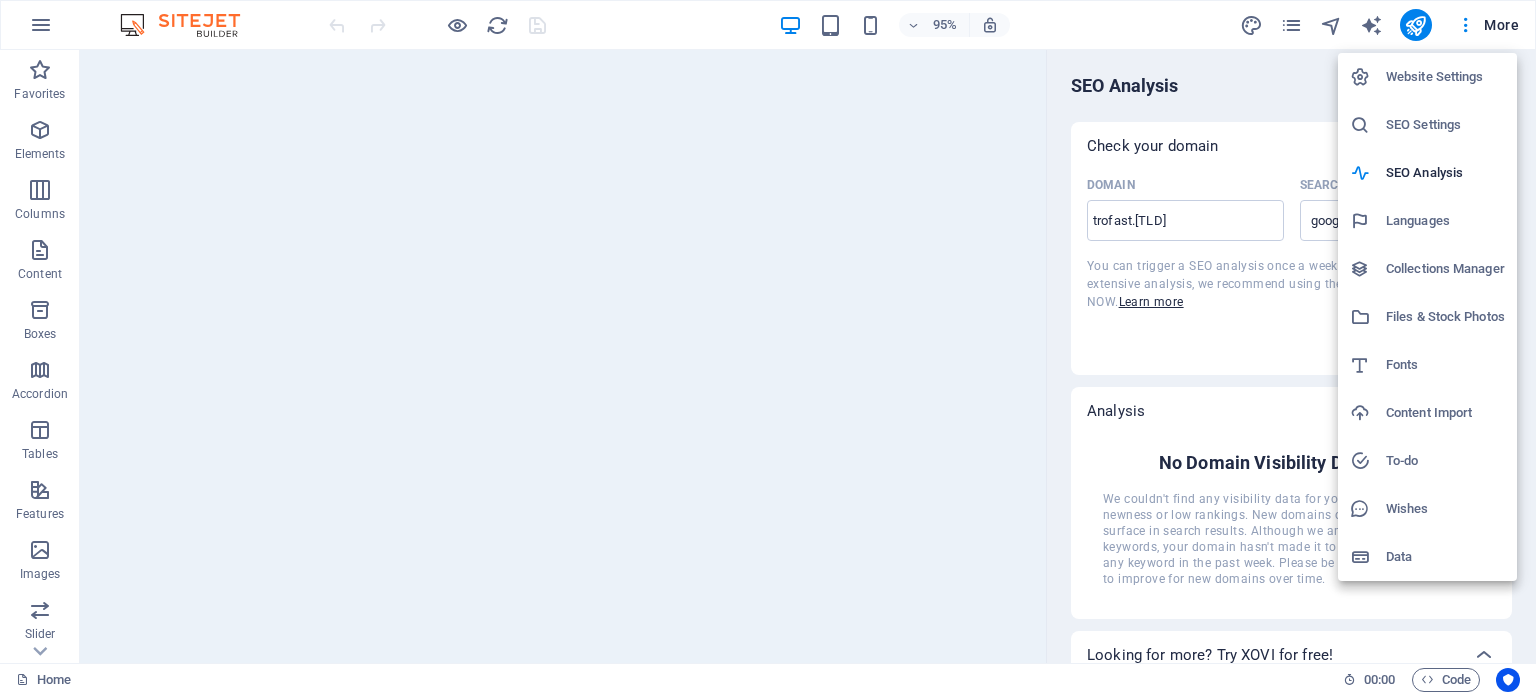 click on "SEO Settings" at bounding box center (1445, 125) 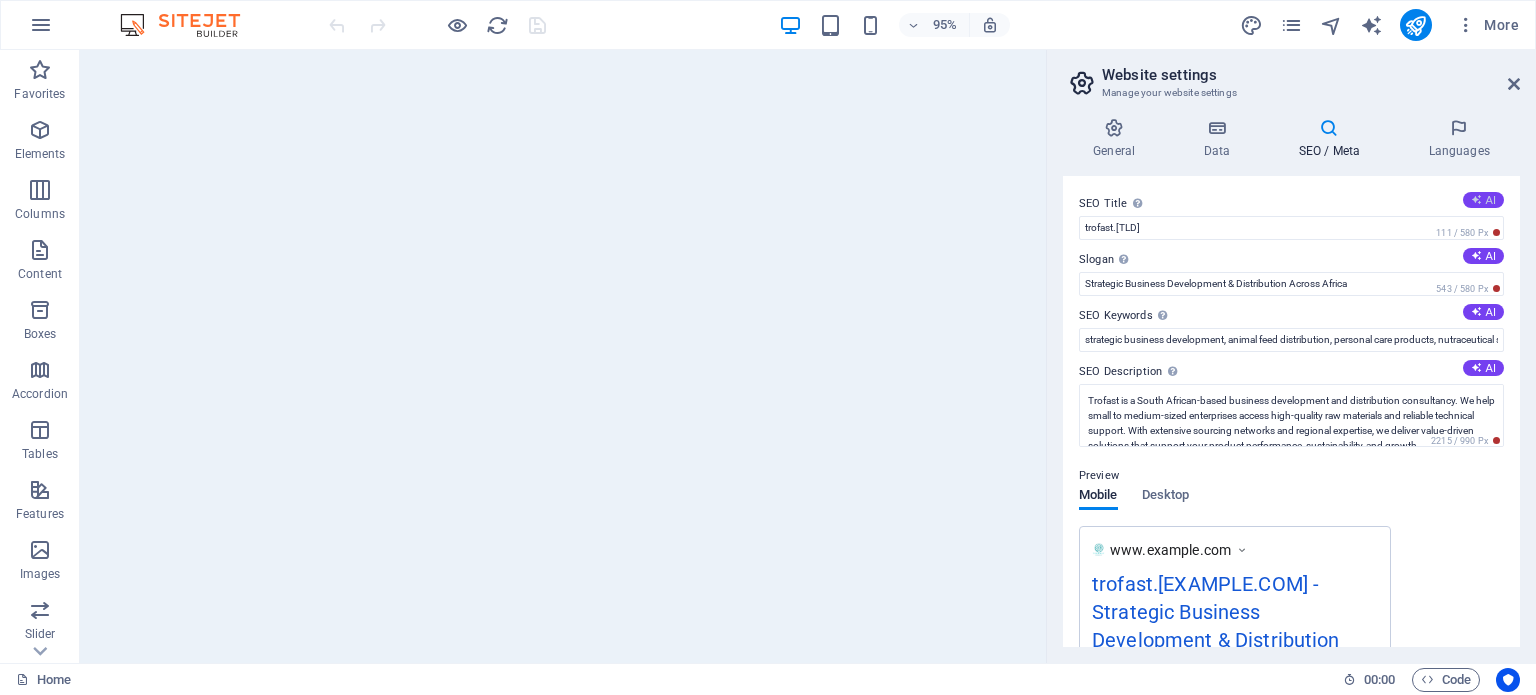 click at bounding box center (1476, 199) 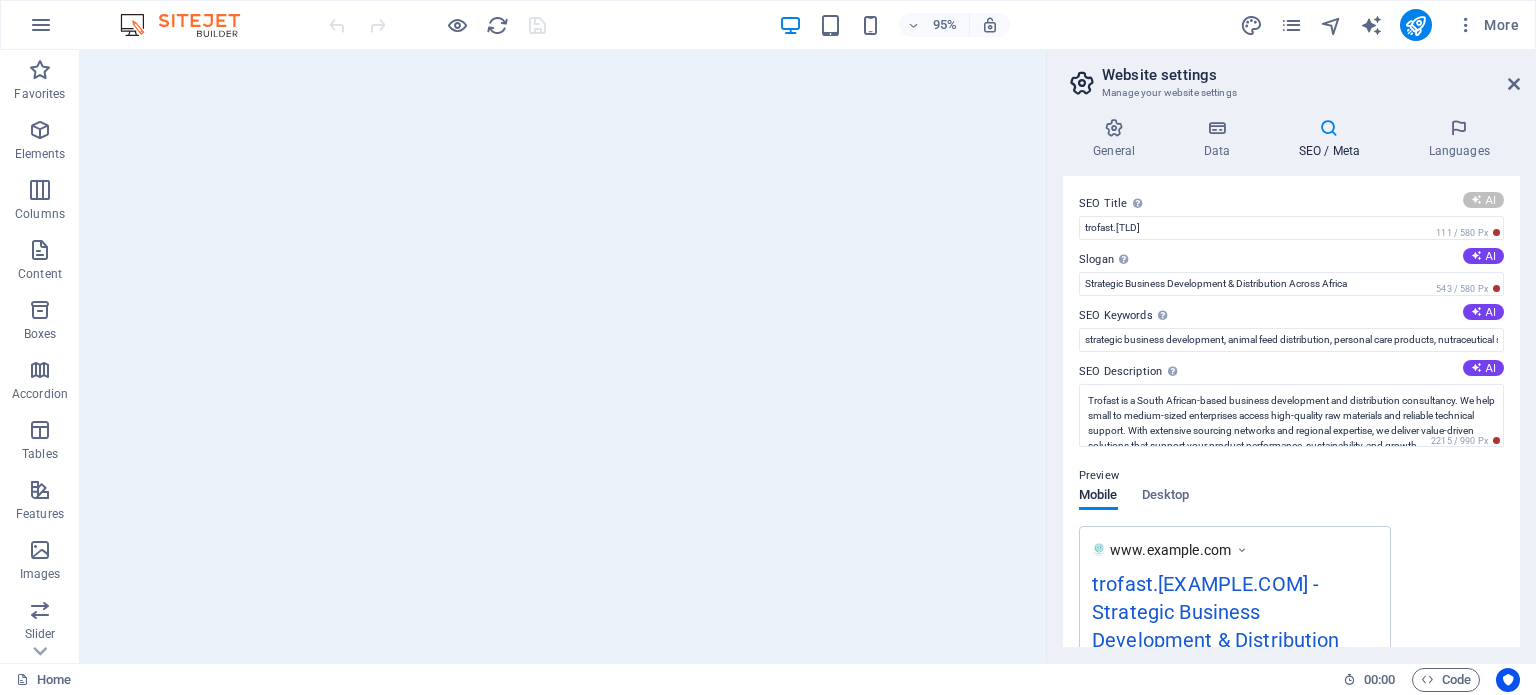 type on "Strategic Business Development Africa" 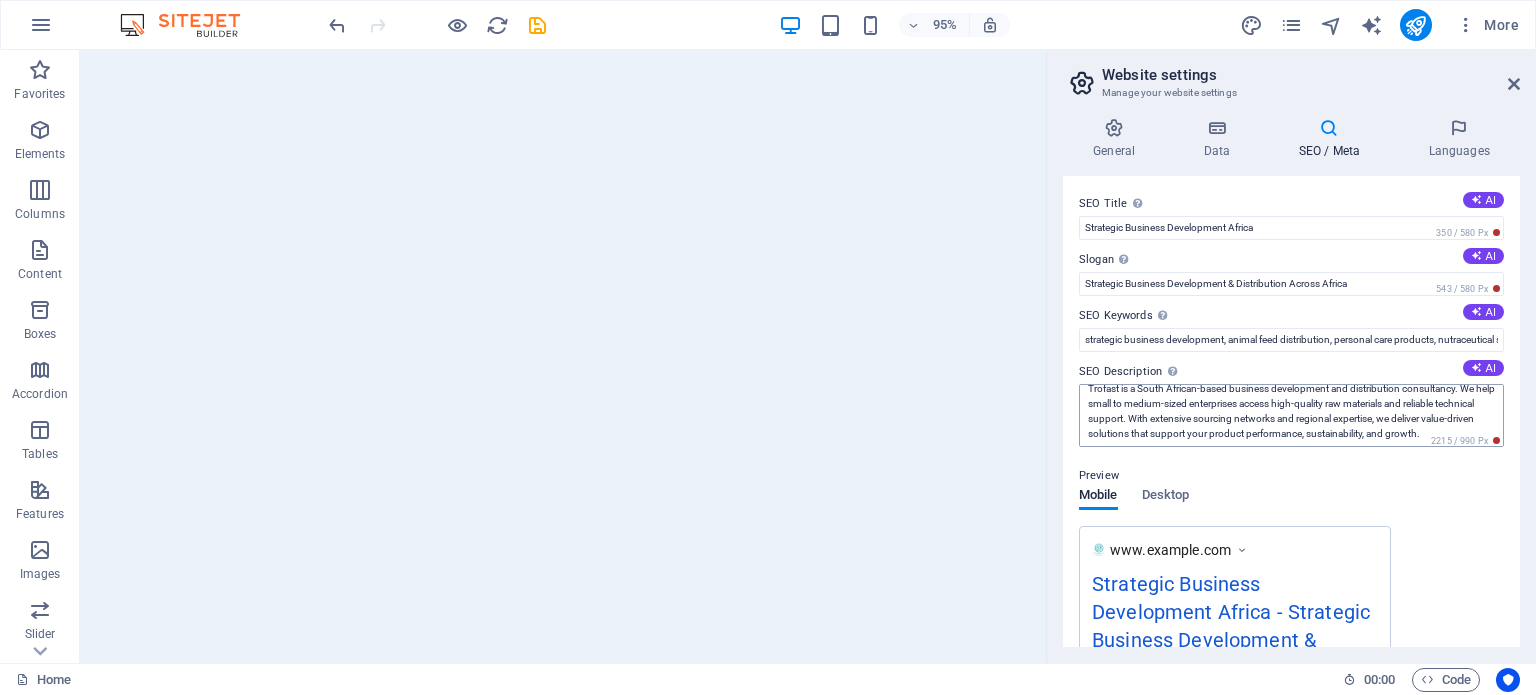 scroll, scrollTop: 15, scrollLeft: 0, axis: vertical 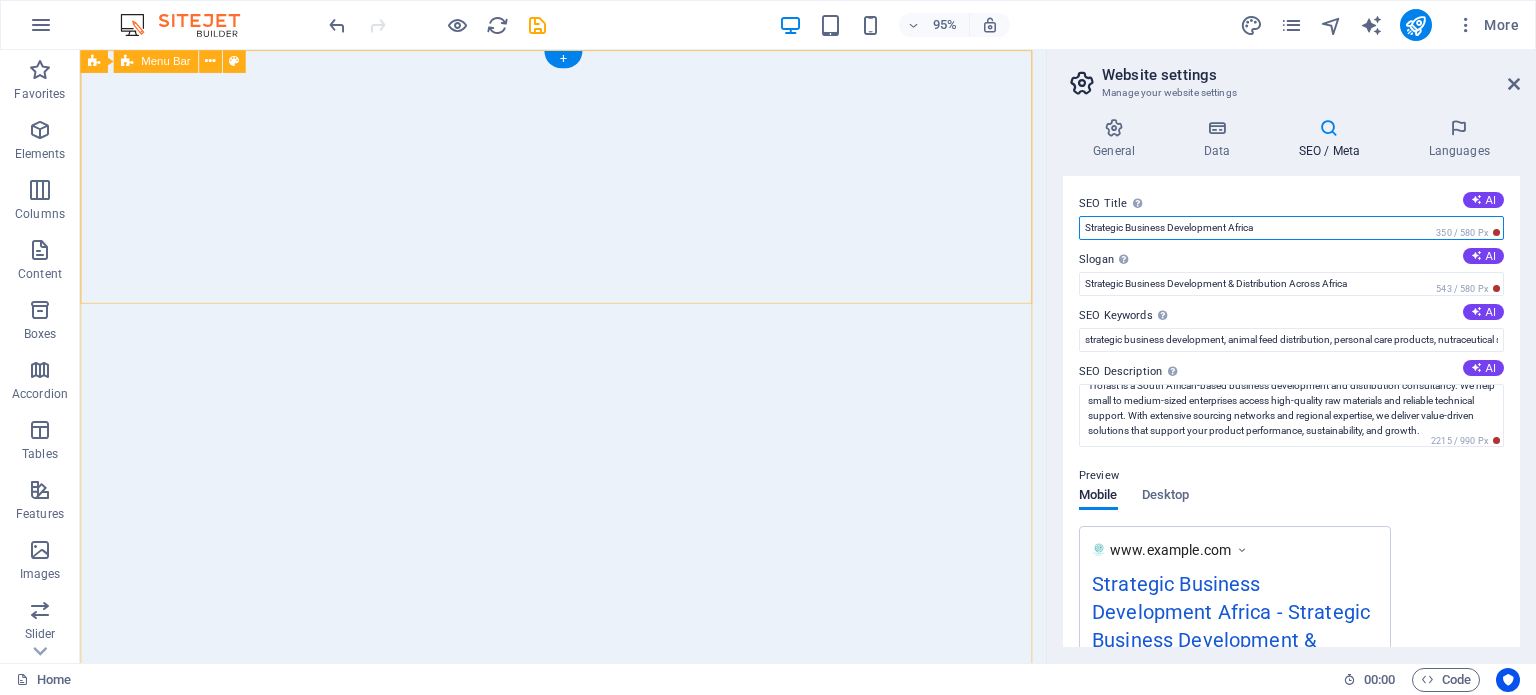 drag, startPoint x: 1354, startPoint y: 277, endPoint x: 991, endPoint y: 260, distance: 363.39786 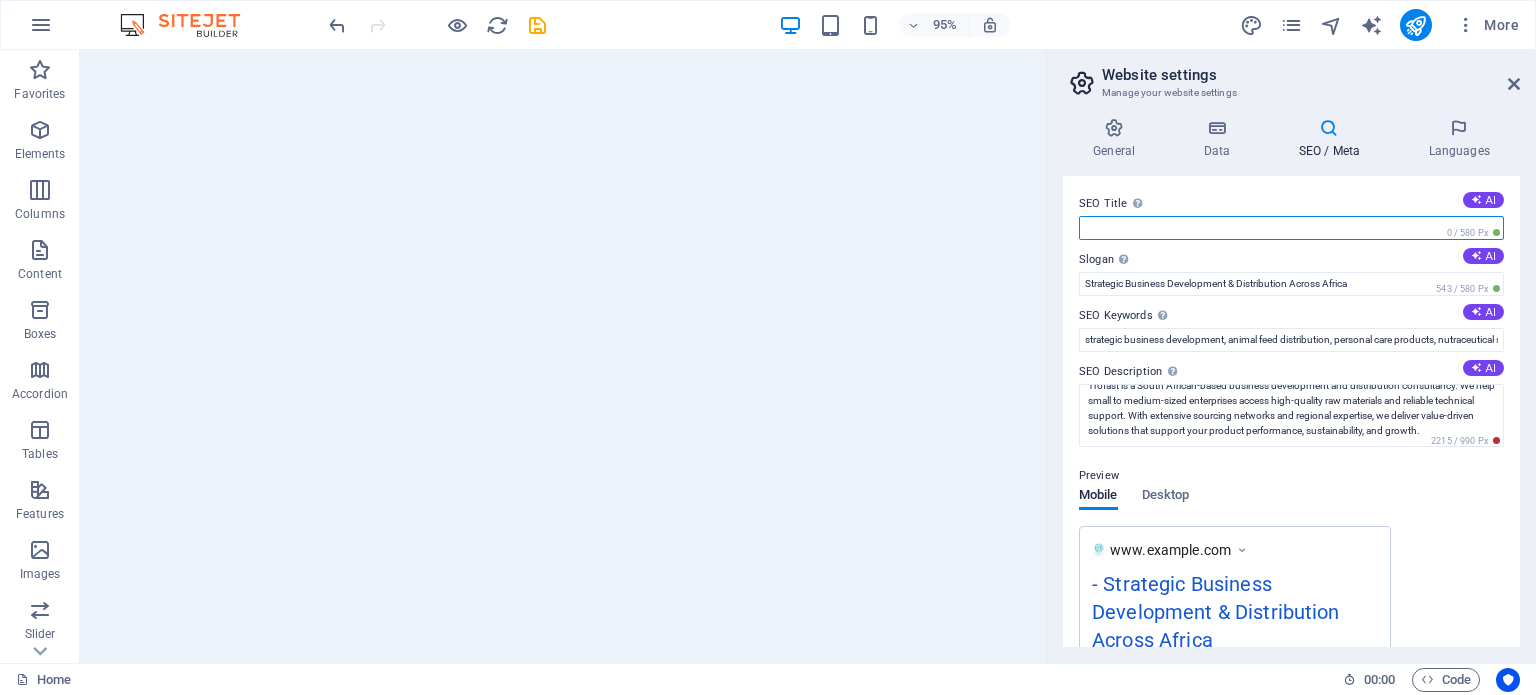 paste on "Trofast | Raw Animal Feed Ingredients Supplier South Africa"" 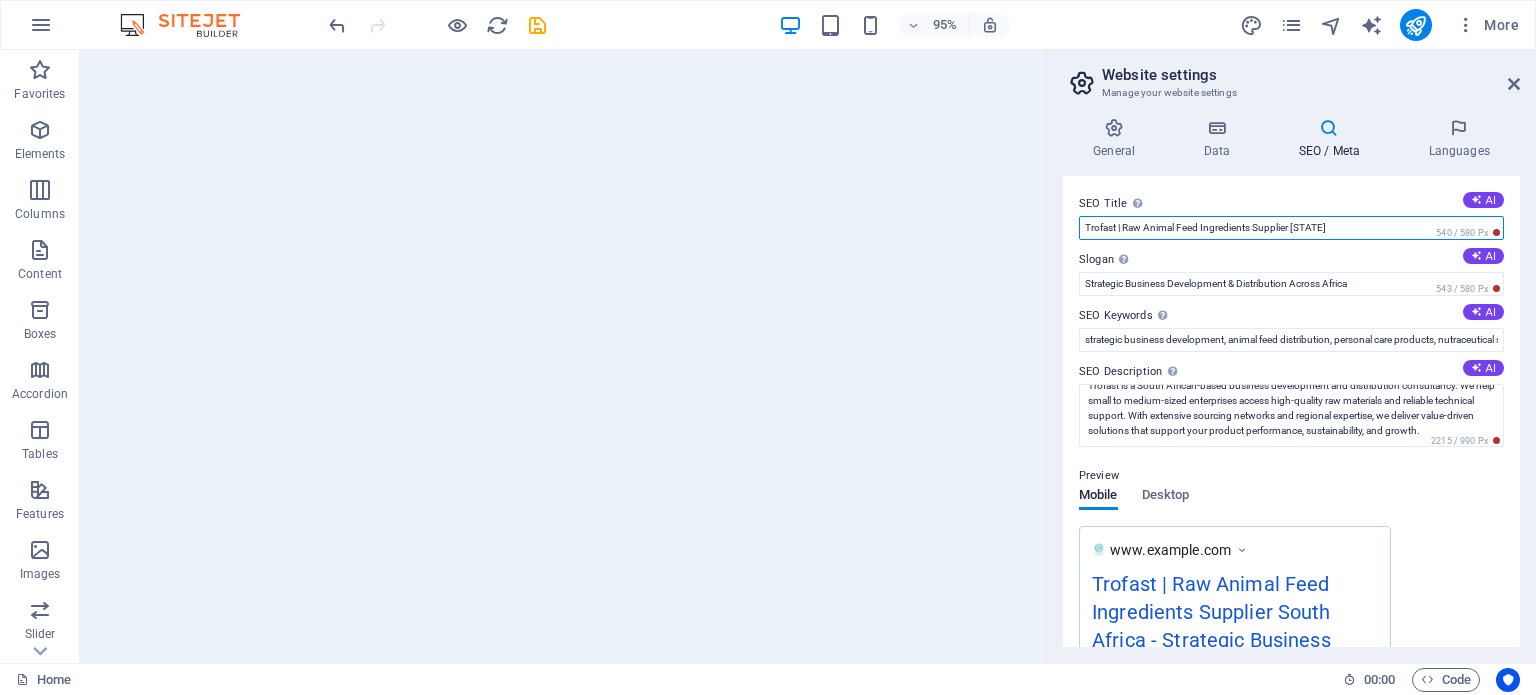 drag, startPoint x: 1202, startPoint y: 227, endPoint x: 1145, endPoint y: 235, distance: 57.558666 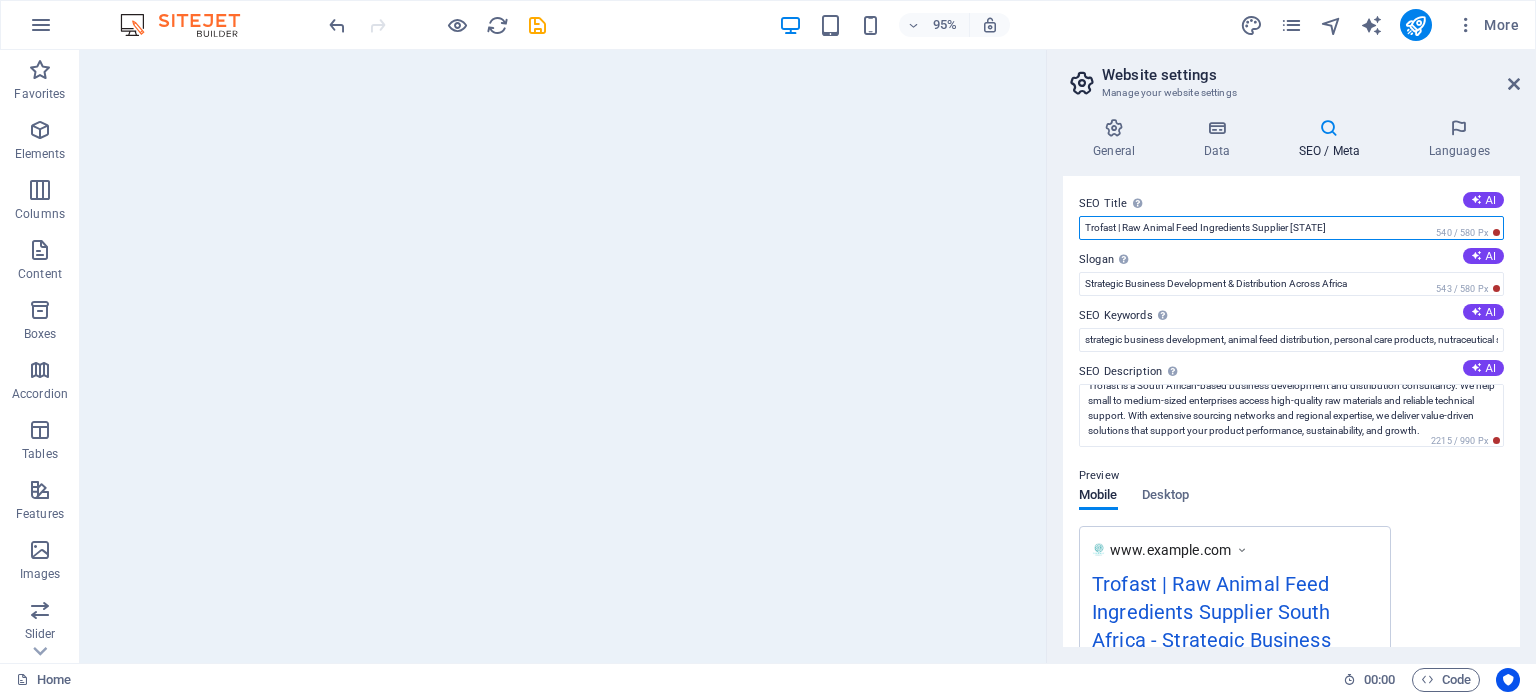 click on "Trofast | Raw Animal Feed Ingredients Supplier [STATE]" at bounding box center (1291, 228) 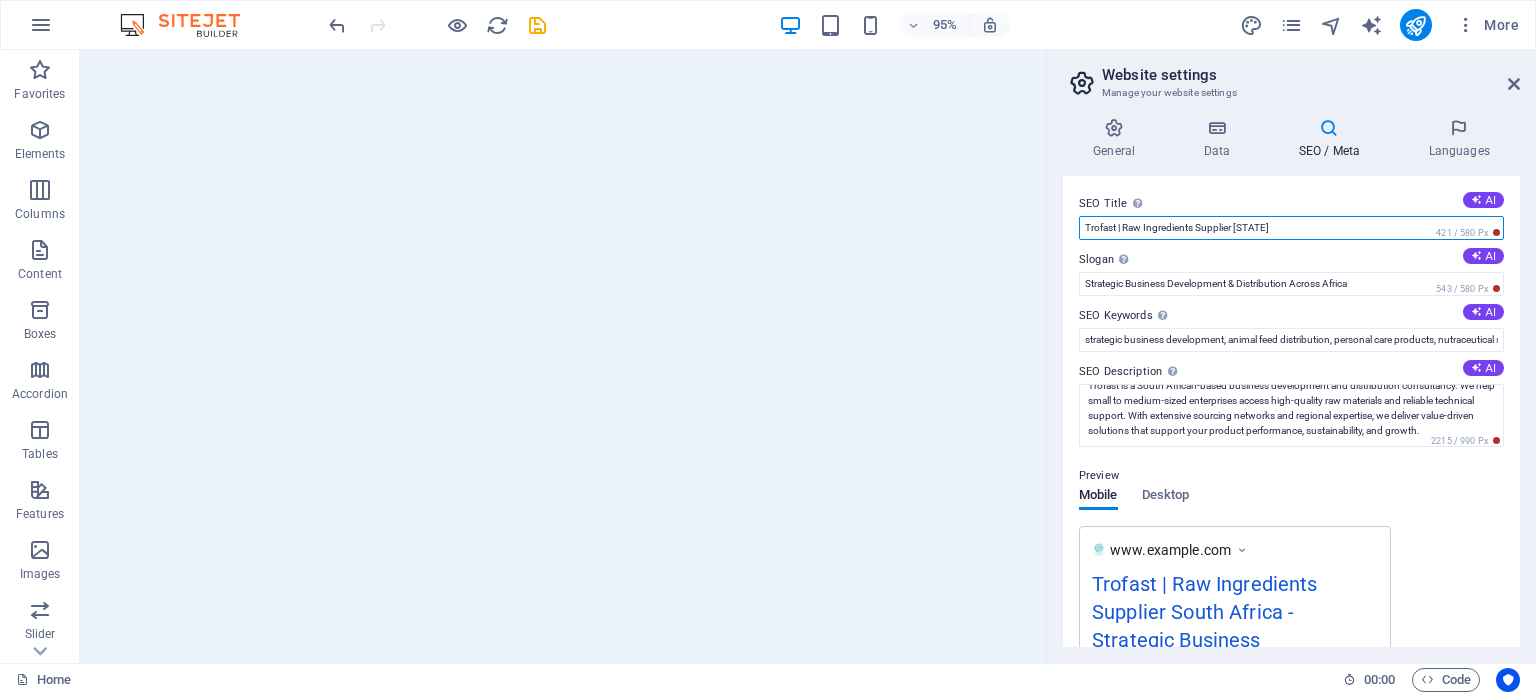type on "Trofast | Raw Ingredients Supplier [STATE]" 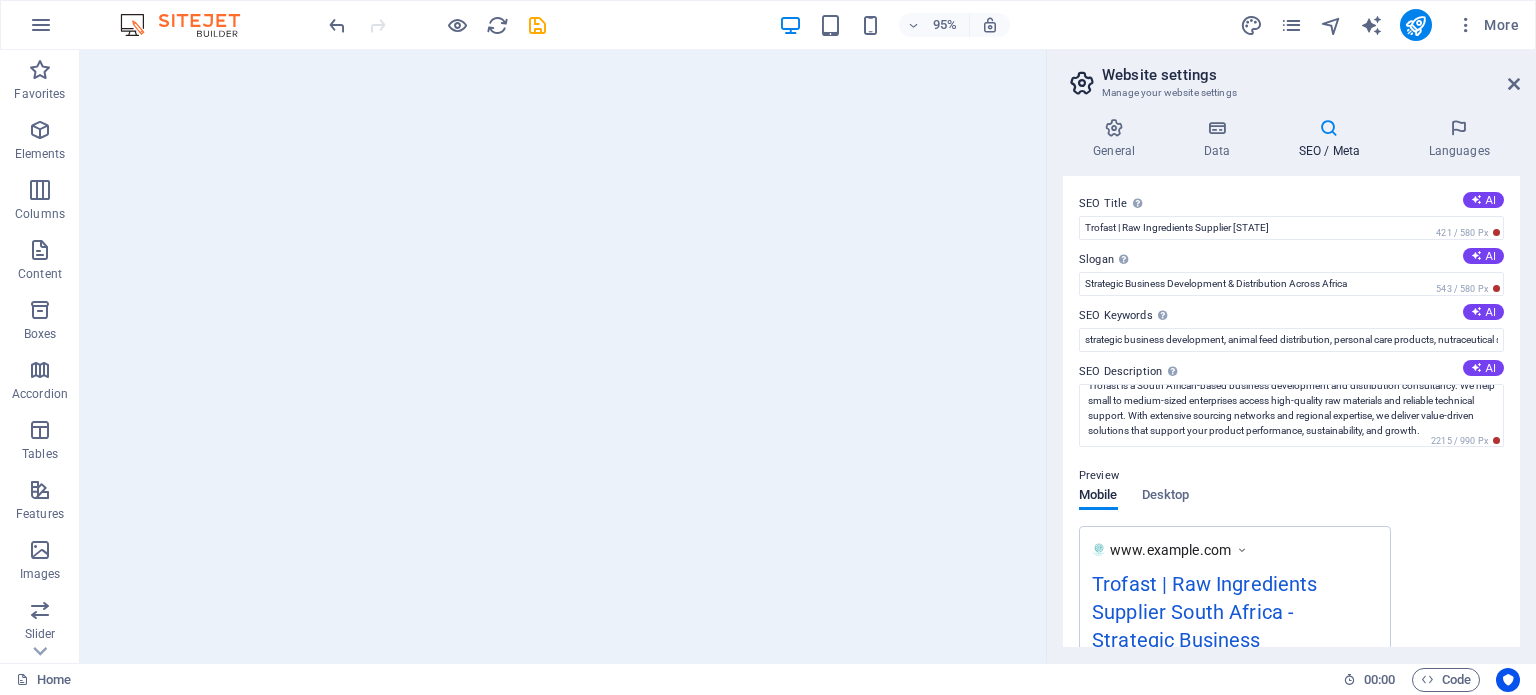 click on "Slogan The slogan of your website. AI" at bounding box center (1291, 260) 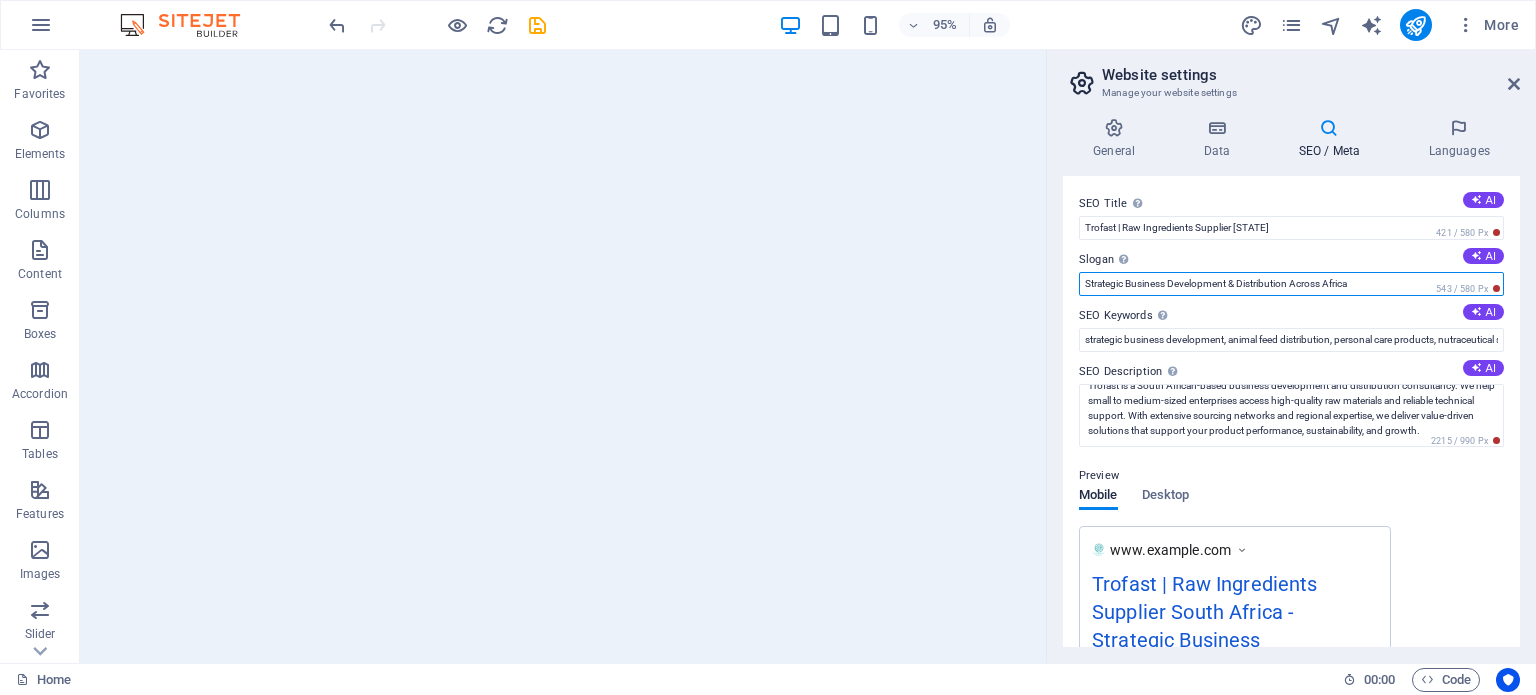 click on "Strategic Business Development & Distribution Across Africa" at bounding box center [1291, 284] 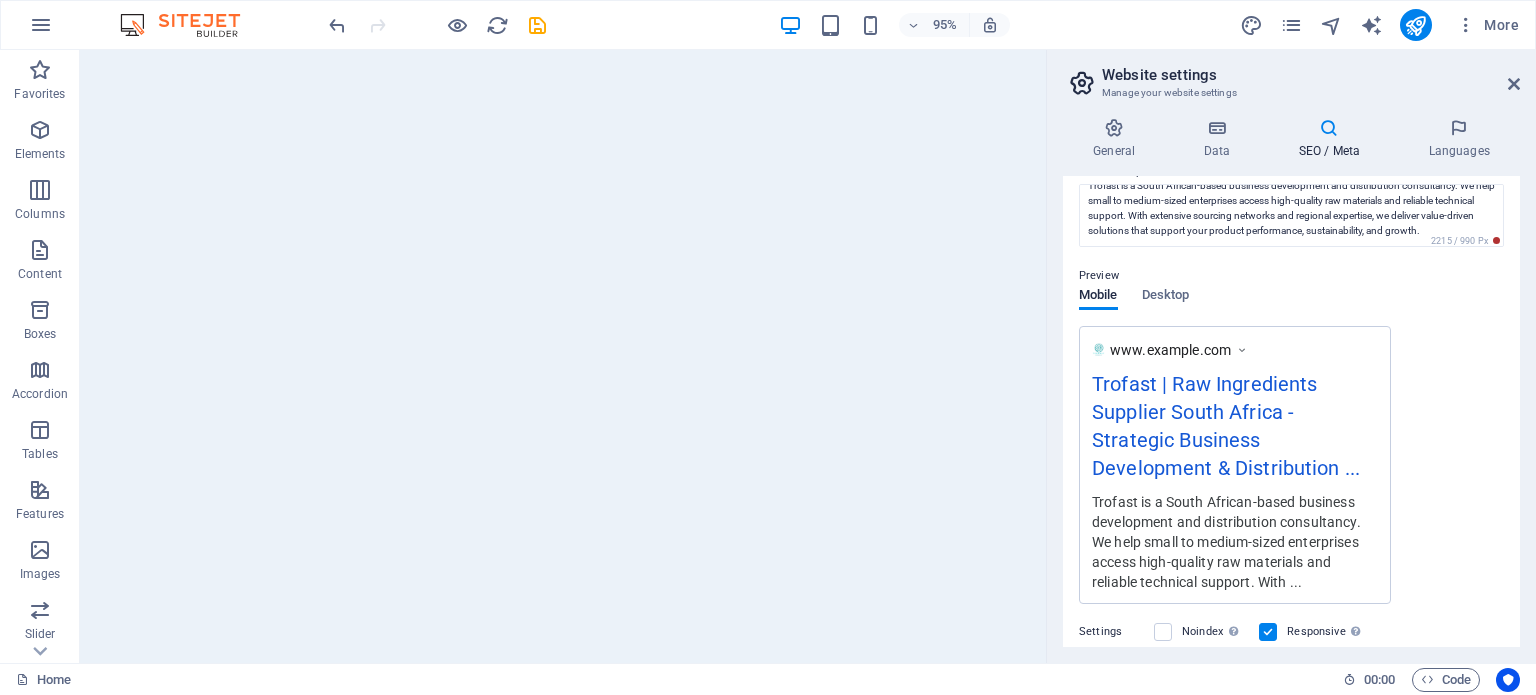 scroll, scrollTop: 100, scrollLeft: 0, axis: vertical 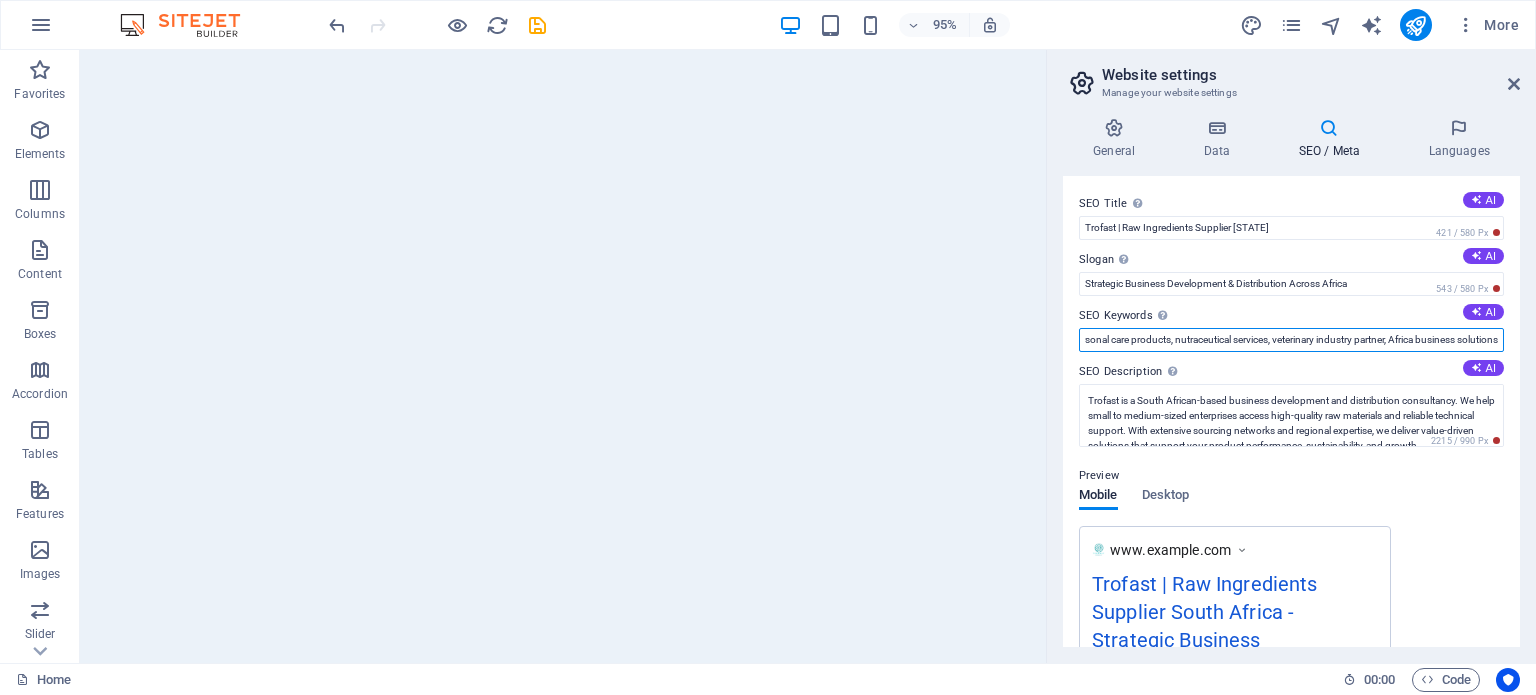 drag, startPoint x: 1089, startPoint y: 340, endPoint x: 1535, endPoint y: 346, distance: 446.04034 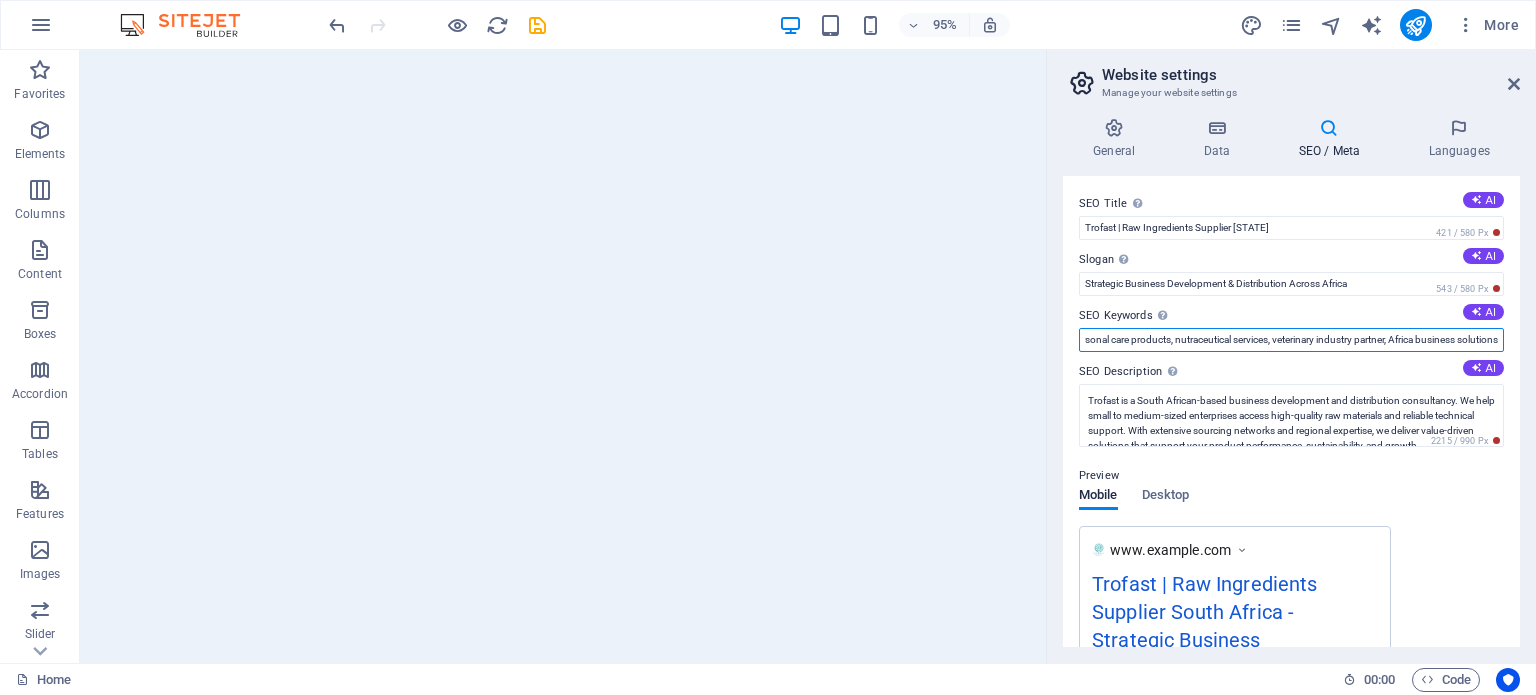 click on "General  Data  SEO / Meta  Languages Website name trofast.[EXAMPLE.COM] Logo Drag files here, click to choose files or select files from Files or our free stock photos & videos Select files from the file manager, stock photos, or upload file(s) Upload Favicon Set the favicon of your website here. A favicon is a small icon shown in the browser tab next to your website title. It helps visitors identify your website. Drag files here, click to choose files or select files from Files or our free stock photos & videos Select files from the file manager, stock photos, or upload file(s) Upload Preview Image (Open Graph) This image will be shown when the website is shared on social networks Drag files here, click to choose files or select files from Files or our free stock photos & videos Select files from the file manager, stock photos, or upload file(s) Upload Contact data for this website. This can be used everywhere on the website and will update automatically. Company Trofast First name Last name Street Street ZIP code" at bounding box center (1291, 382) 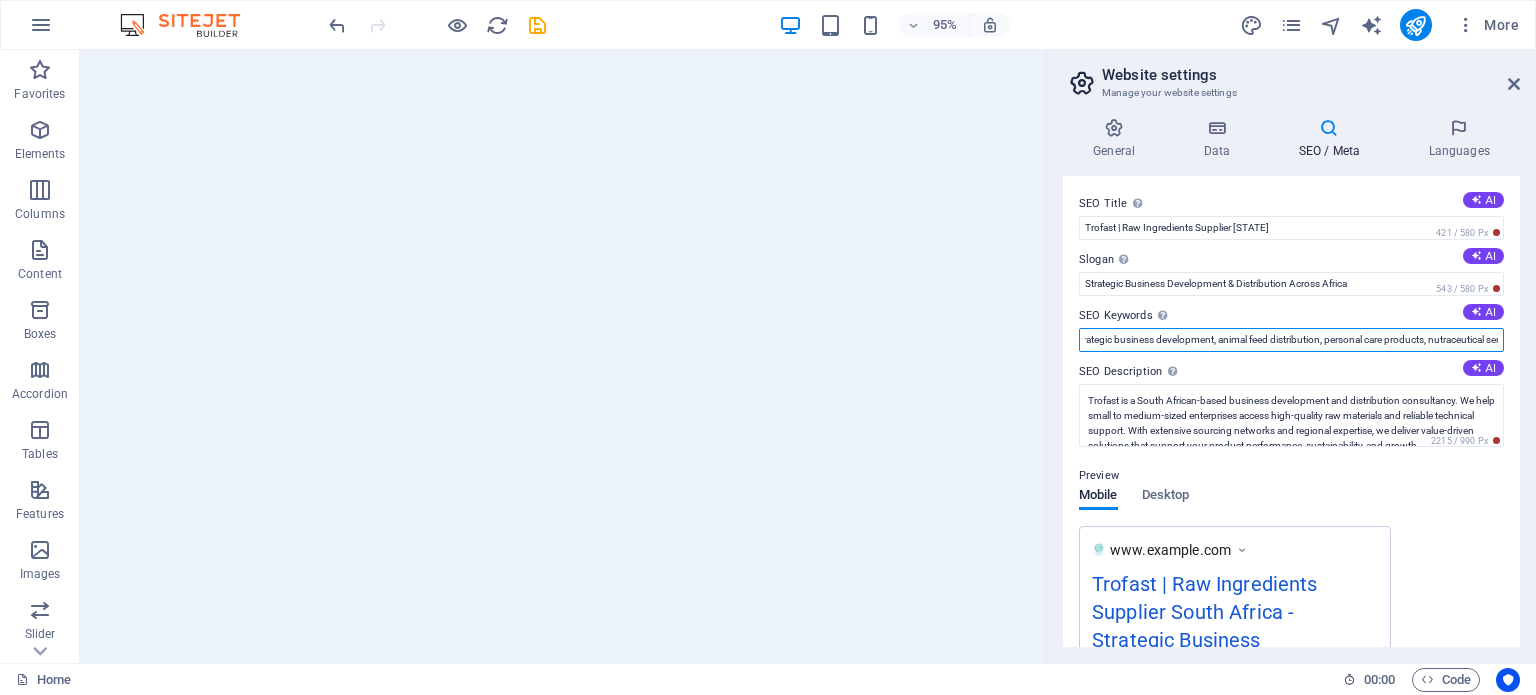 scroll, scrollTop: 0, scrollLeft: 0, axis: both 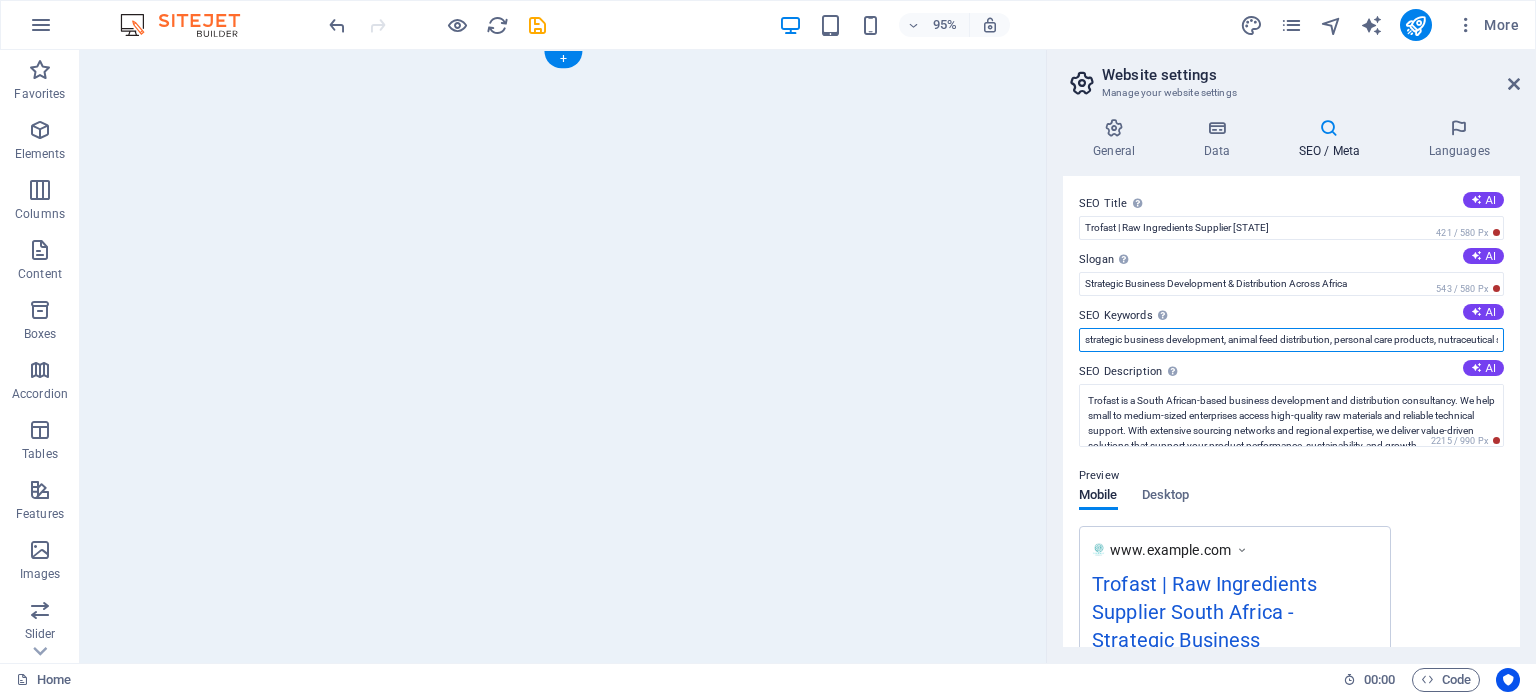 drag, startPoint x: 1305, startPoint y: 389, endPoint x: 1072, endPoint y: 377, distance: 233.3088 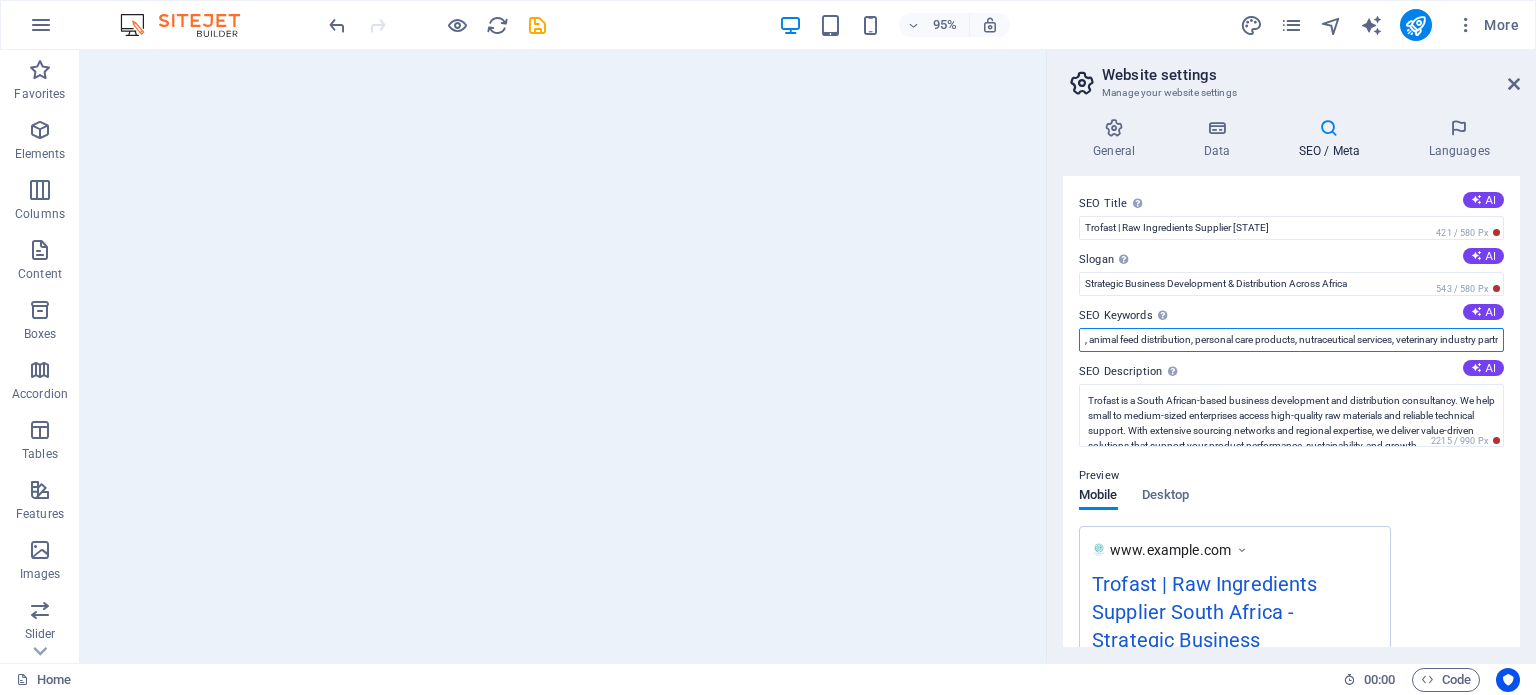 paste on "eliable supplier of high-quality raw ingredients and additives for animal feed manufacturers in South Africa" 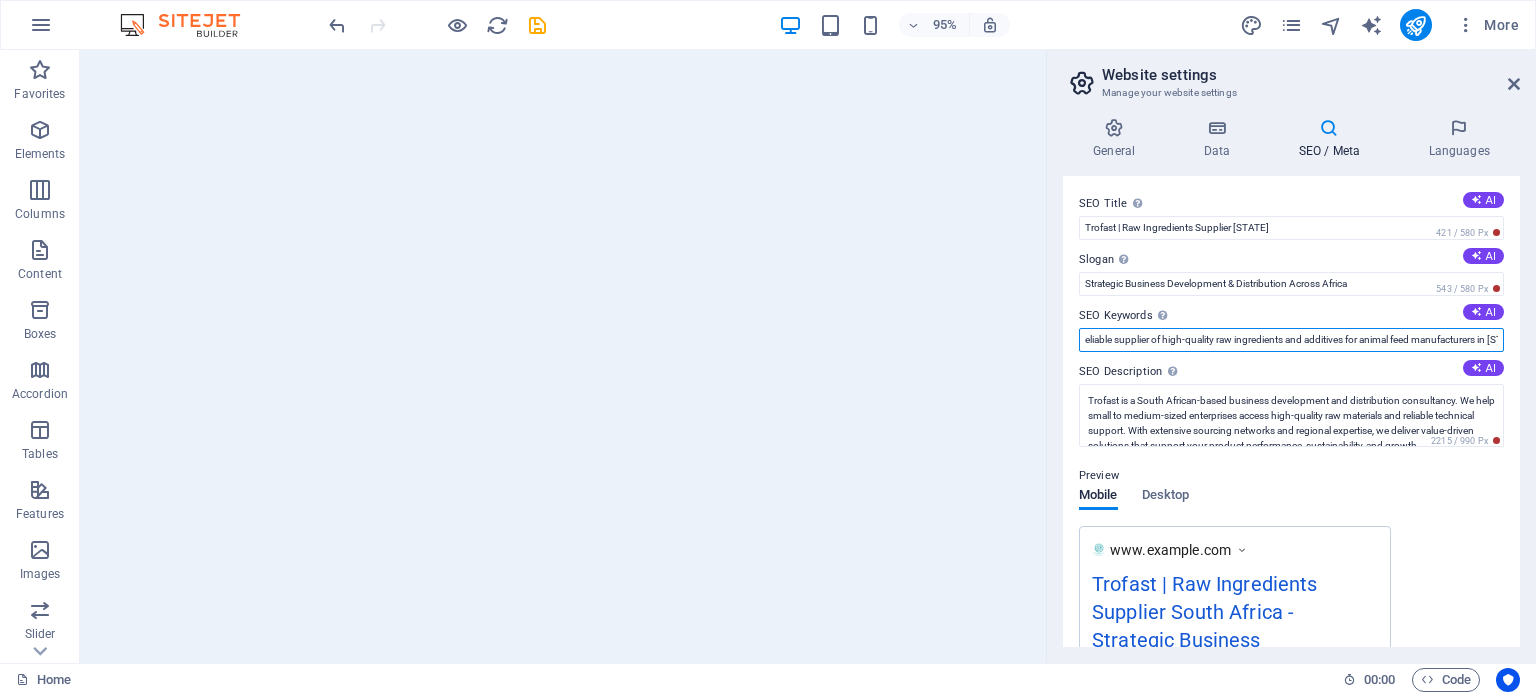 scroll, scrollTop: 0, scrollLeft: 60, axis: horizontal 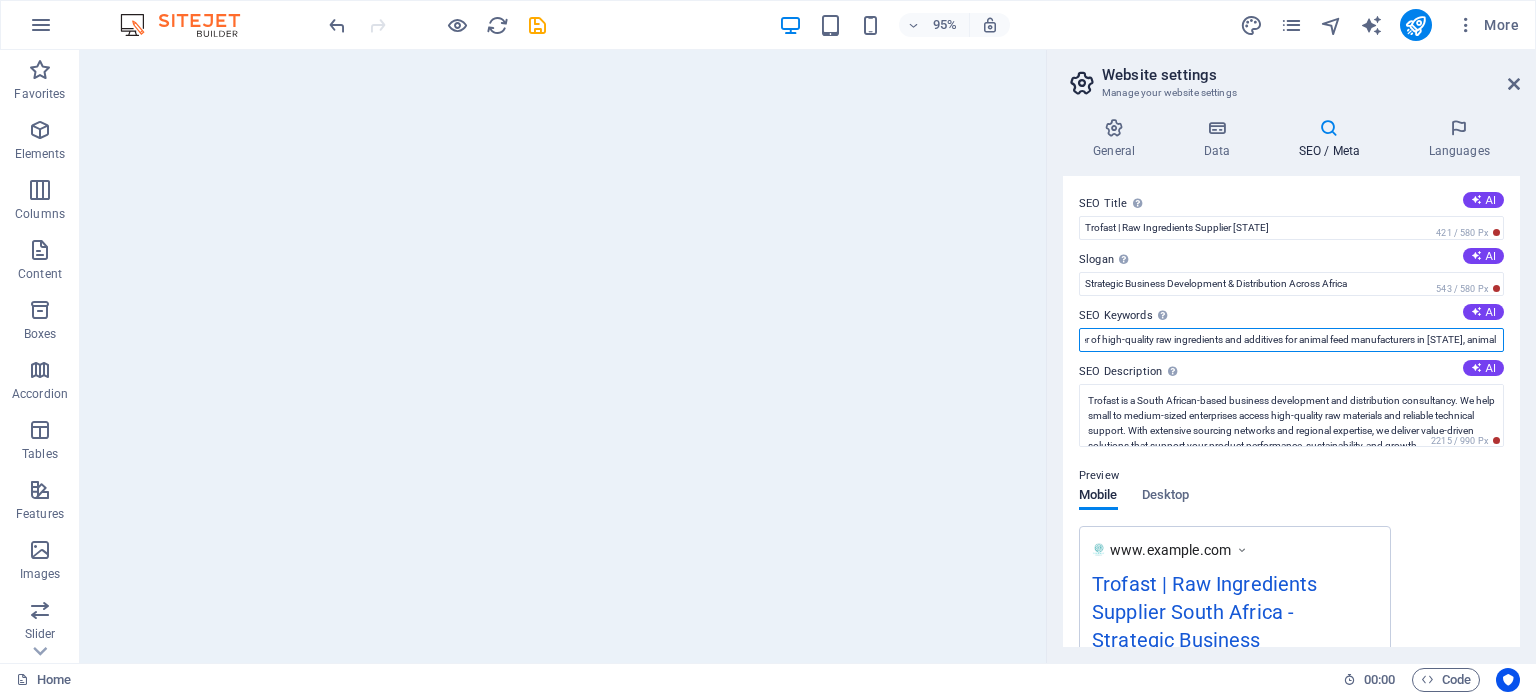 click on "eliable supplier of high-quality raw ingredients and additives for animal feed manufacturers in [STATE], animal feed distribution, personal care products, nutraceutical services, veterinary industry partner, Africa business solutions" at bounding box center (1291, 340) 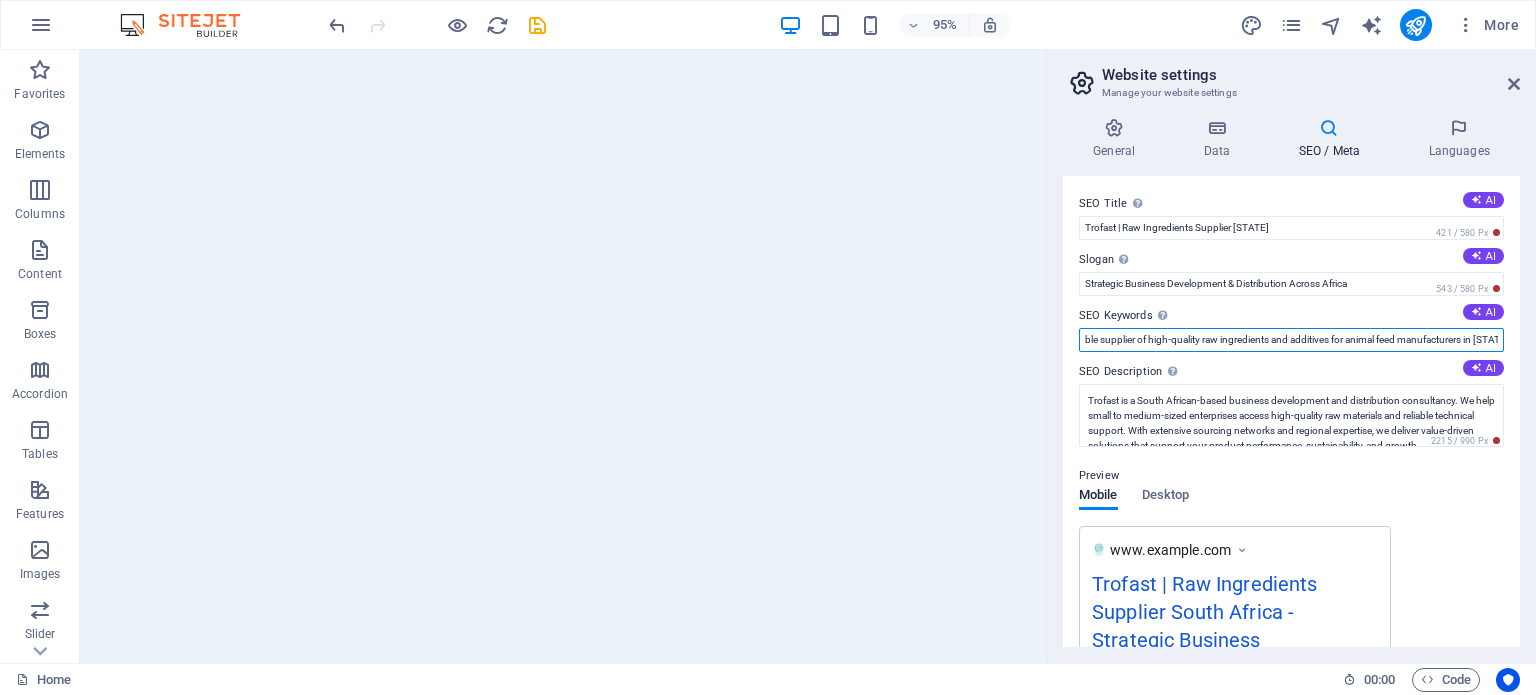 scroll, scrollTop: 0, scrollLeft: 0, axis: both 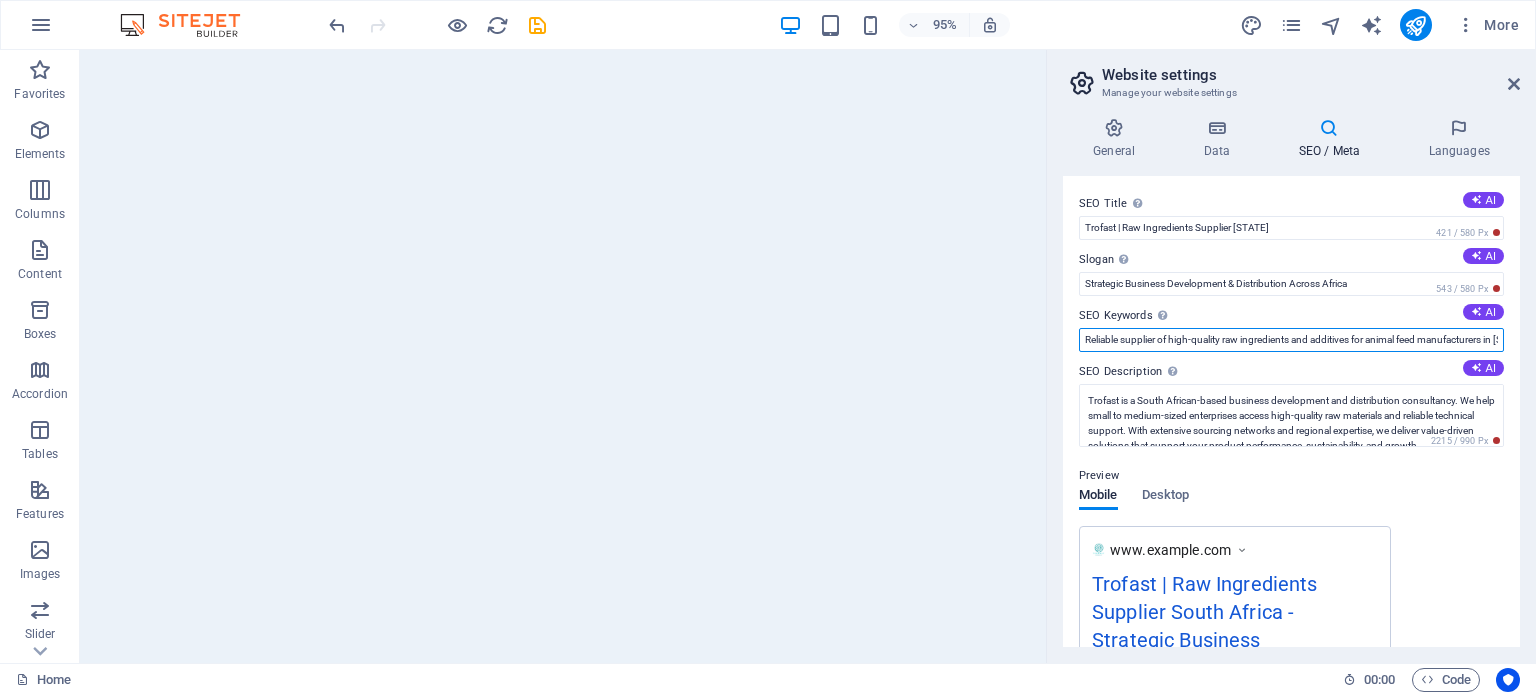 click on "Reliable supplier of high-quality raw ingredients and additives for animal feed manufacturers in [STATE], animal feed distribution, personal care products, nutraceutical services, veterinary industry partner, Africa business solutions" at bounding box center (1291, 340) 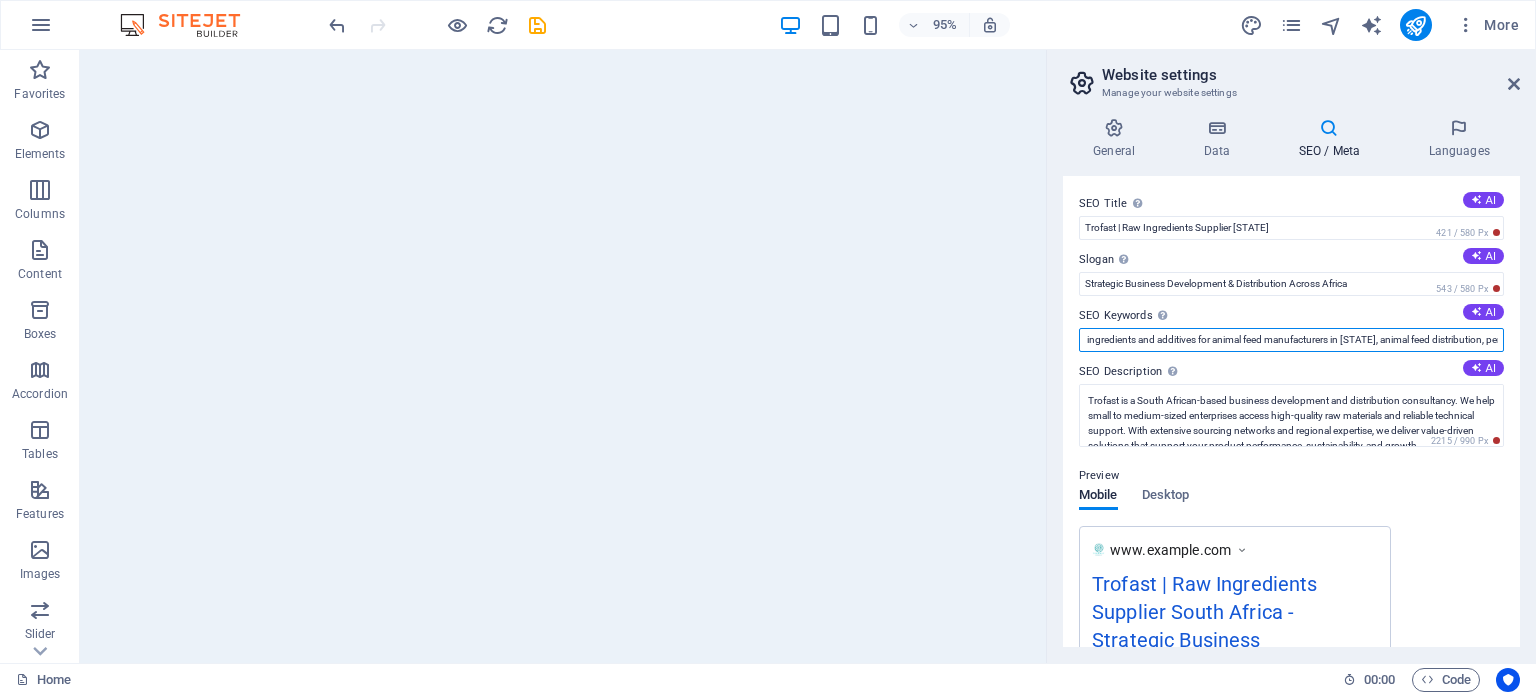 scroll, scrollTop: 0, scrollLeft: 186, axis: horizontal 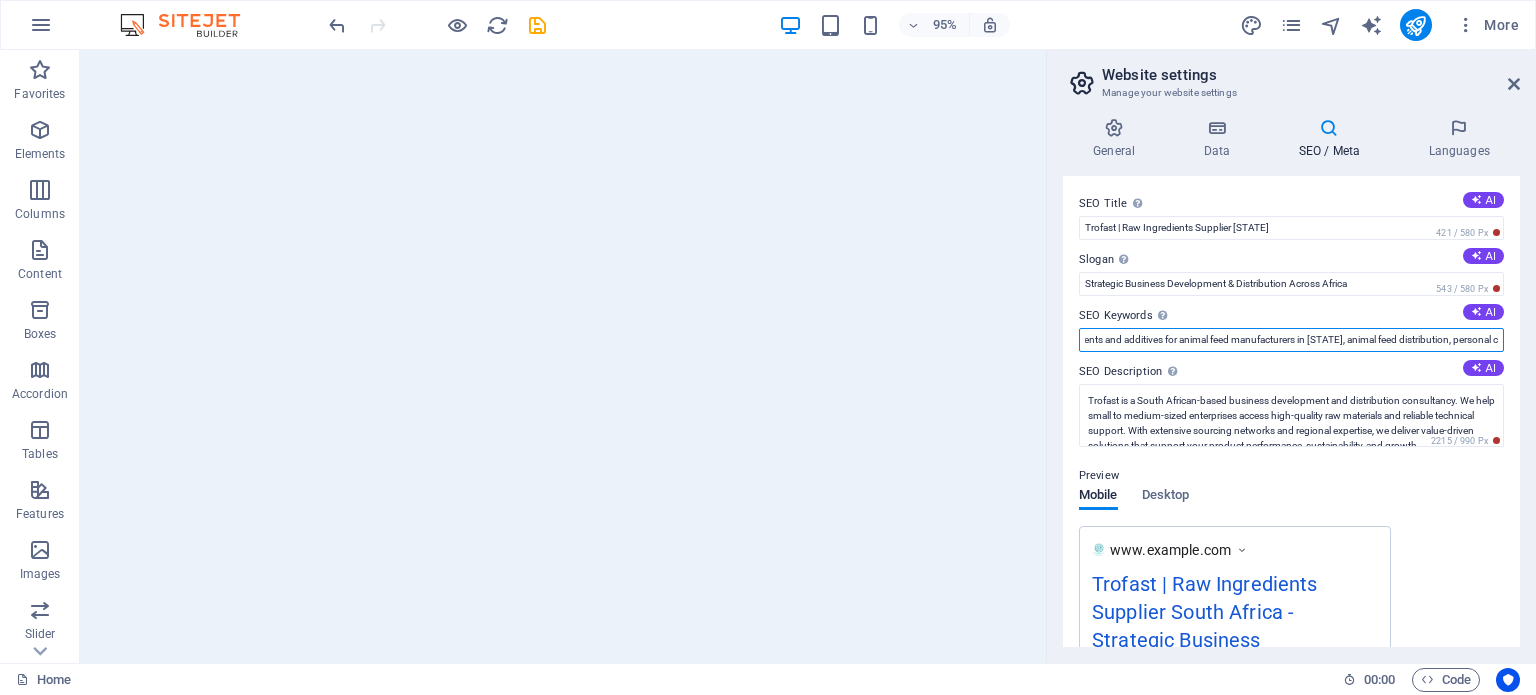 drag, startPoint x: 1378, startPoint y: 343, endPoint x: 1193, endPoint y: 382, distance: 189.06613 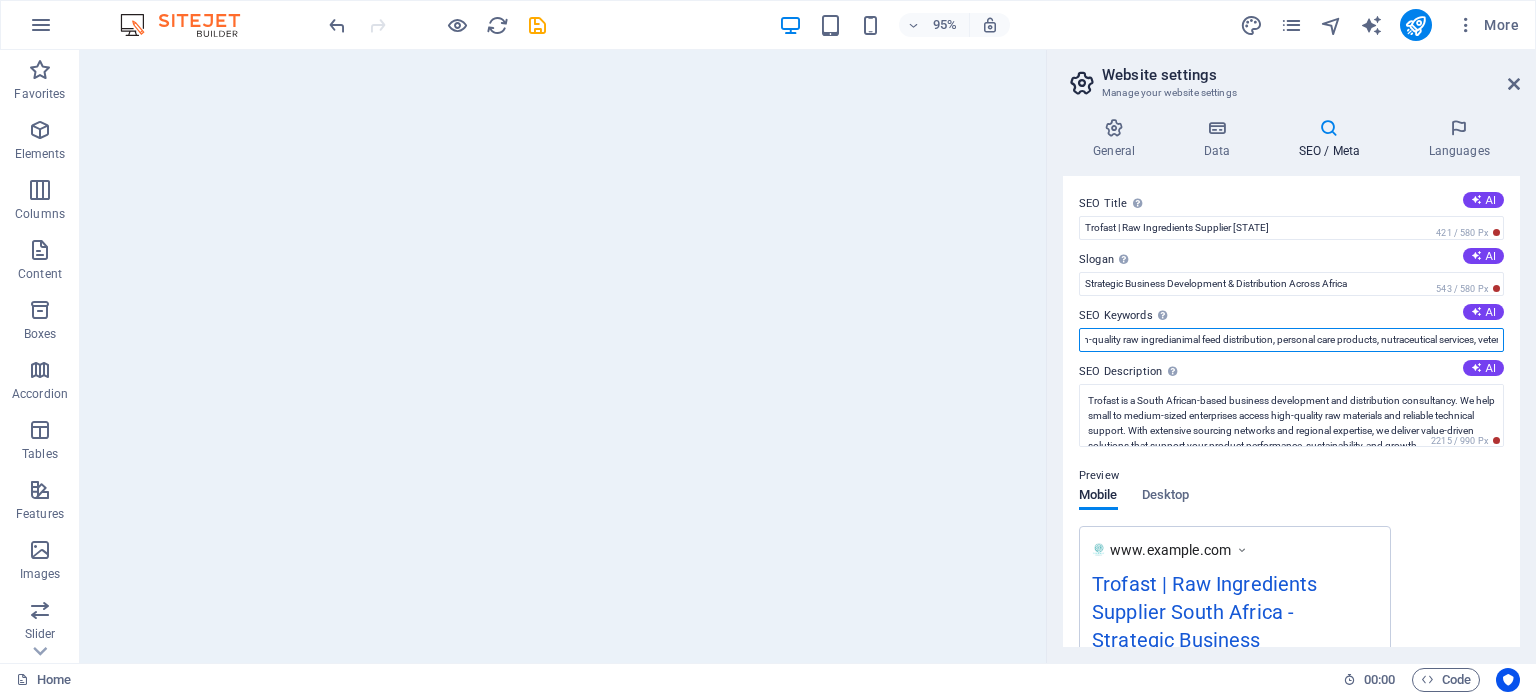 scroll, scrollTop: 0, scrollLeft: 93, axis: horizontal 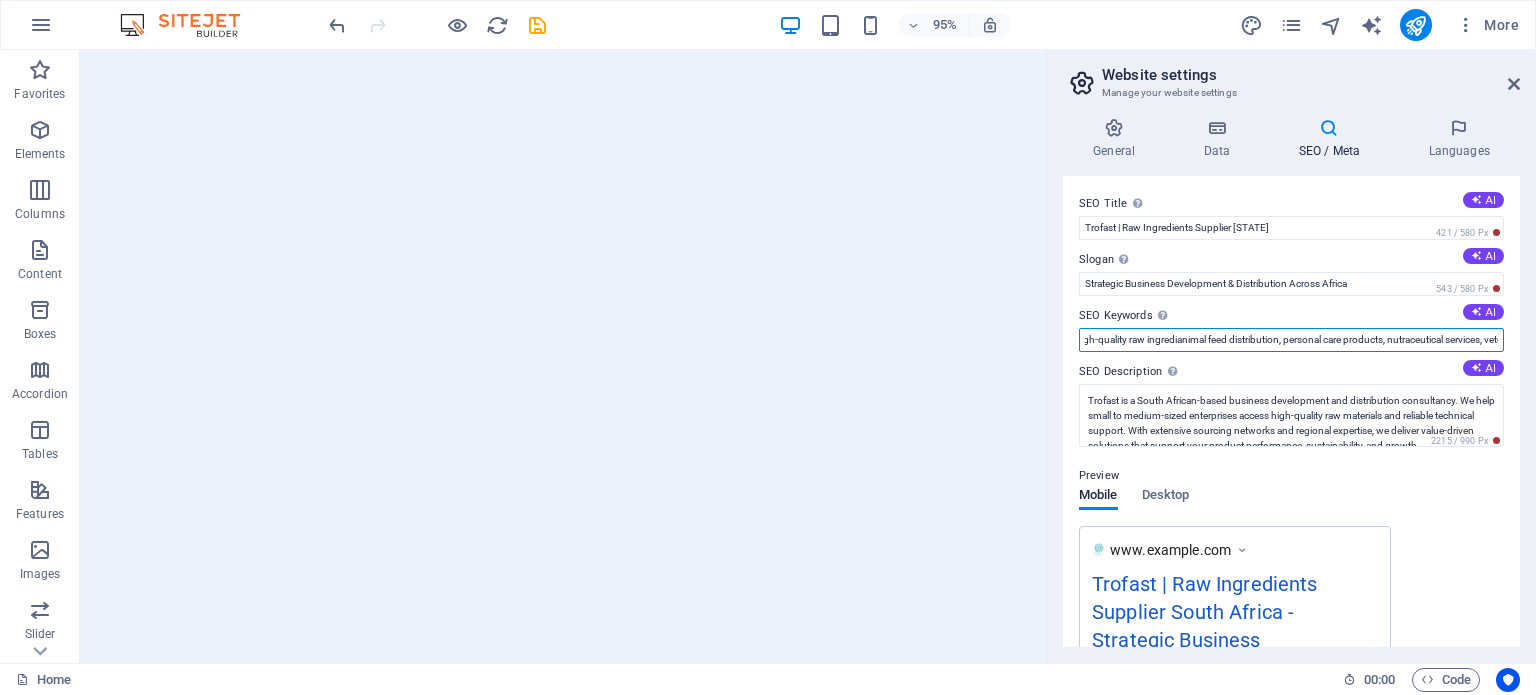 click on "Reliable supplier of high-quality raw ingredianimal feed distribution, personal care products, nutraceutical services, veterinary industry partner, Africa business solutions" at bounding box center (1291, 340) 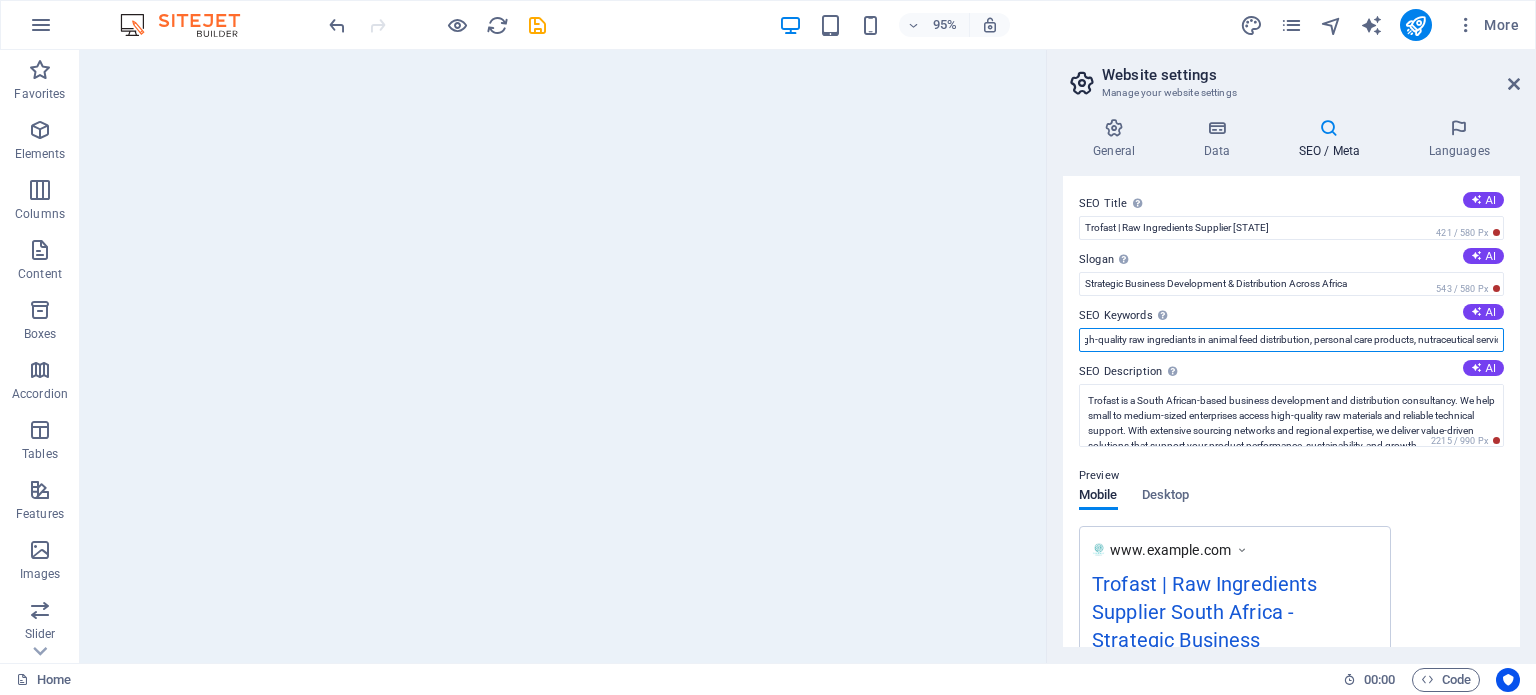 click on "Reliable supplier of high-quality raw ingrediants in animal feed distribution, personal care products, nutraceutical services, veterinary industry partner, Africa business solutions" at bounding box center [1291, 340] 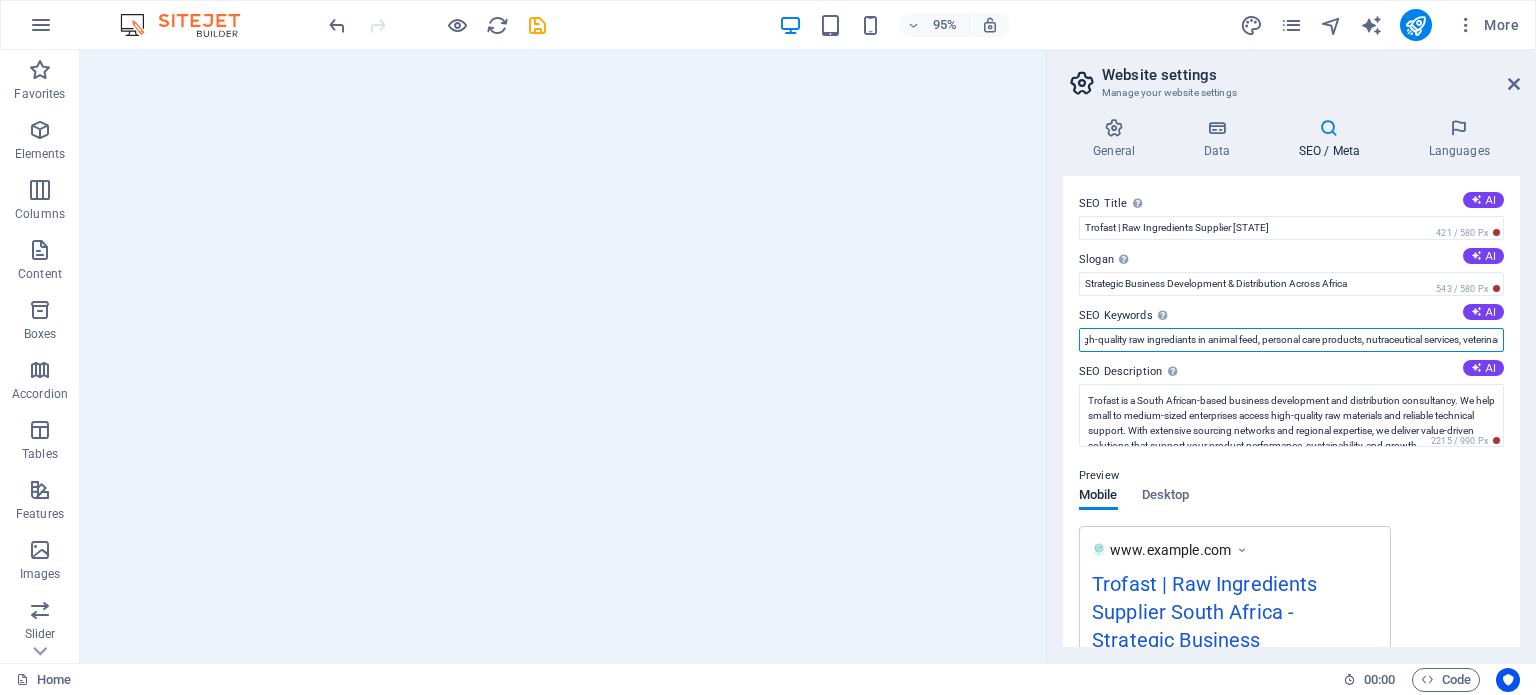 click on "Reliable supplier of high-quality raw ingrediants in animal feed, personal care products, nutraceutical services, veterinary industry partner, Africa business solutions" at bounding box center [1291, 340] 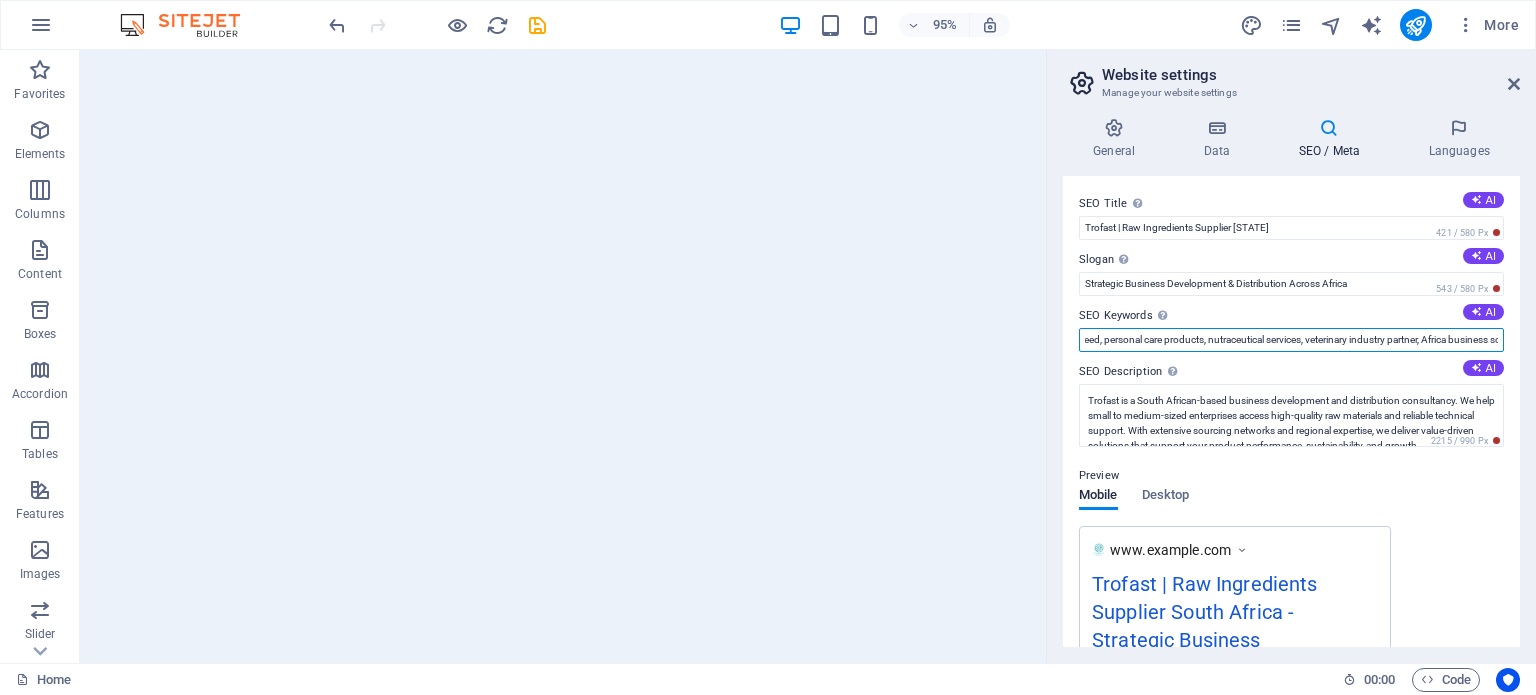 scroll, scrollTop: 0, scrollLeft: 261, axis: horizontal 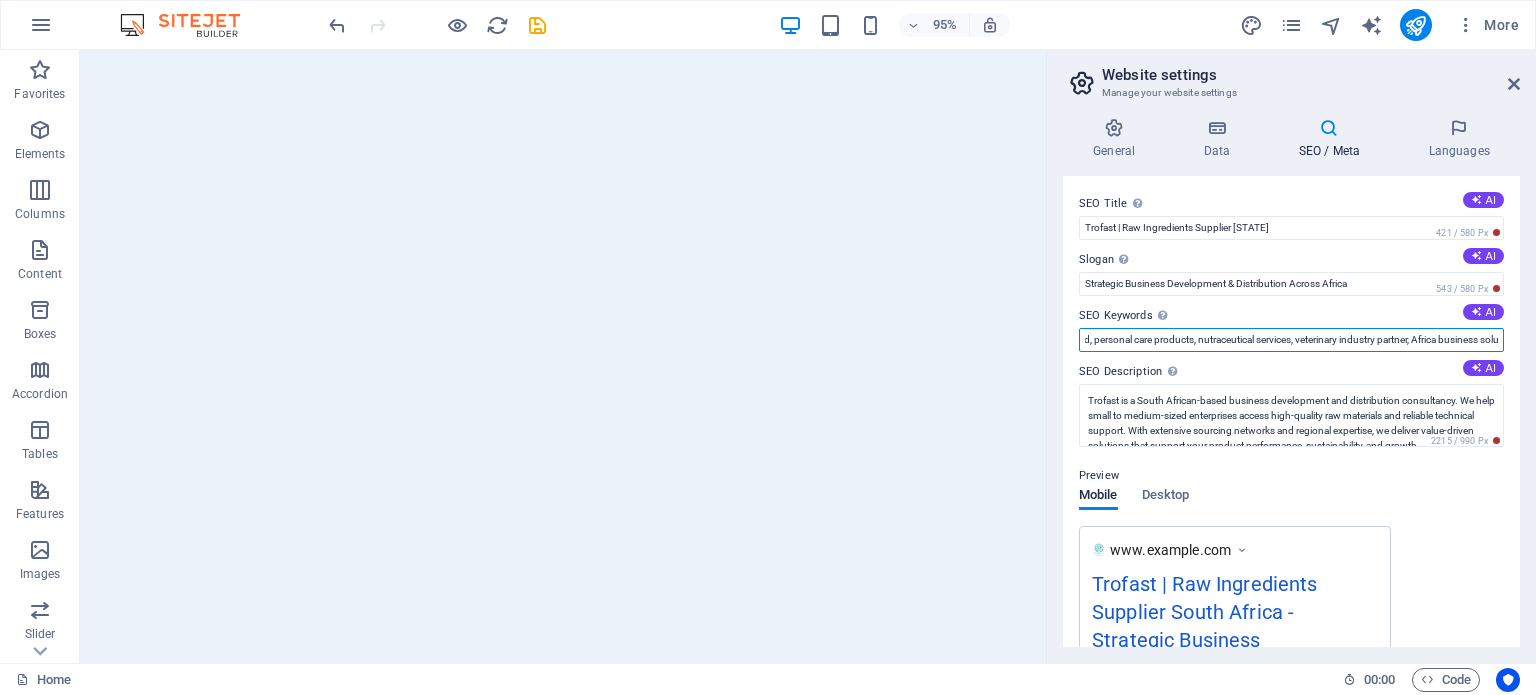 drag, startPoint x: 1266, startPoint y: 337, endPoint x: 1304, endPoint y: 342, distance: 38.327538 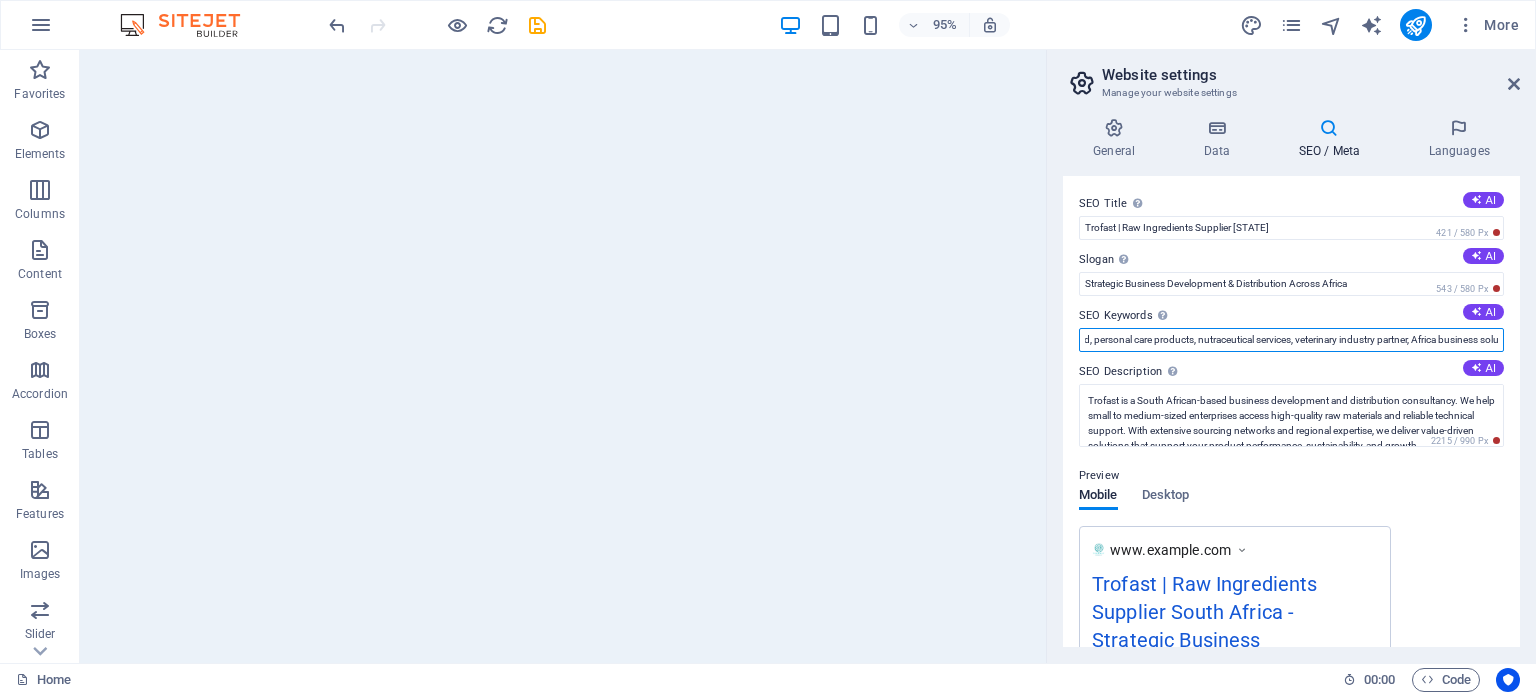 click on "Reliable supplier of high-quality raw ingrediants in animal feed, personal care products, nutraceutical services, veterinary industry partner, Africa business solutions" at bounding box center (1291, 340) 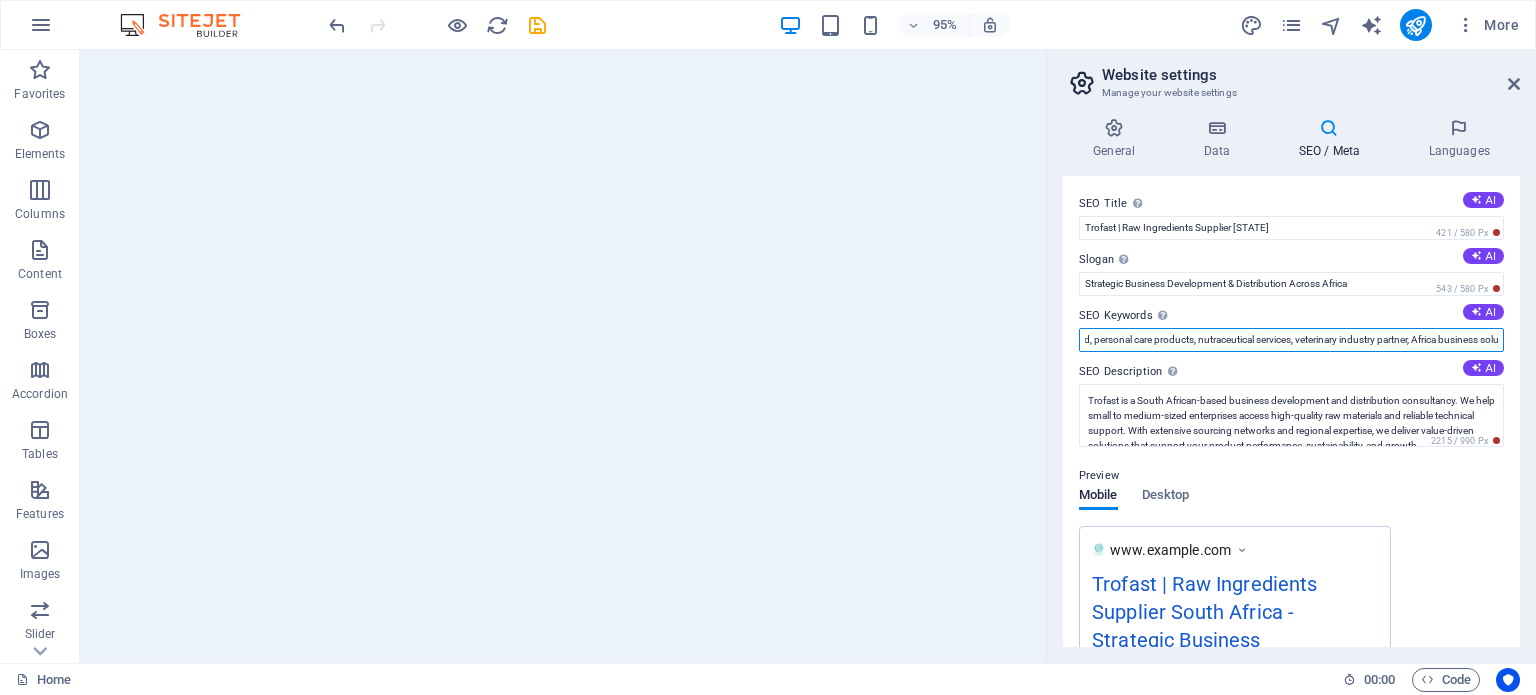 drag, startPoint x: 1358, startPoint y: 340, endPoint x: 1429, endPoint y: 340, distance: 71 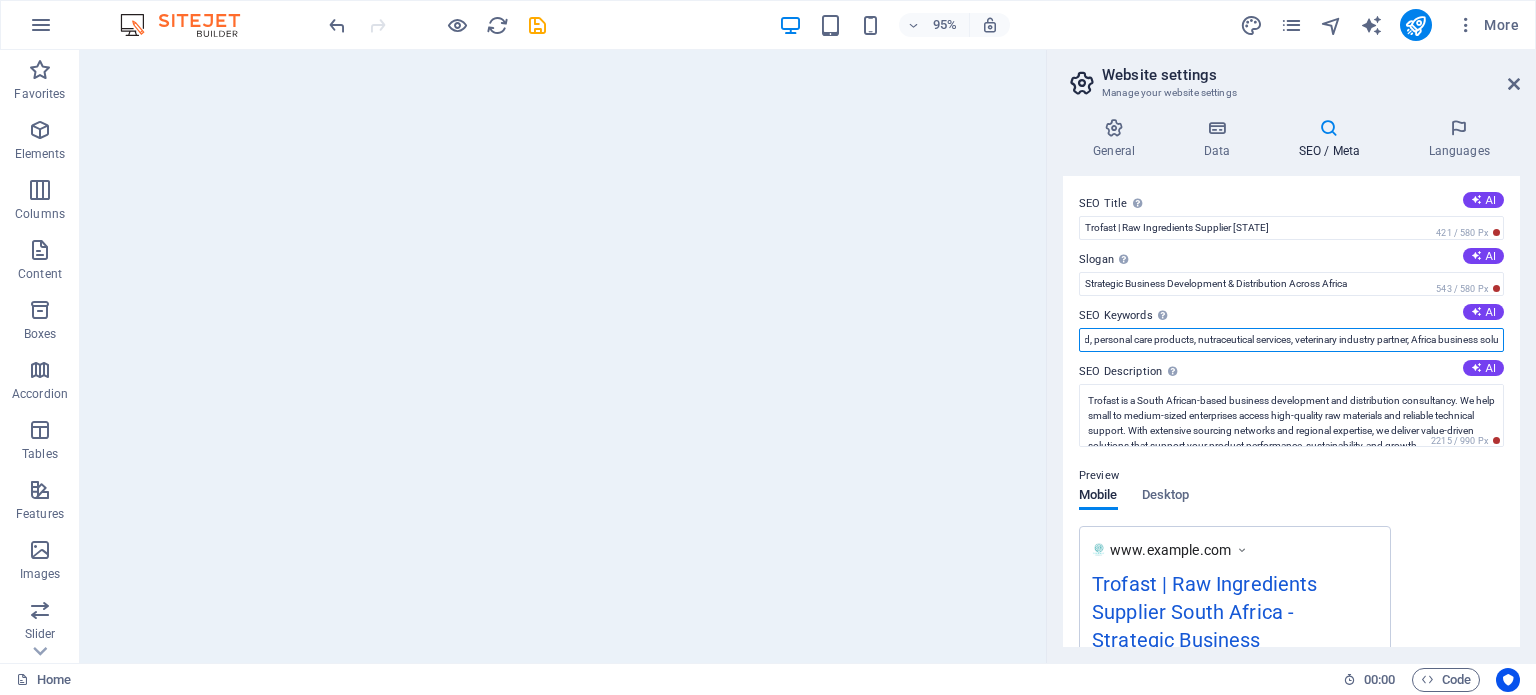 click on "Reliable supplier of high-quality raw ingrediants in animal feed, personal care products, nutraceutical services, veterinary industry partner, Africa business solutions" at bounding box center (1291, 340) 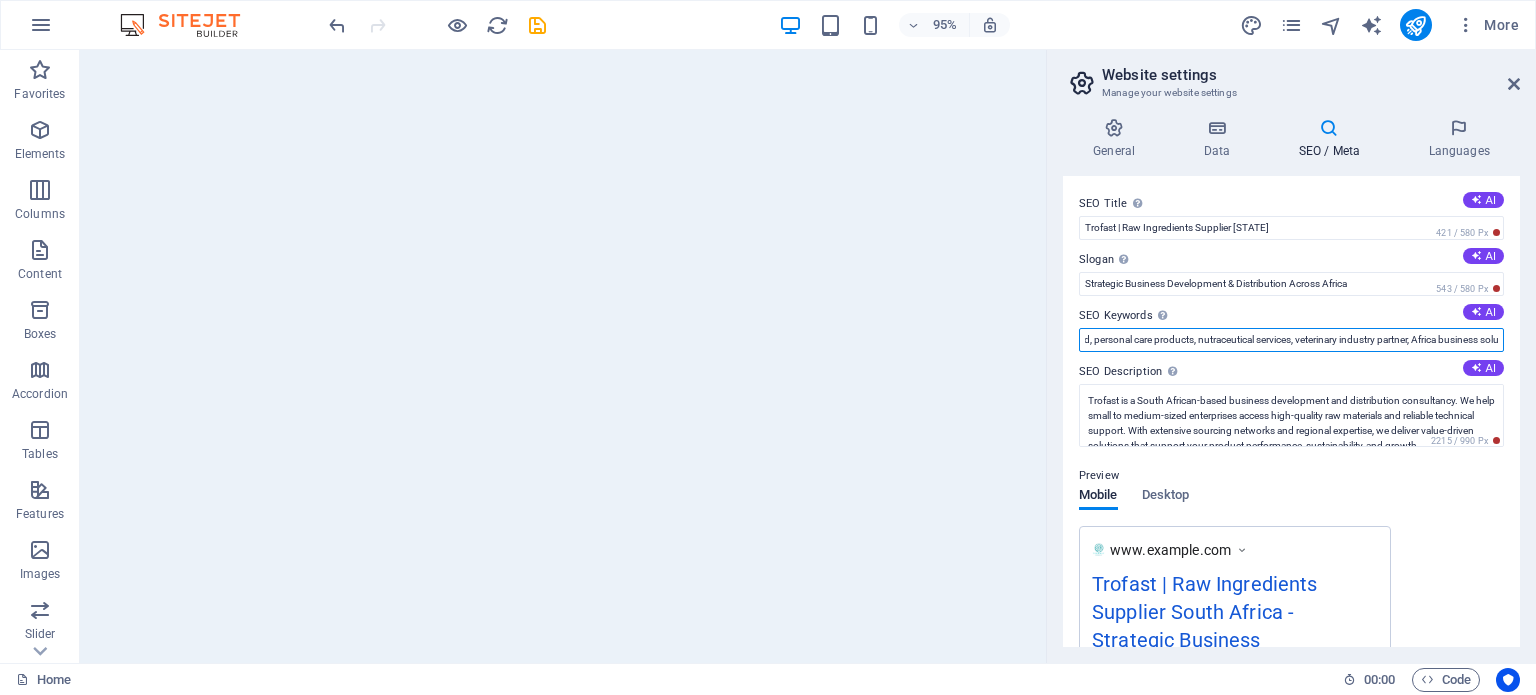 drag, startPoint x: 1422, startPoint y: 343, endPoint x: 1358, endPoint y: 351, distance: 64.49806 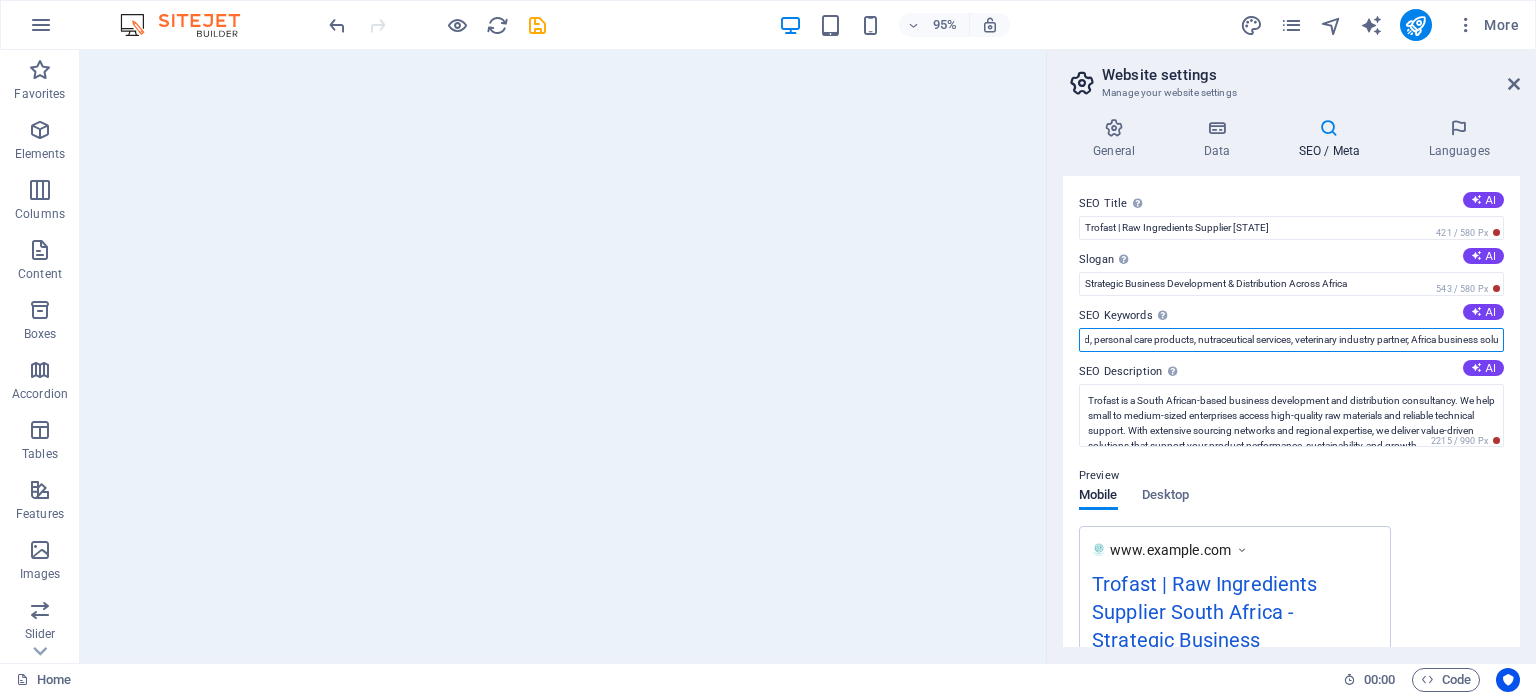 click on "SEO Title The title of your website - make it something that stands out in search engine results. AI Trofast | Raw Ingredients Supplier [STATE] 421 / 580 Px Slogan The slogan of your website. AI Strategic Business Development & Distribution Across Africa 543 / 580 Px SEO Keywords Comma-separated list of keywords representing your website. AI Reliable supplier of high-quality raw ingrediants in animal feed, personal care products, nutraceutical services, veterinary industry partner, Africa business solutions SEO Description Describe the contents of your website - this is crucial for search engines and SEO! AI Trofast is a South African-based business development and distribution consultancy. We help small to medium-sized enterprises access high-quality raw materials and reliable technical support. With extensive sourcing networks and regional expertise, we deliver value-driven solutions that support your product performance, sustainability, and growth. 2215 / 990 Px Preview Mobile Desktop www.example.com" at bounding box center [1291, 411] 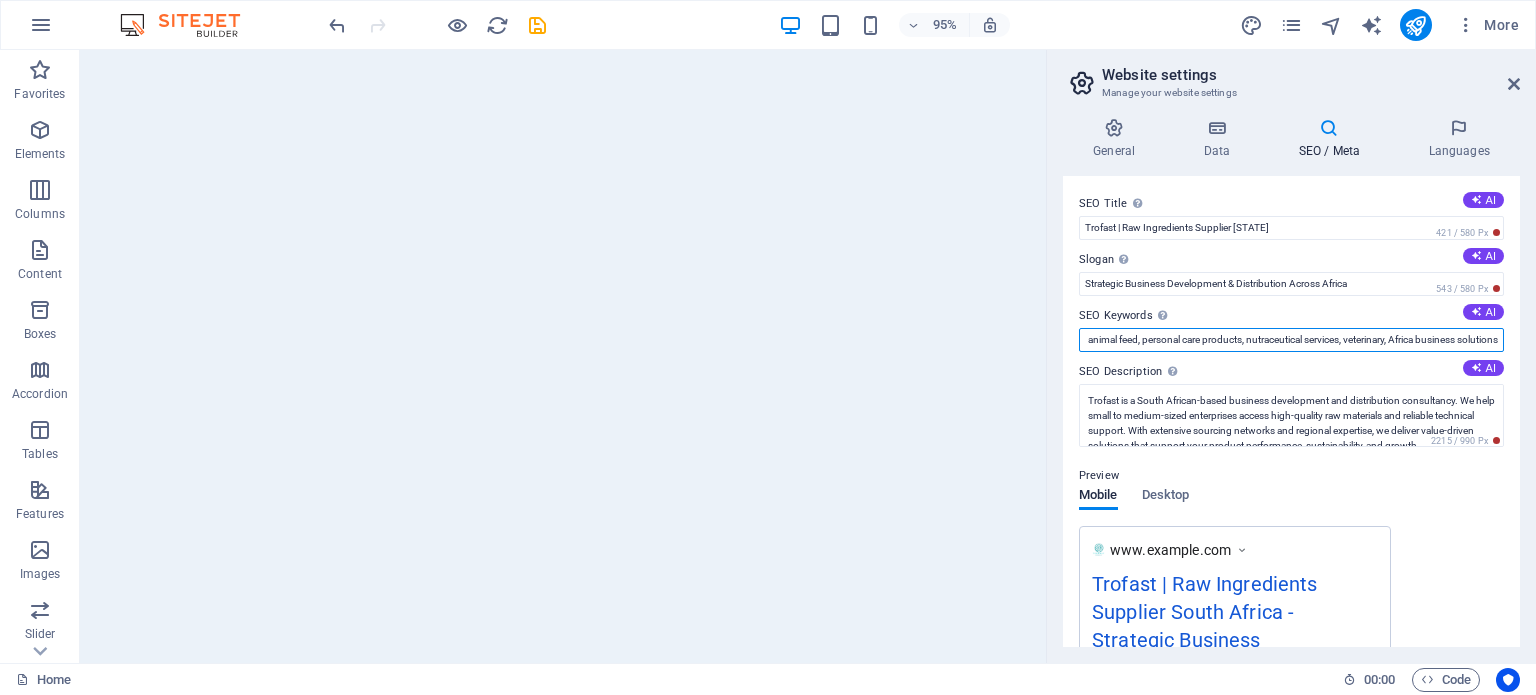 scroll, scrollTop: 0, scrollLeft: 237, axis: horizontal 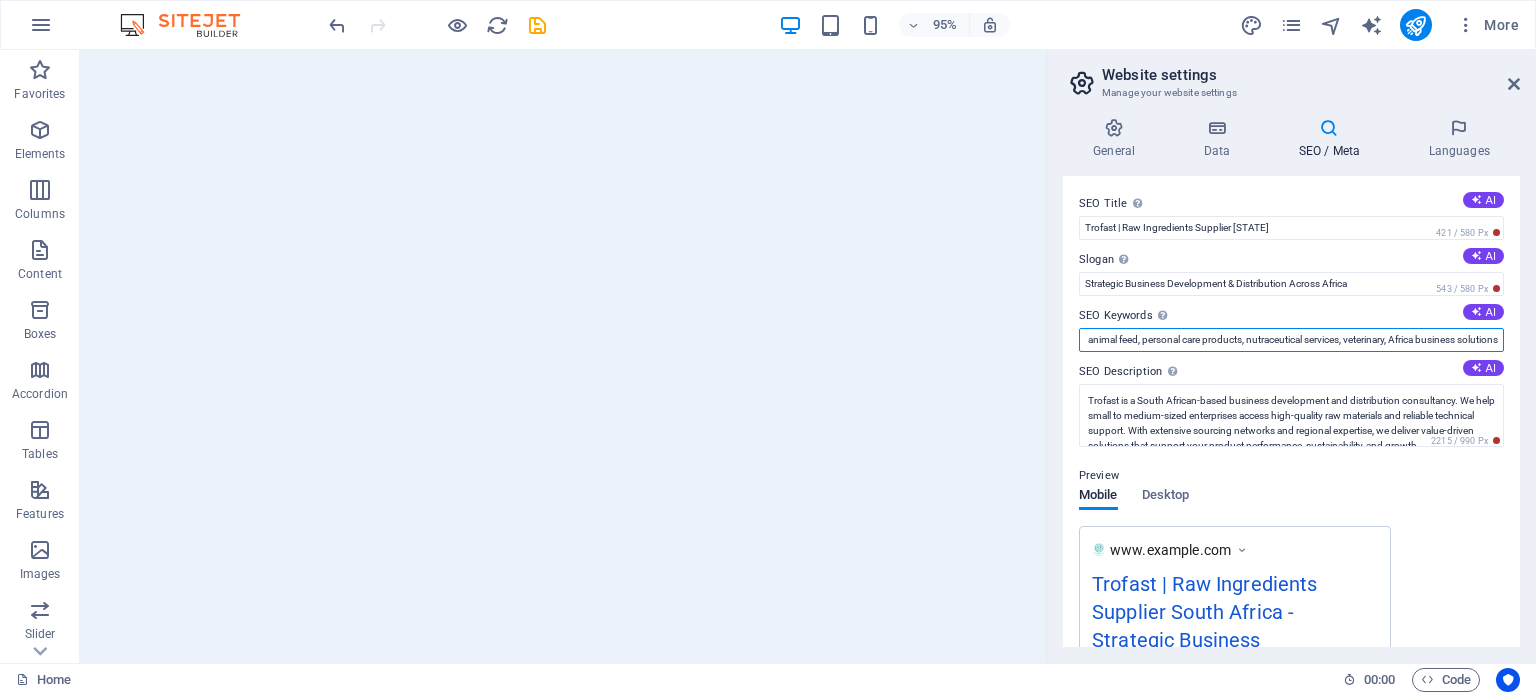 click on "SEO Title The title of your website - make it something that stands out in search engine results. AI Trofast | Raw Ingredients Supplier [STATE] 421 / 580 Px Slogan The slogan of your website. AI Strategic Business Development & Distribution Across Africa 543 / 580 Px SEO Keywords Comma-separated list of keywords representing your website. AI Reliable supplier of high-quality raw ingrediants in animal feed, personal care products, nutraceutical services, veterinary, Africa business solutions SEO Description Describe the contents of your website - this is crucial for search engines and SEO! AI Trofast is a South African-based business development and distribution consultancy. We help small to medium-sized enterprises access high-quality raw materials and reliable technical support. With extensive sourcing networks and regional expertise, we deliver value-driven solutions that support your product performance, sustainability, and growth. 2215 / 990 Px Preview Mobile Desktop www.example.com Settings Noindex" at bounding box center [1291, 411] 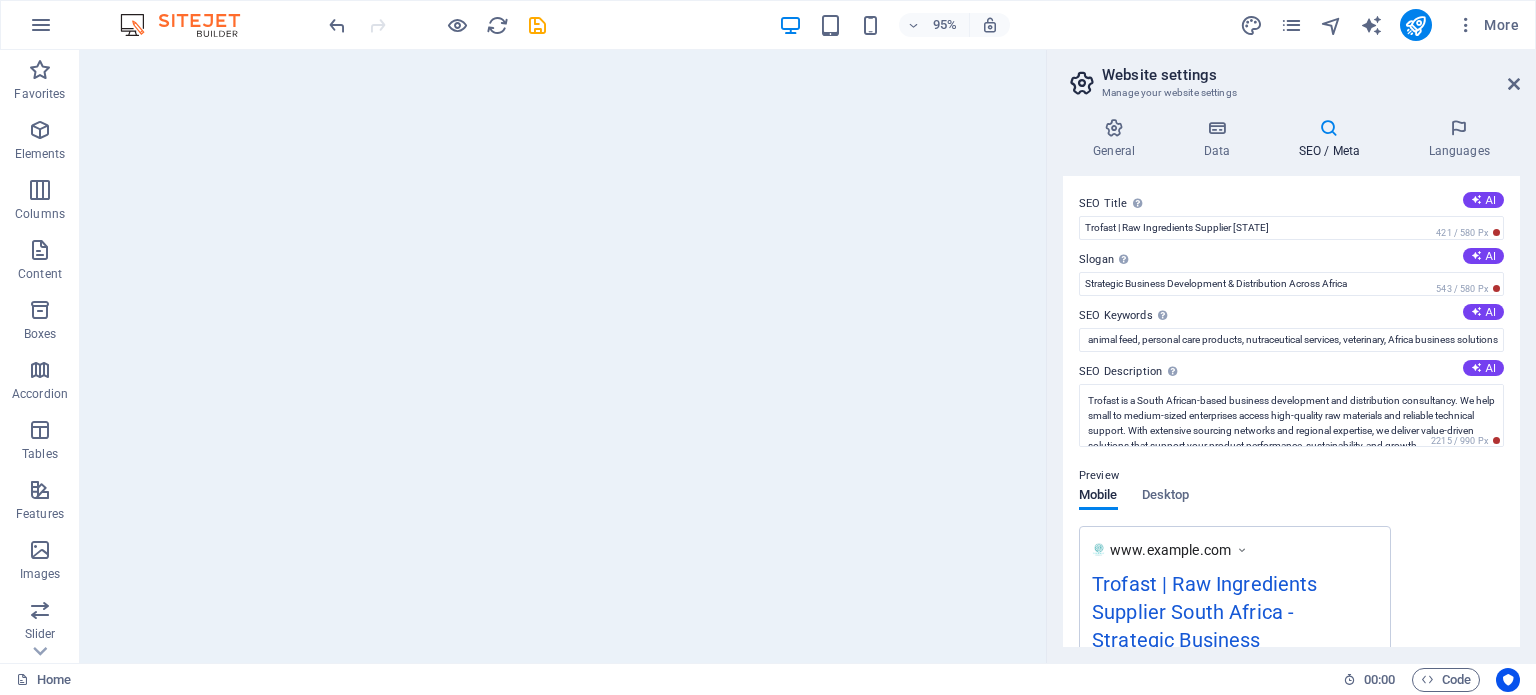 click on "SEO Description Describe the contents of your website - this is crucial for search engines and SEO! AI" at bounding box center (1291, 372) 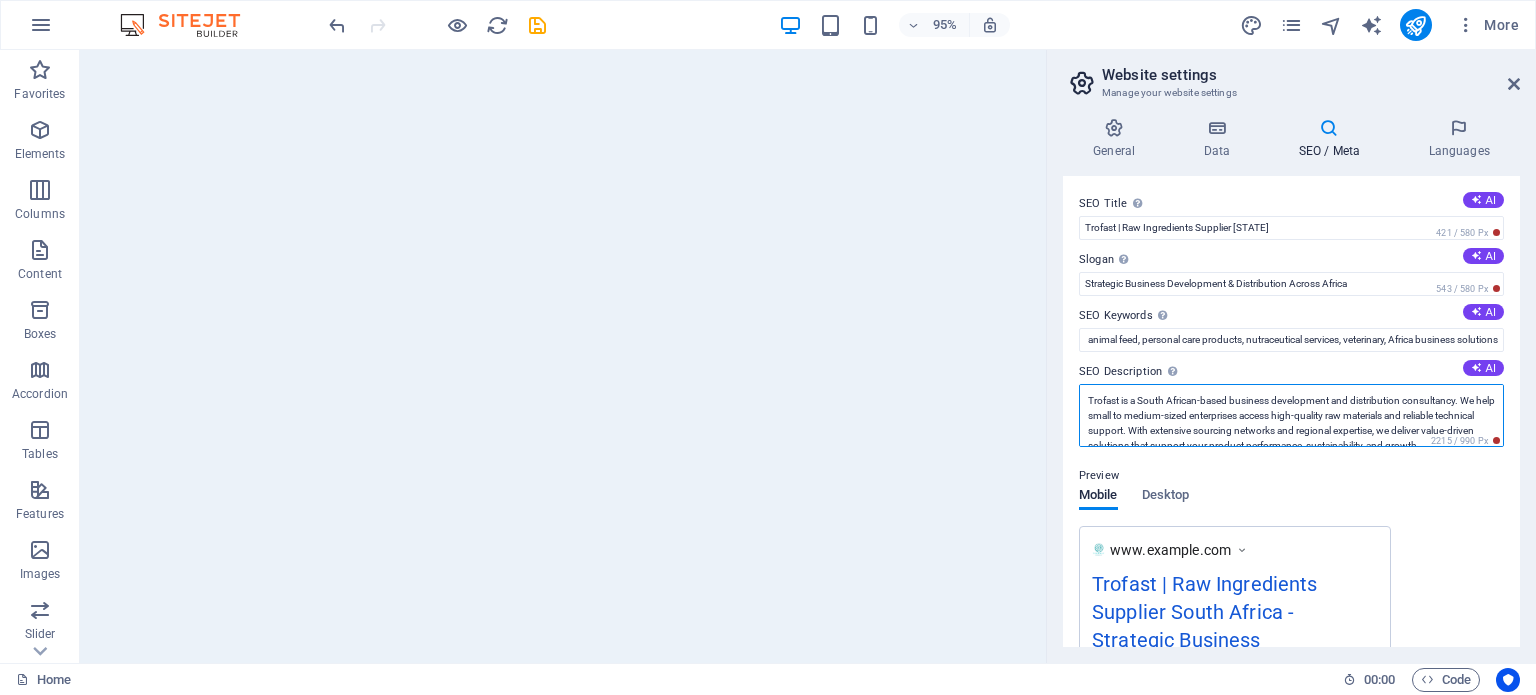 click on "Trofast is a South African-based business development and distribution consultancy. We help small to medium-sized enterprises access high-quality raw materials and reliable technical support. With extensive sourcing networks and regional expertise, we deliver value-driven solutions that support your product performance, sustainability, and growth." at bounding box center [1291, 415] 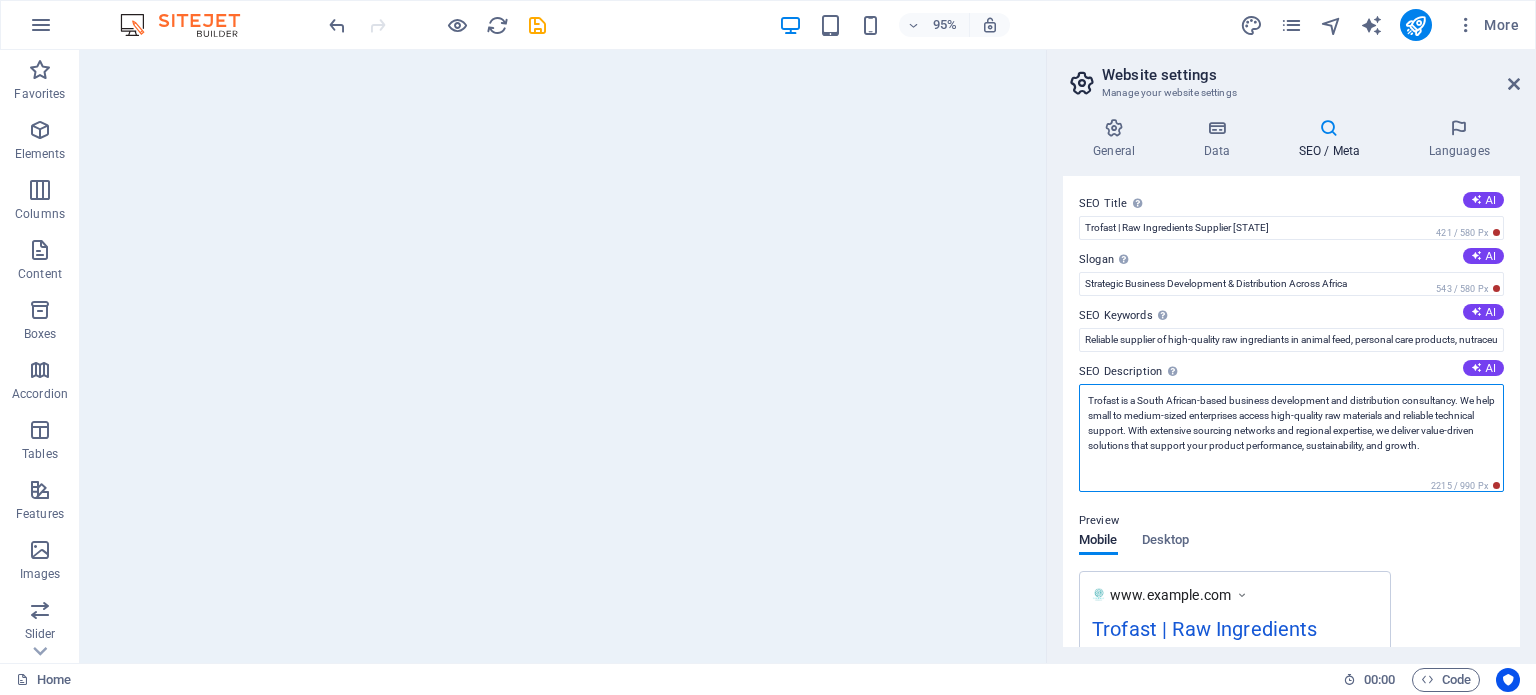 scroll, scrollTop: 0, scrollLeft: 0, axis: both 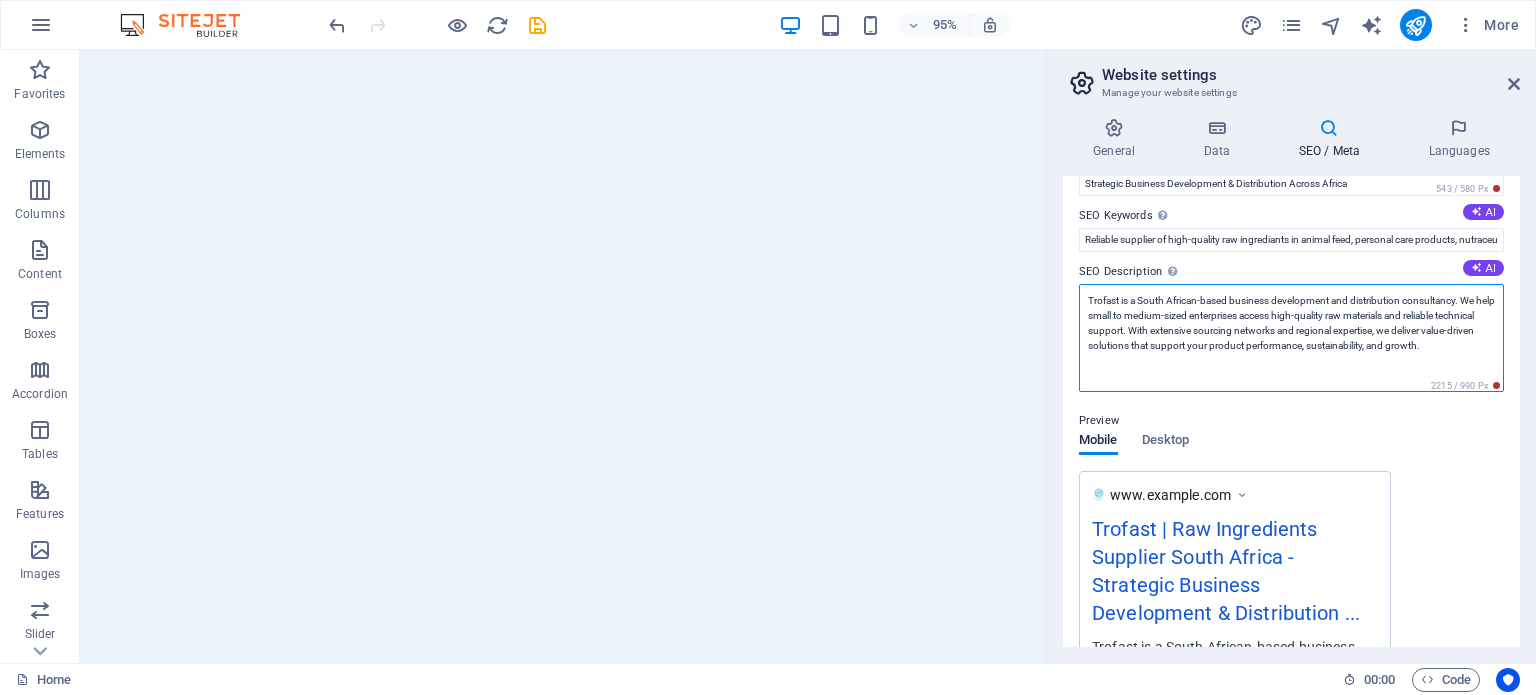 drag, startPoint x: 1083, startPoint y: 296, endPoint x: 1492, endPoint y: 365, distance: 414.77945 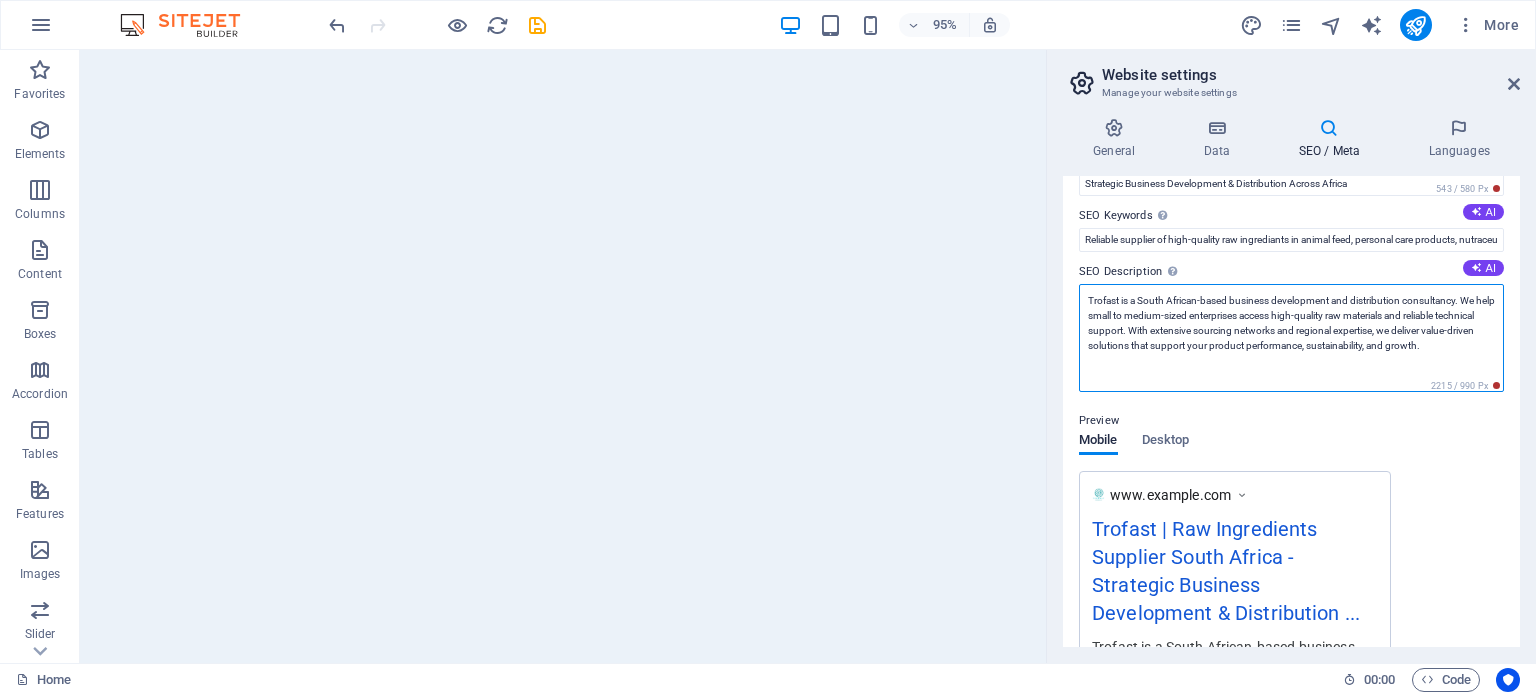 click on "Trofast Home Favorites Elements Columns Content Boxes Accordion Tables Features Images Slider Header Footer Forms Marketing Collections
Drag here to replace the existing content. Press “Ctrl” if you want to create a new element.
H1   Banner   Container   Banner   Menu Bar   Banner   Spacer   Menu   Spacer   Text   Logo 95% More Home 00 : 00 Code Website settings Manage your website settings  General  Data  SEO / Meta  Languages Website name trofast.[EXAMPLE.COM] Logo Drag files here, click to choose files or select files from Files or our free stock photos & videos Select files from the file manager, stock photos, or upload file(s) Upload Favicon Set the favicon of your website here. A favicon is a small icon shown in the browser tab next to your website title. It helps visitors identify your website. Drag files here, click to choose files or select files from Files or our free stock photos & videos Fax" at bounding box center (768, 347) 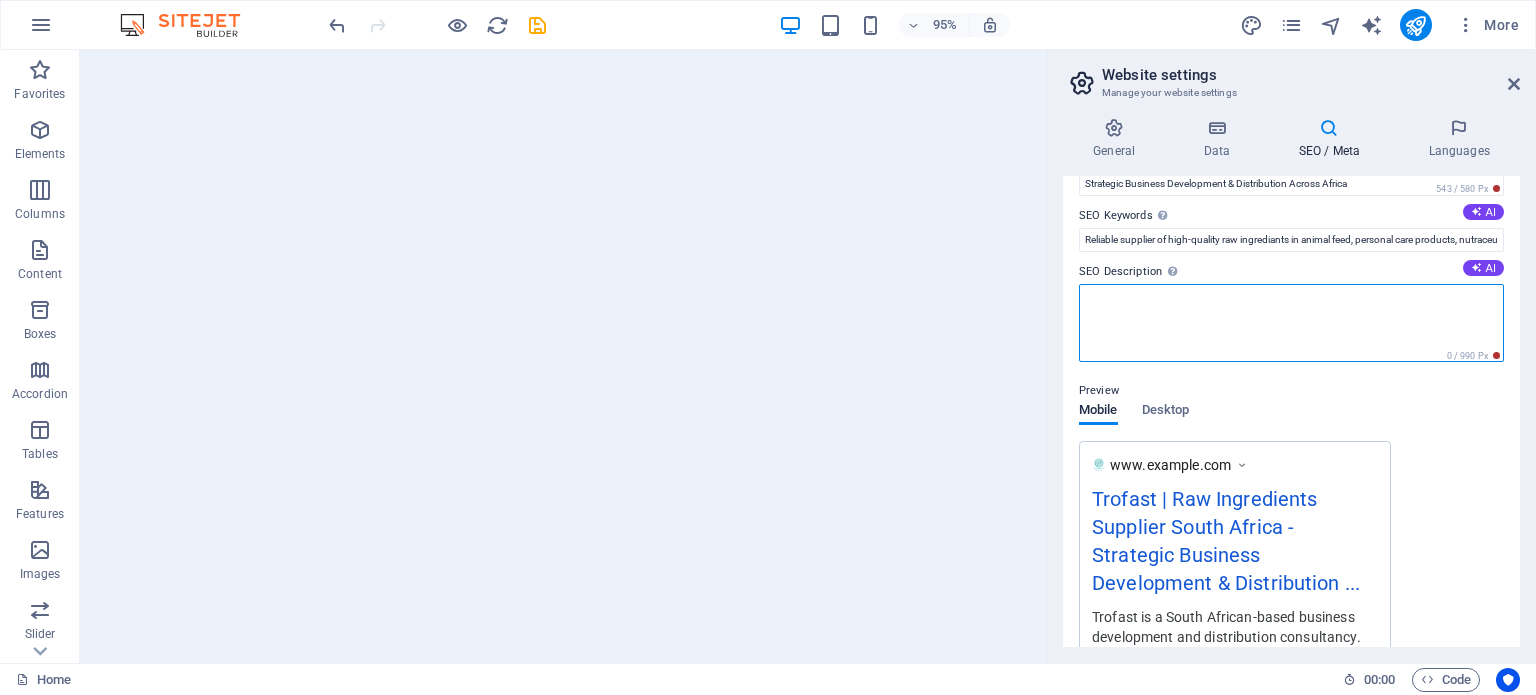 paste on "Trofast supplies quality raw ingredients—vitamins, minerals, additives—for feed, personal care, nutraceutical & veterinary sectors in South Africa." 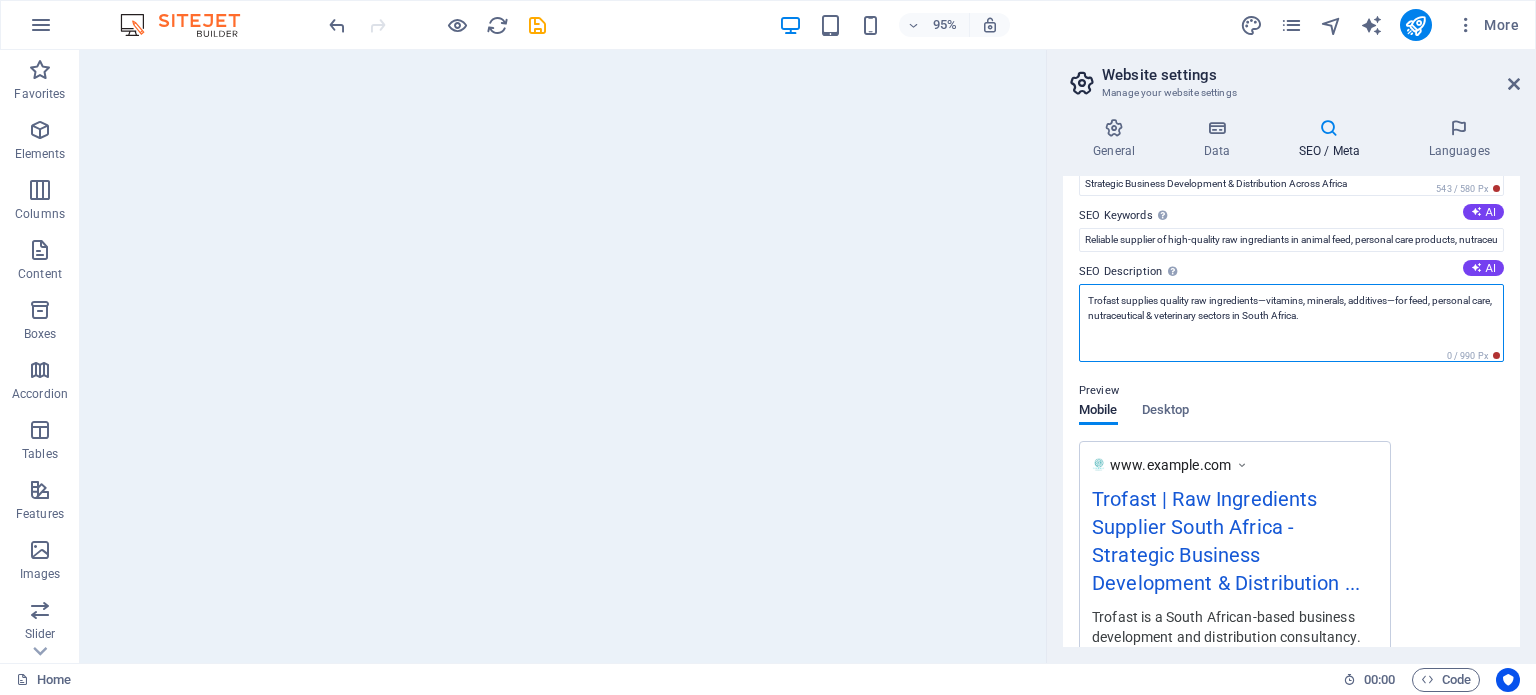 type on "Trofast supplies quality raw ingredients—vitamins, minerals, additives—for feed, personal care, nutraceutical & veterinary sectors in South Africa." 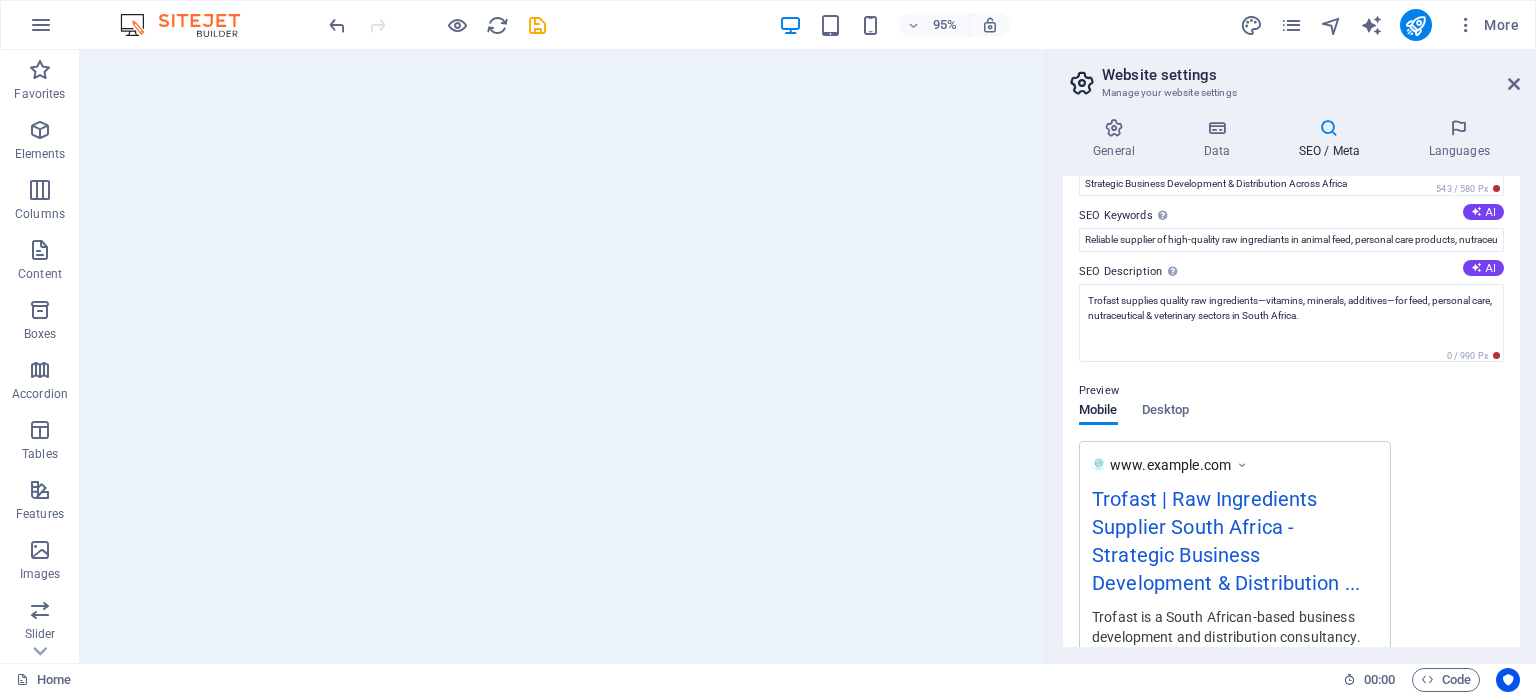 click on "Preview Mobile Desktop www.example.com Trofast | Raw Ingredients Supplier [STATE] - Strategic Business Development & Distribution ... Trofast is a South African-based business development and distribution consultancy. We help small to medium-sized enterprises access high-quality raw materials and reliable technical support. With ..." at bounding box center [1291, 541] 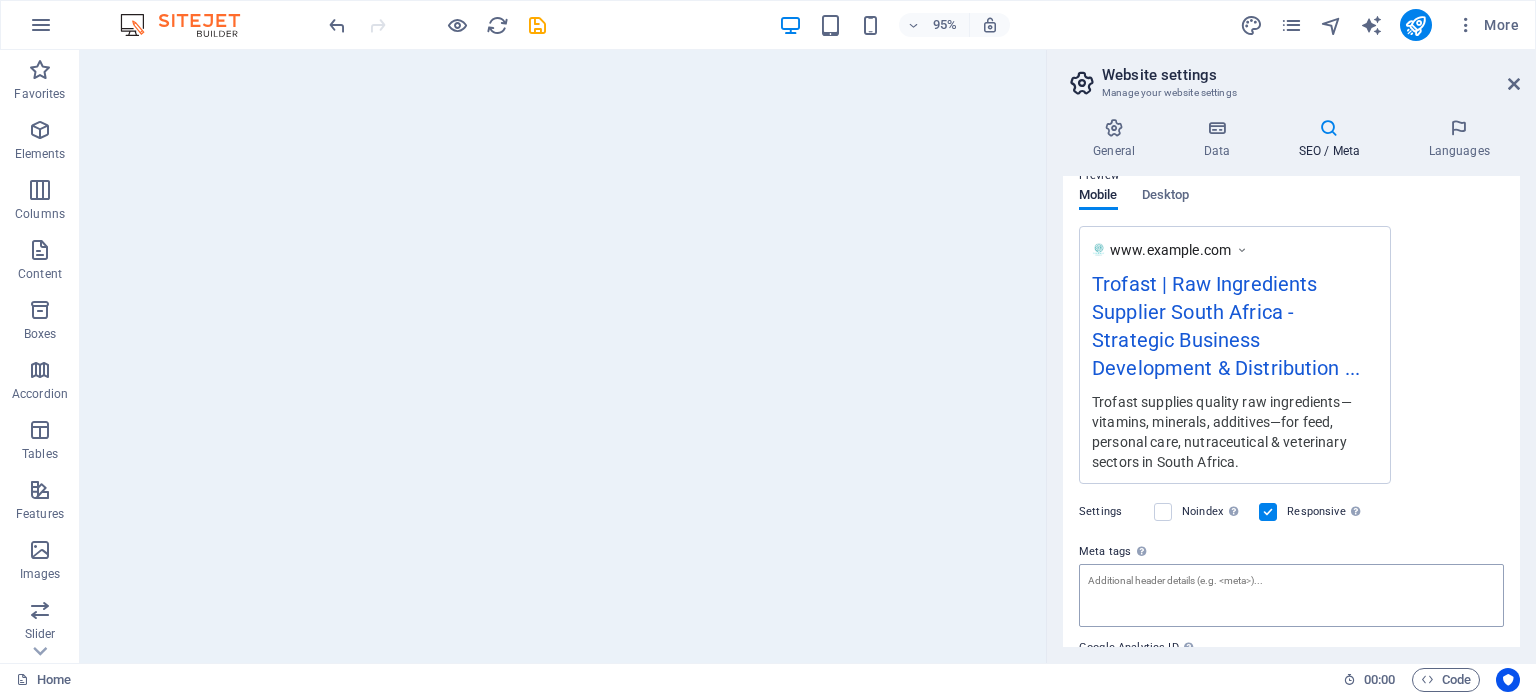 scroll, scrollTop: 407, scrollLeft: 0, axis: vertical 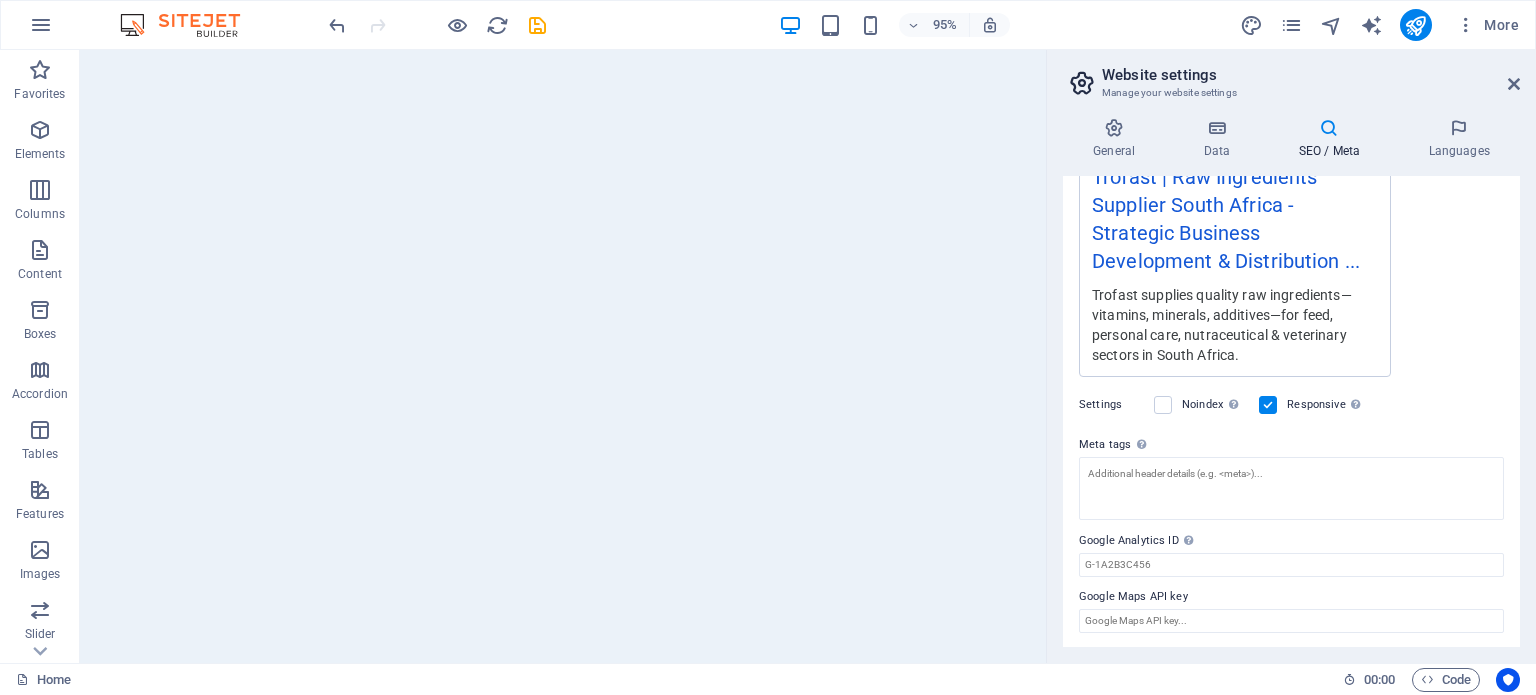 drag, startPoint x: 1085, startPoint y: 447, endPoint x: 1106, endPoint y: 440, distance: 22.135944 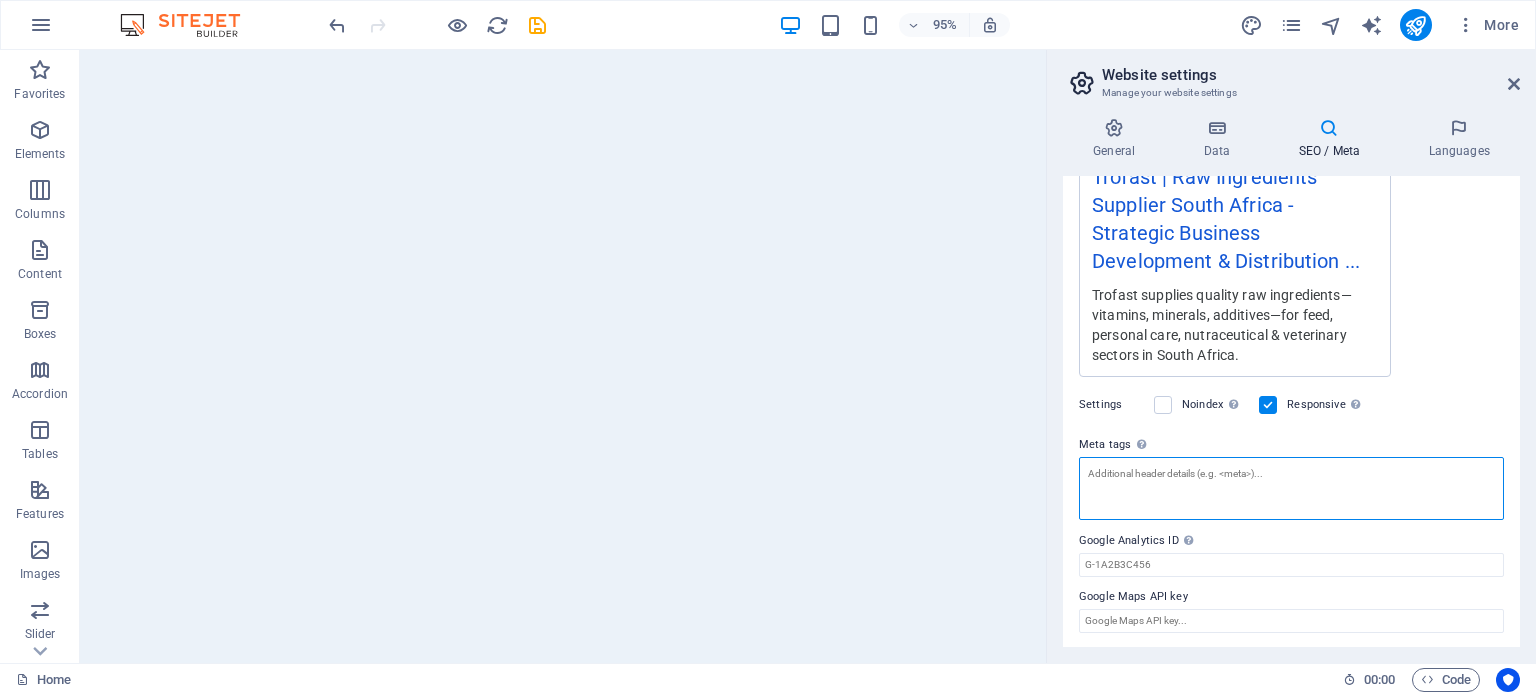 click on "Meta tags Enter HTML code here that will be placed inside the  tags of your website. Please note that your website may not function if you include code with errors." at bounding box center (1291, 488) 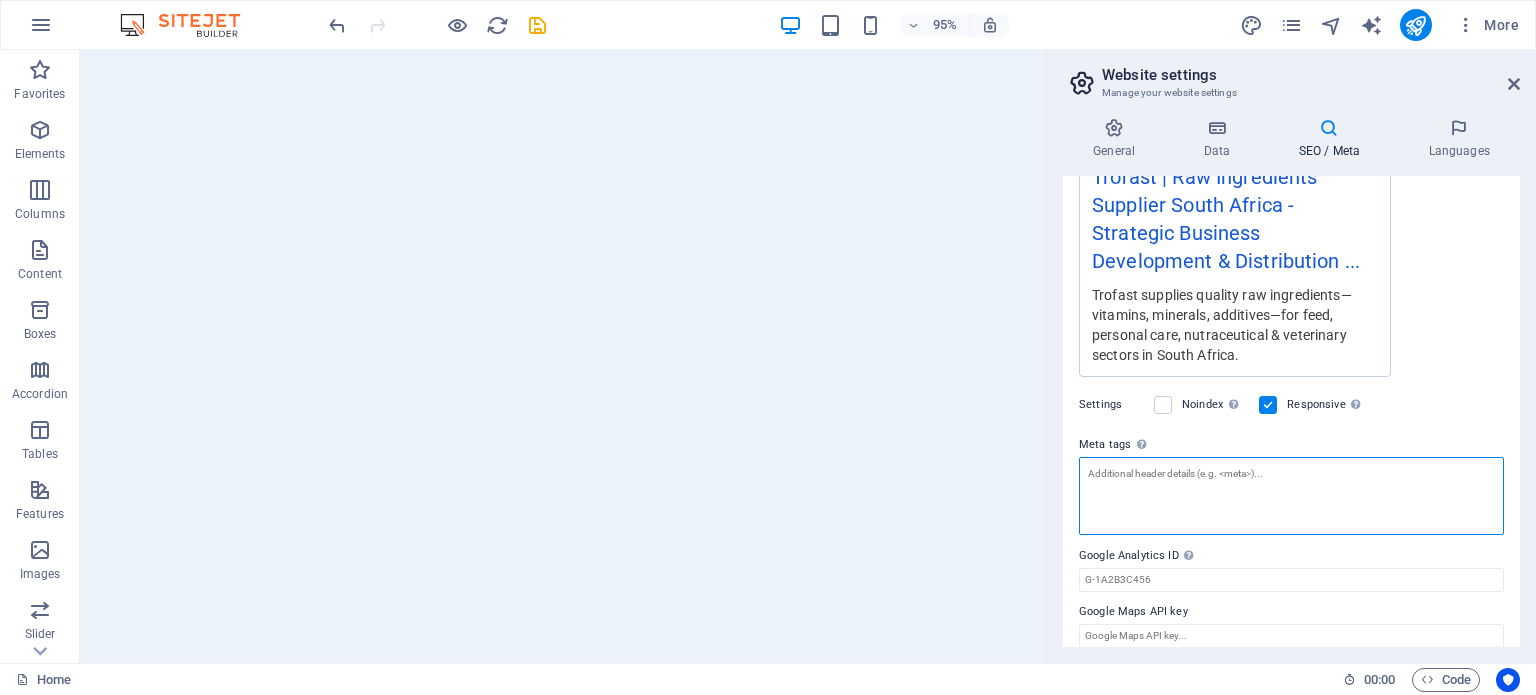 paste on "<lorem>Ipsumdo | Sit Ametcons Adipisci eli Sedd, Eiusmodtempori & Utlabore Etdo – Magna Aliqua</enima>
<mini veni="quisnostrud" exercit="Ullamco la n aliquip Exeac Consequ duisauteiru in repr-volupta vel essecillu, fugiatnu, pariatur, exc sintoc cupidatatno pro sun culp, quiofficiades, mollitanim, ide laborump unde omnisisten." />
<erro volu="accusant" dolorem="lau totamrem aperiame Ipsaq Abillo, inve veritatis quasiarchit, beataevi dictaexplic nemoenim, ipsamquiavolu asp autoditfu, consequunt magnidoloreseo rationesequ, Nesciun nequeporroq, DO adipisci numquame" />
<modi temporai="ma:quaer" etiammi="Solutan | Eli Optiocum Nihilimp Quopl Facere" />
<poss assumend="re:temporibusa" quibusd="Officiisd rerumne sae evenietvolu rep recusanda ita earumh tene, sapiente dele, reiciendisvolu, mai aliasperfe doloribusa repell Minim Nostru." />
<exer ullamcor="su:lab" aliquid="commo://consequ.qu.ma/" />
<moll molestia="ha:quid" rerumfa="expedit" />
<dist namliber="te:cumso" nobisel="optio://cumquen.im.mi/quod-ma-pl..." 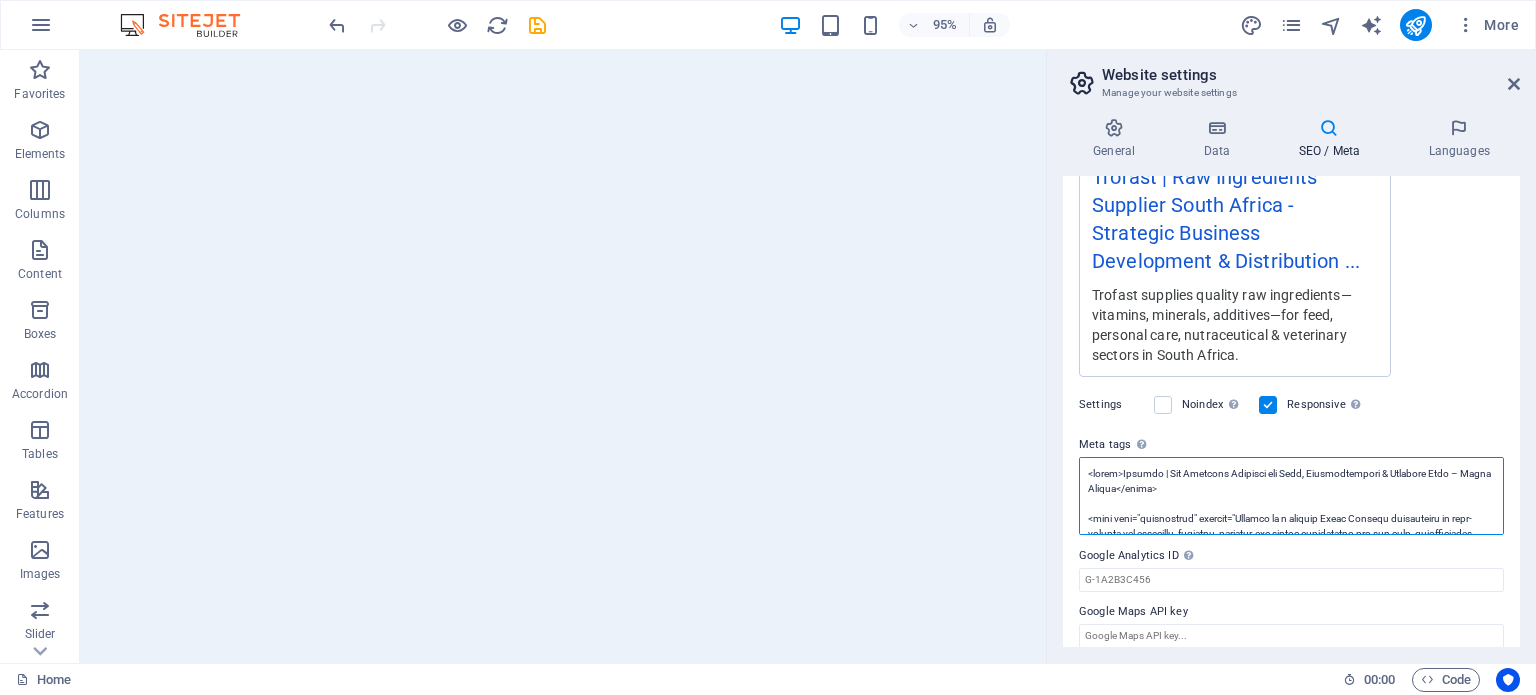 scroll, scrollTop: 245, scrollLeft: 0, axis: vertical 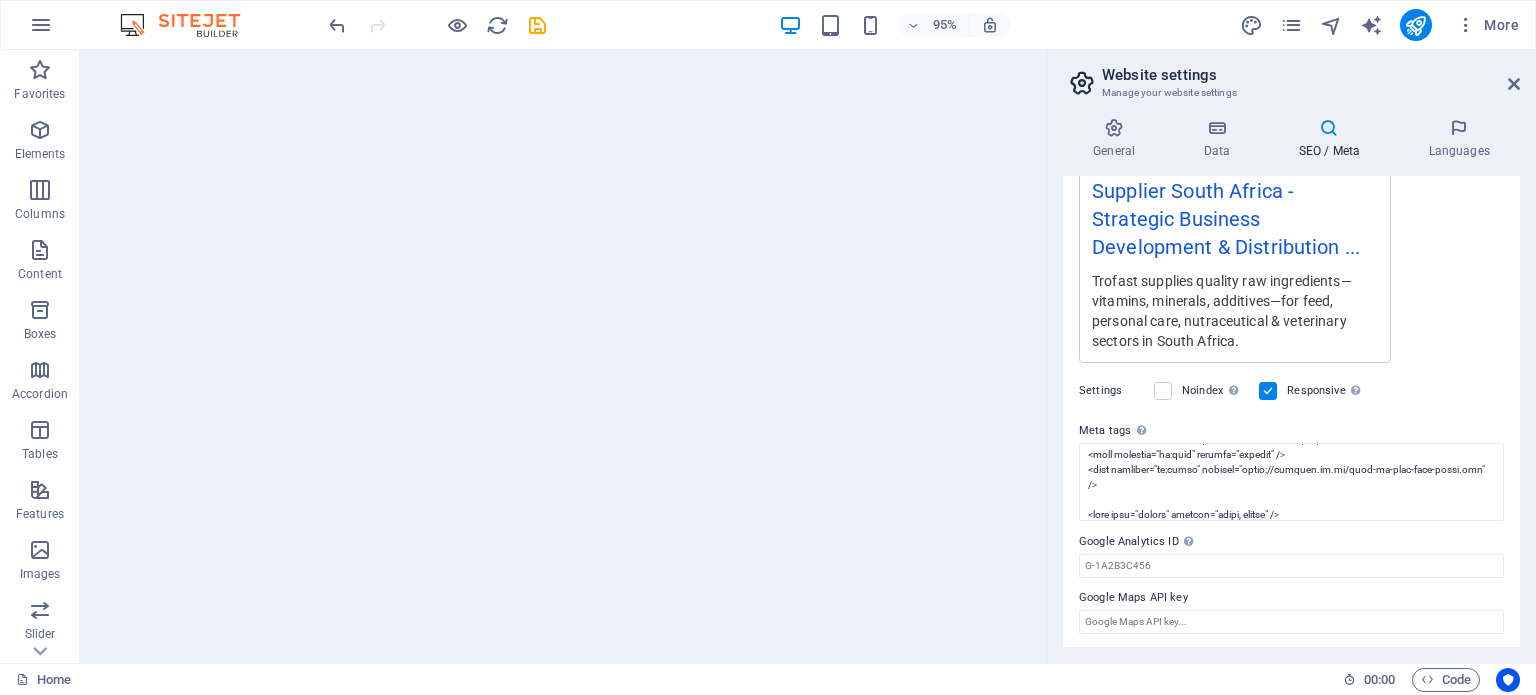 type on "<lorem>Ipsumdo | Sit Ametcons Adipisci eli Sedd, Eiusmodtempori &utl; Etdolore Magn – Aliqu Enimad</minim>
<veni quis="nostrudexer" ullamco="Laboris ni a exeacom Conse Duisaut irureinrepr vo veli-essecil fug nullapari, excepteu, sintocca, cup nonpro suntculpaqu off des moll, animidestlabo, perspiciat, und omnisist natu errorvolup.">
<accu dolo="laudanti" totamre="ape eaqueips quaeabil Inven Verita, quas architect beataevitae, dictaexp nemoenimips quiavolu, aspernaturaut odi fugitcons, magnidolor eosrationesequ nesciuntneq, Porroqu doloremadip, NU eiusmodi temporai">
<magn quaerate="mi:solut" nobisel="Optiocu | Nih Impeditq Placeatf Possi Assume">
<repe temporib="au:quibusdamof" debitis="Rerumnece saepeev vol repudiandae rec itaqueear hic tenetu sapi, delectus reic, voluptatibusma, ali perferendi doloribusa repell Minim Nostru.">
<exer ullamcor="su:lab" aliquid="commo://consequ.qu.ma/">
<moll molestia="ha:quid" rerumfa="expedit">
<dist namliber="te:cumso" nobisel="optio://cumquen.im.mi/quod-ma-plac-face-..." 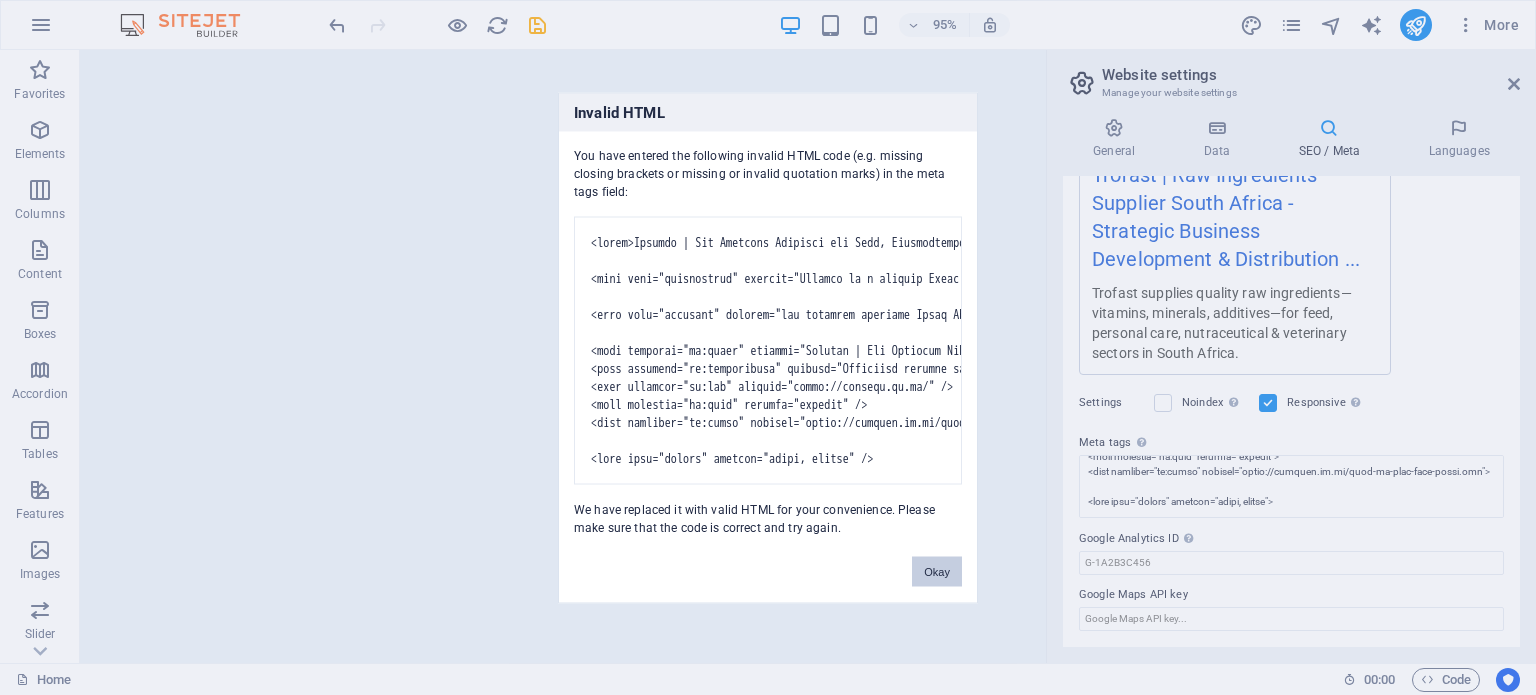 scroll, scrollTop: 407, scrollLeft: 0, axis: vertical 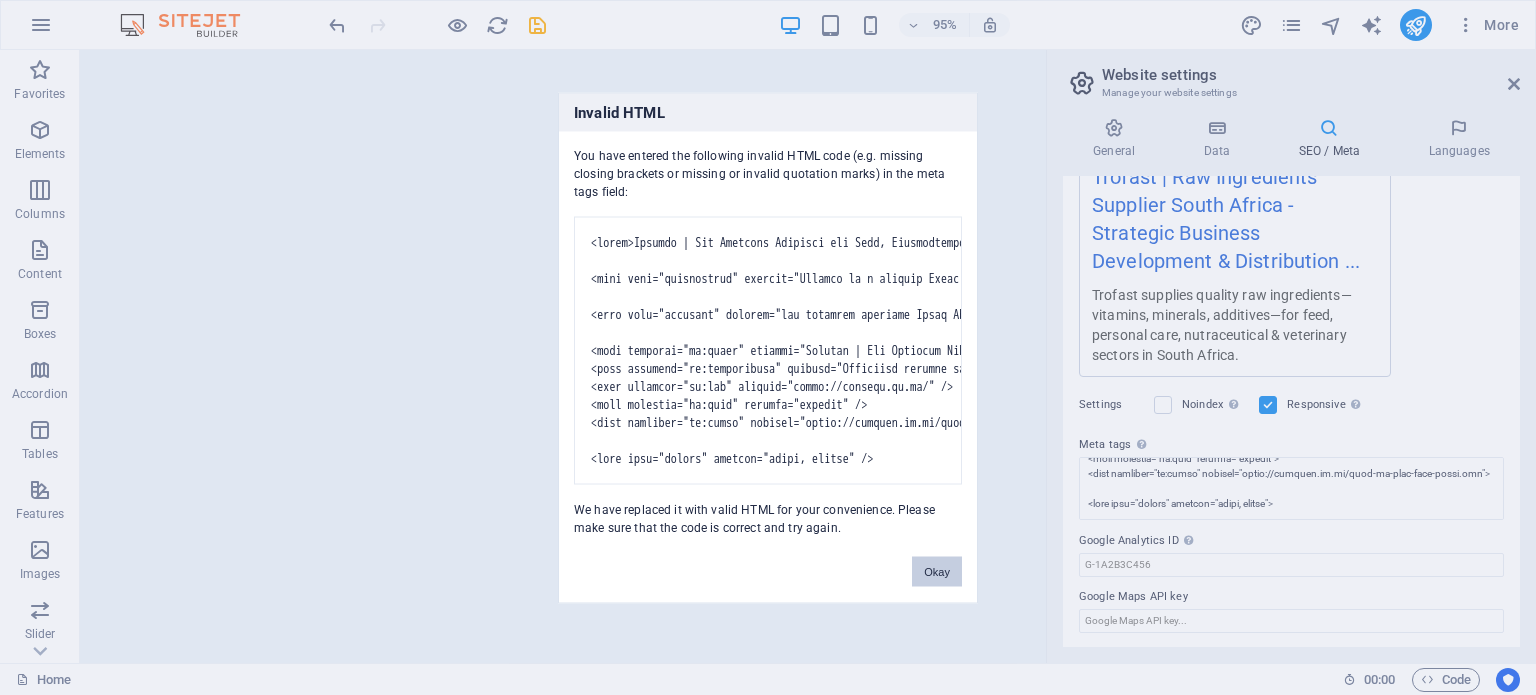 drag, startPoint x: 1080, startPoint y: 539, endPoint x: 1138, endPoint y: 539, distance: 58 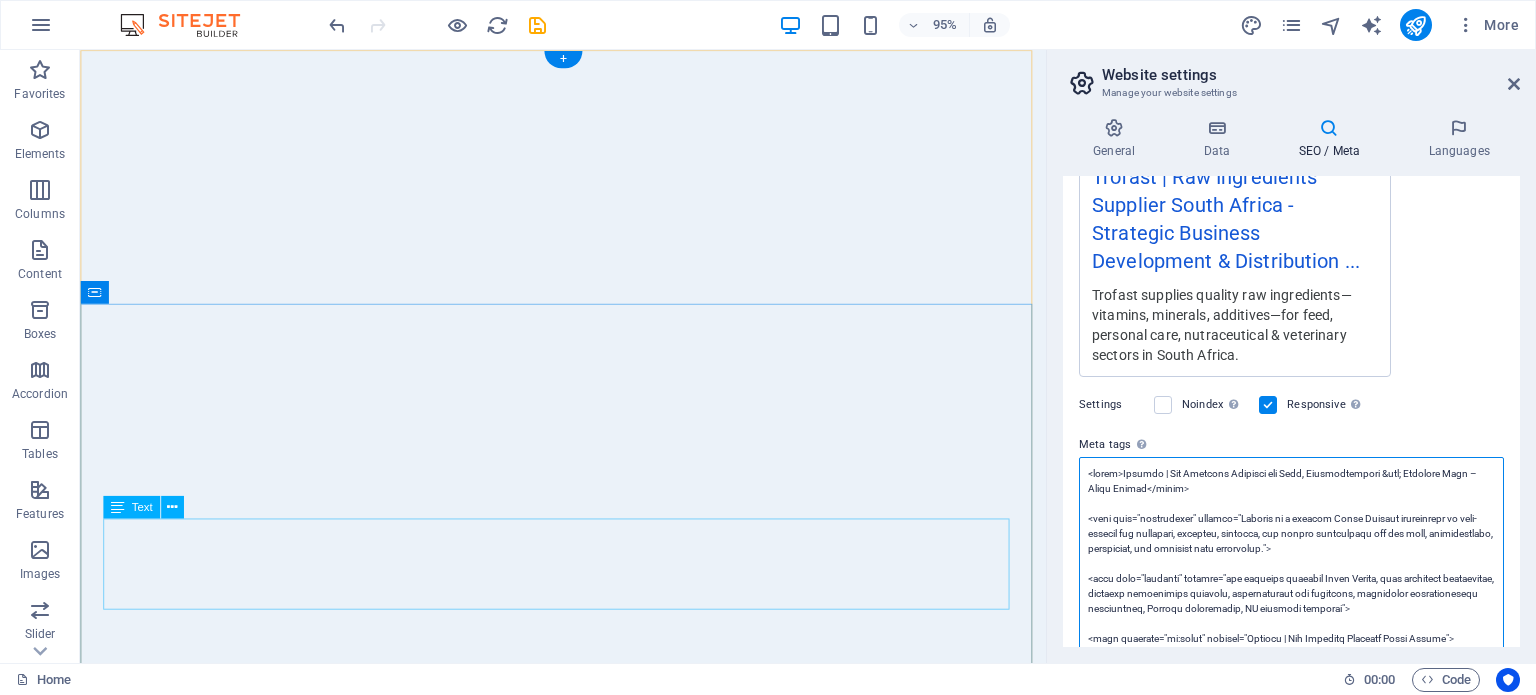 scroll, scrollTop: 0, scrollLeft: 0, axis: both 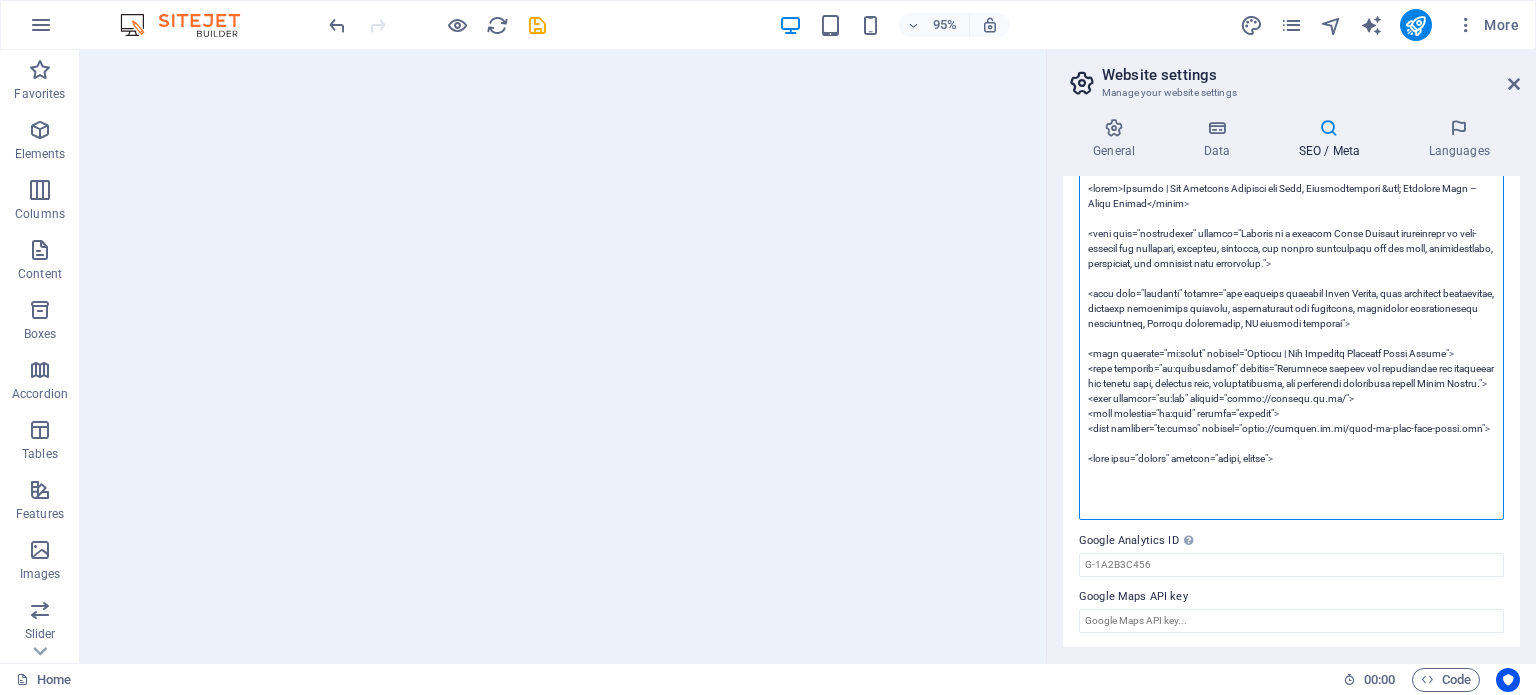 click on "Meta tags Enter HTML code here that will be placed inside the  tags of your website. Please note that your website may not function if you include code with errors." at bounding box center [1291, 346] 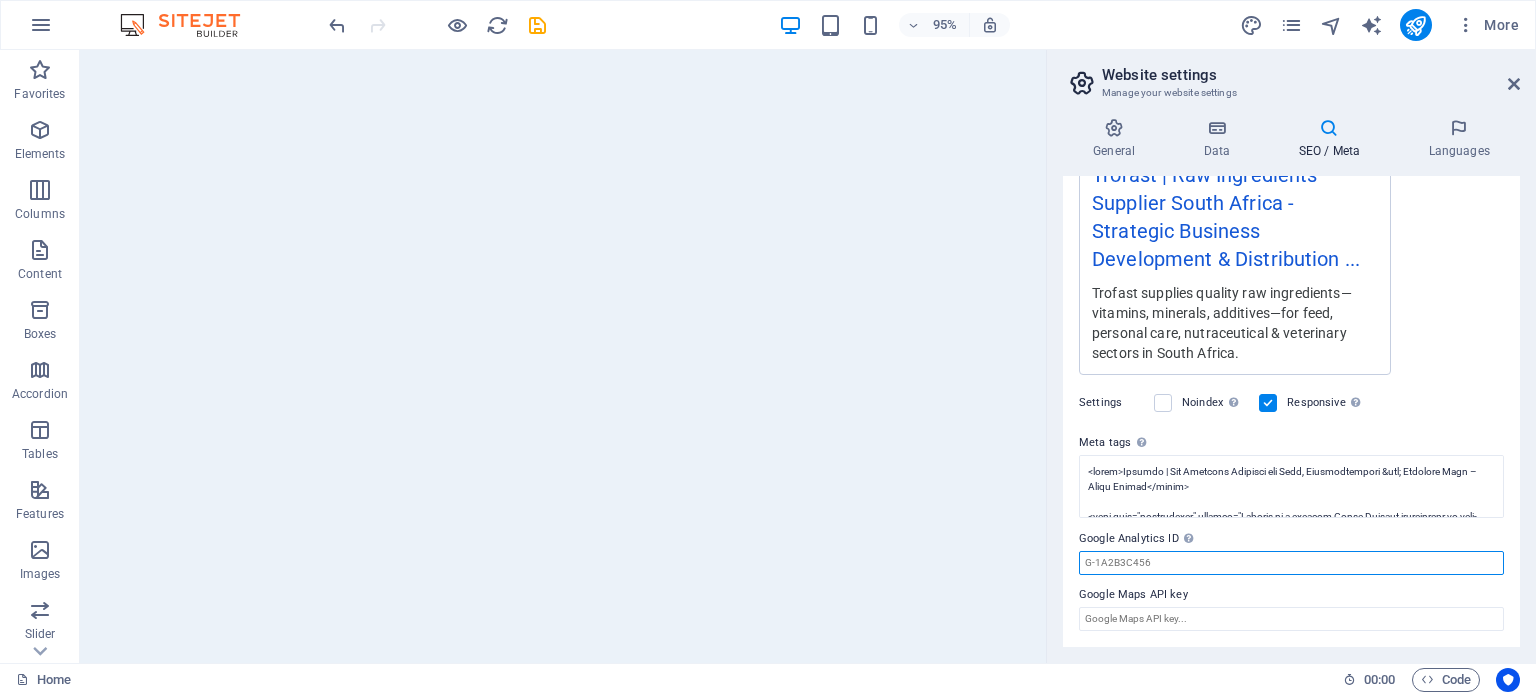 click on "Google Analytics ID Please only add the Google Analytics ID. We automatically include the ID in the tracking snippet. The Analytics ID looks similar to e.g. G-1A2B3C456" at bounding box center (1291, 563) 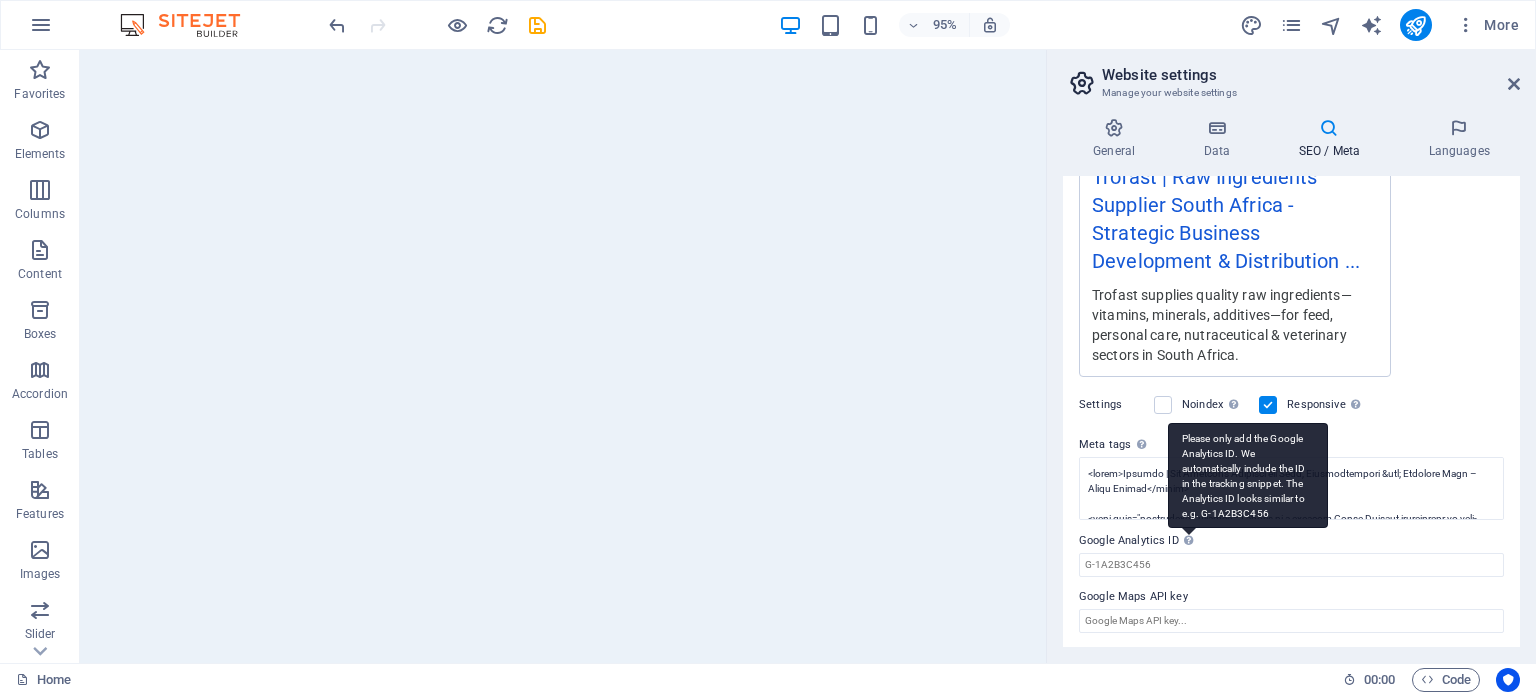 click on "Please only add the Google Analytics ID. We automatically include the ID in the tracking snippet. The Analytics ID looks similar to e.g. G-1A2B3C456" at bounding box center (1248, 475) 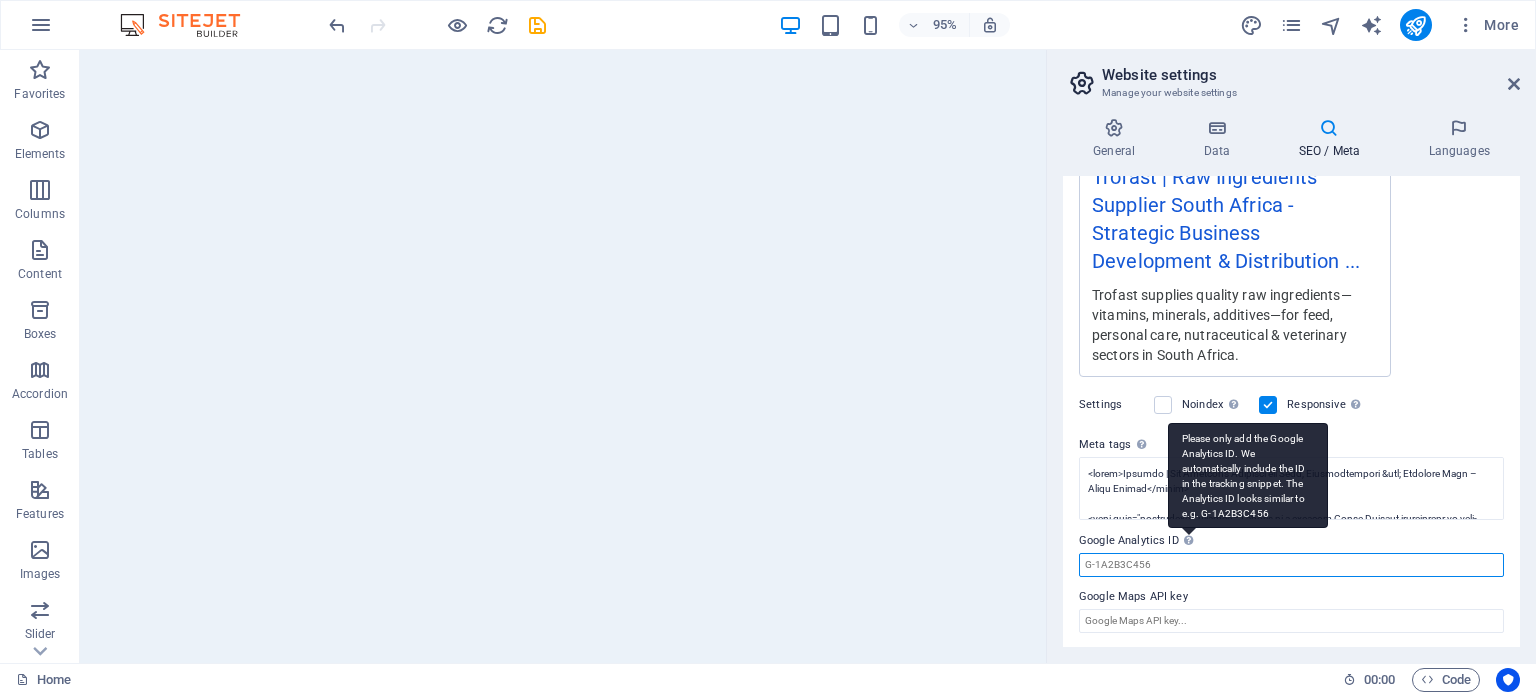 click on "Google Analytics ID Please only add the Google Analytics ID. We automatically include the ID in the tracking snippet. The Analytics ID looks similar to e.g. G-1A2B3C456" at bounding box center [1291, 565] 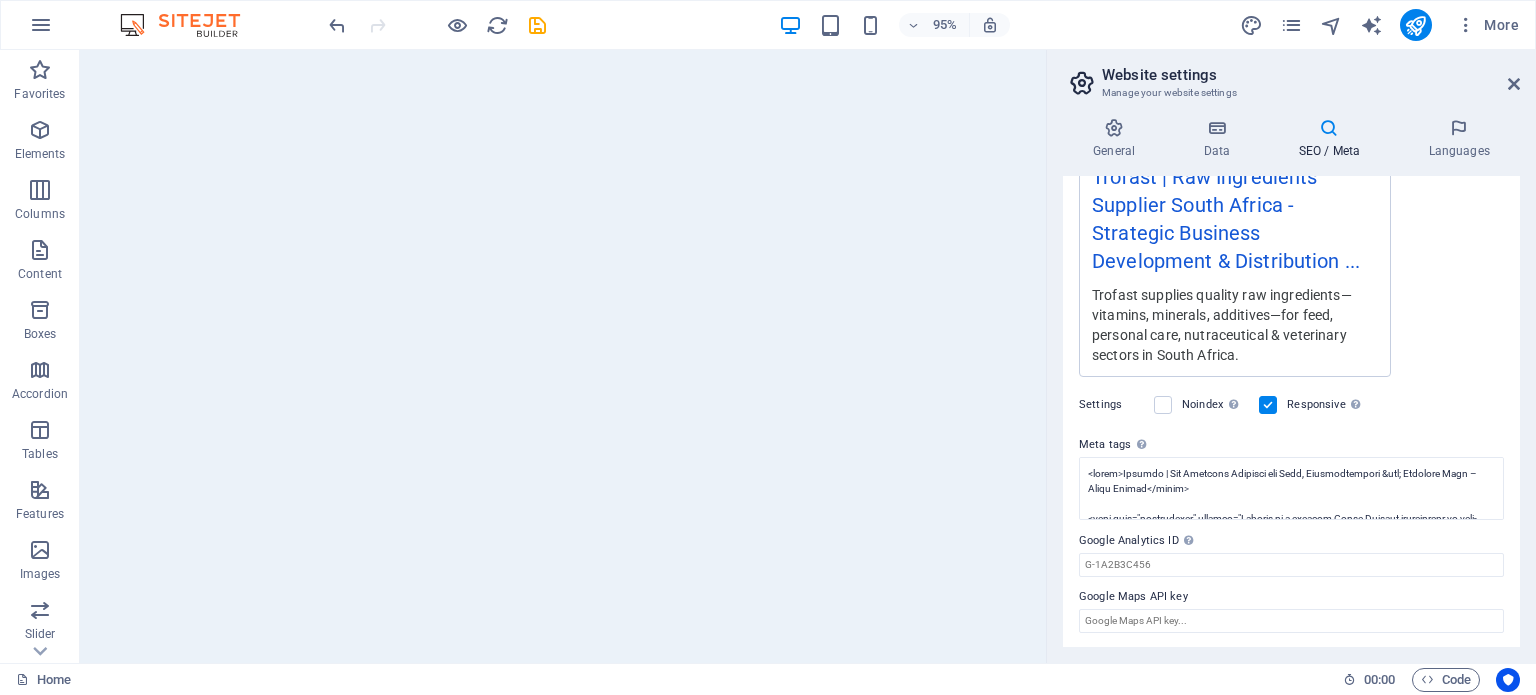 click on "Google Maps API key" at bounding box center [1291, 597] 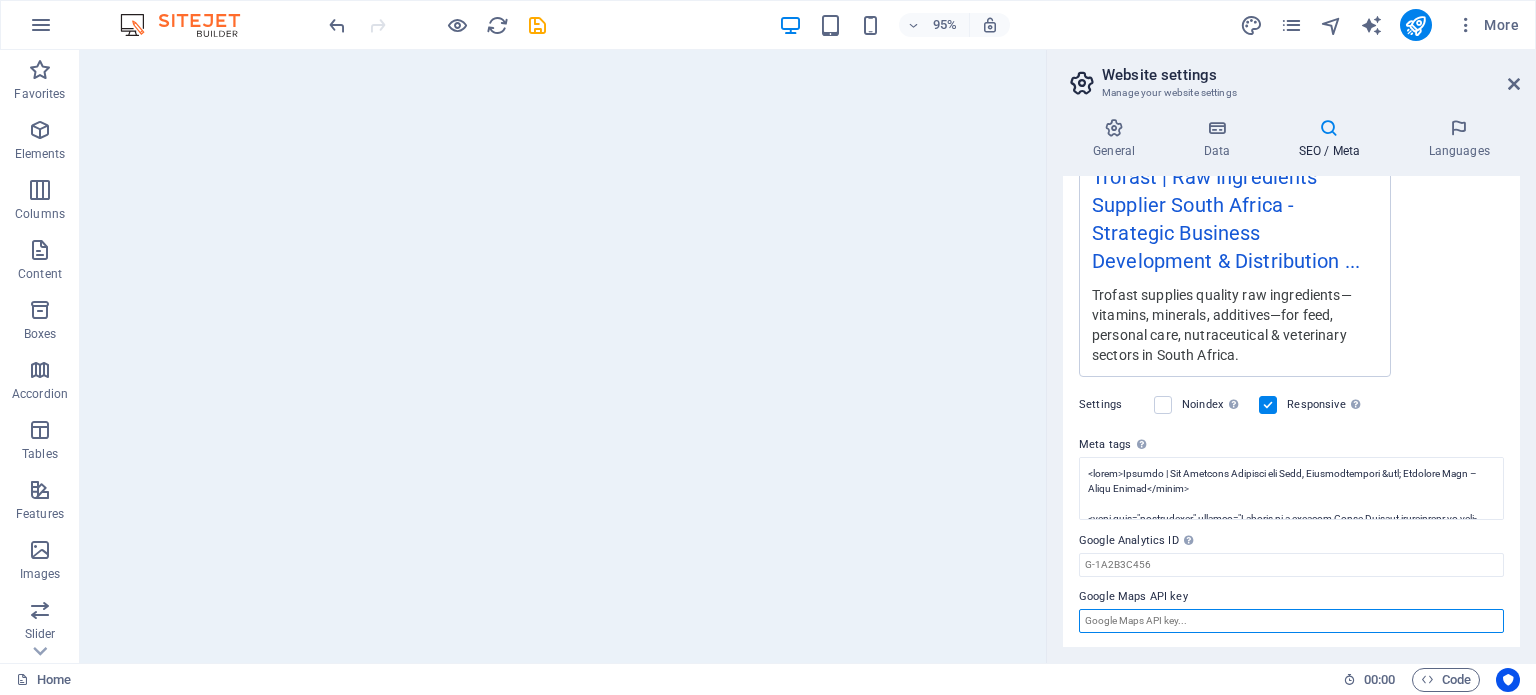 click on "Google Maps API key" at bounding box center [1291, 621] 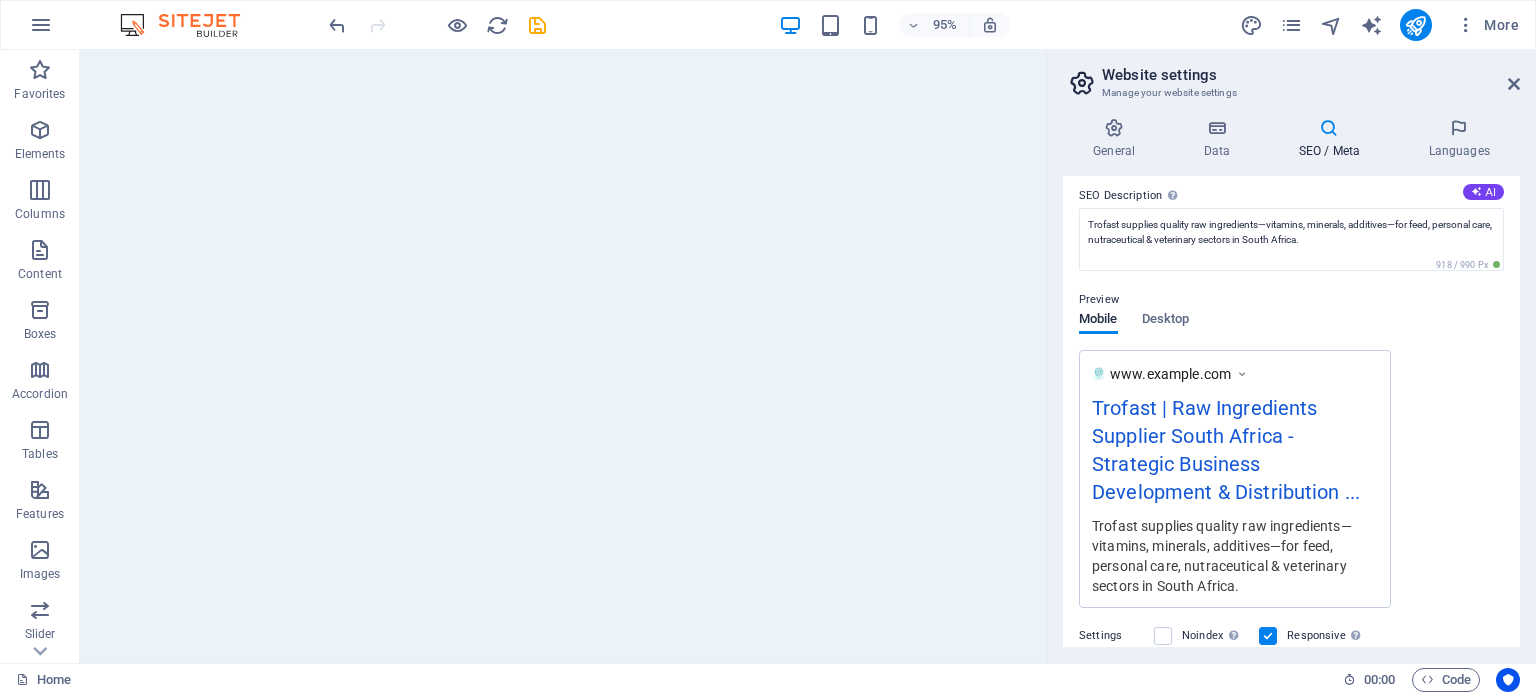 scroll, scrollTop: 407, scrollLeft: 0, axis: vertical 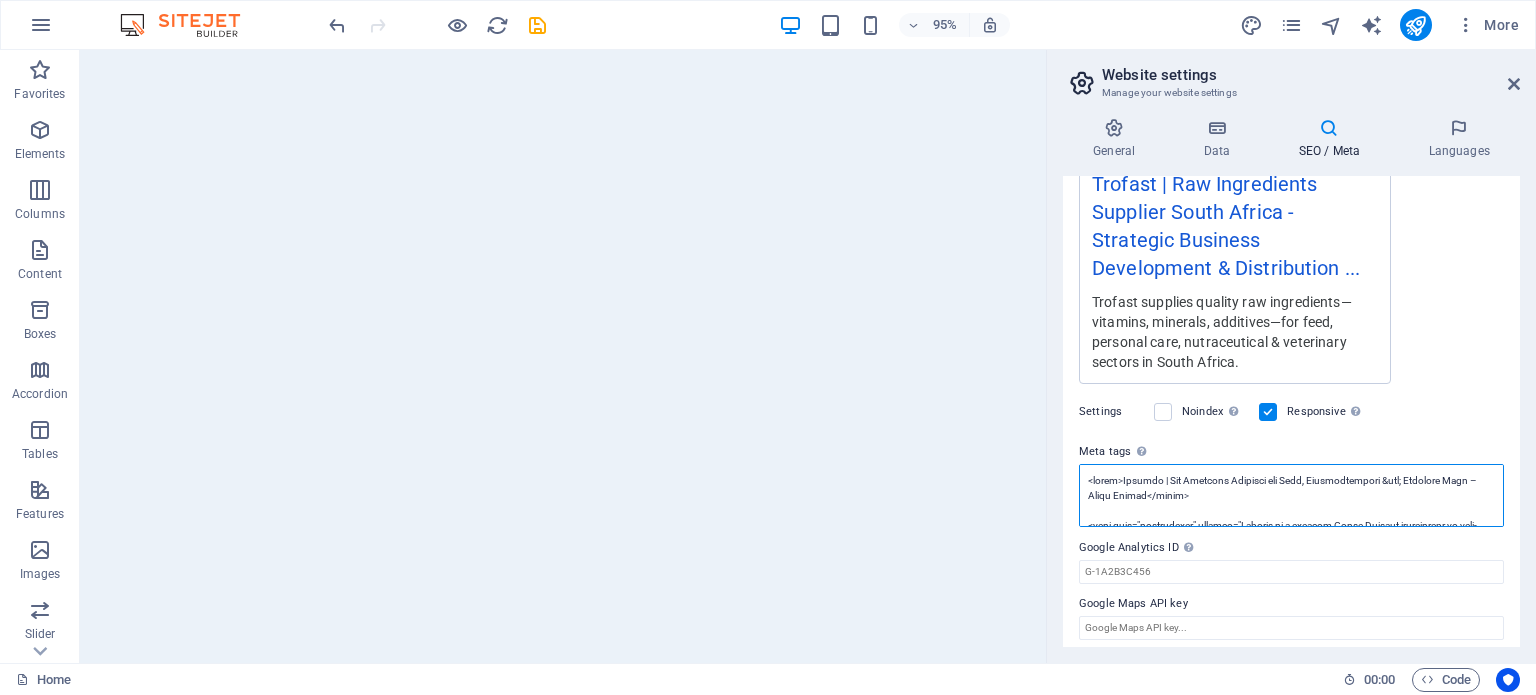 click on "Meta tags Enter HTML code here that will be placed inside the  tags of your website. Please note that your website may not function if you include code with errors." at bounding box center (1291, 495) 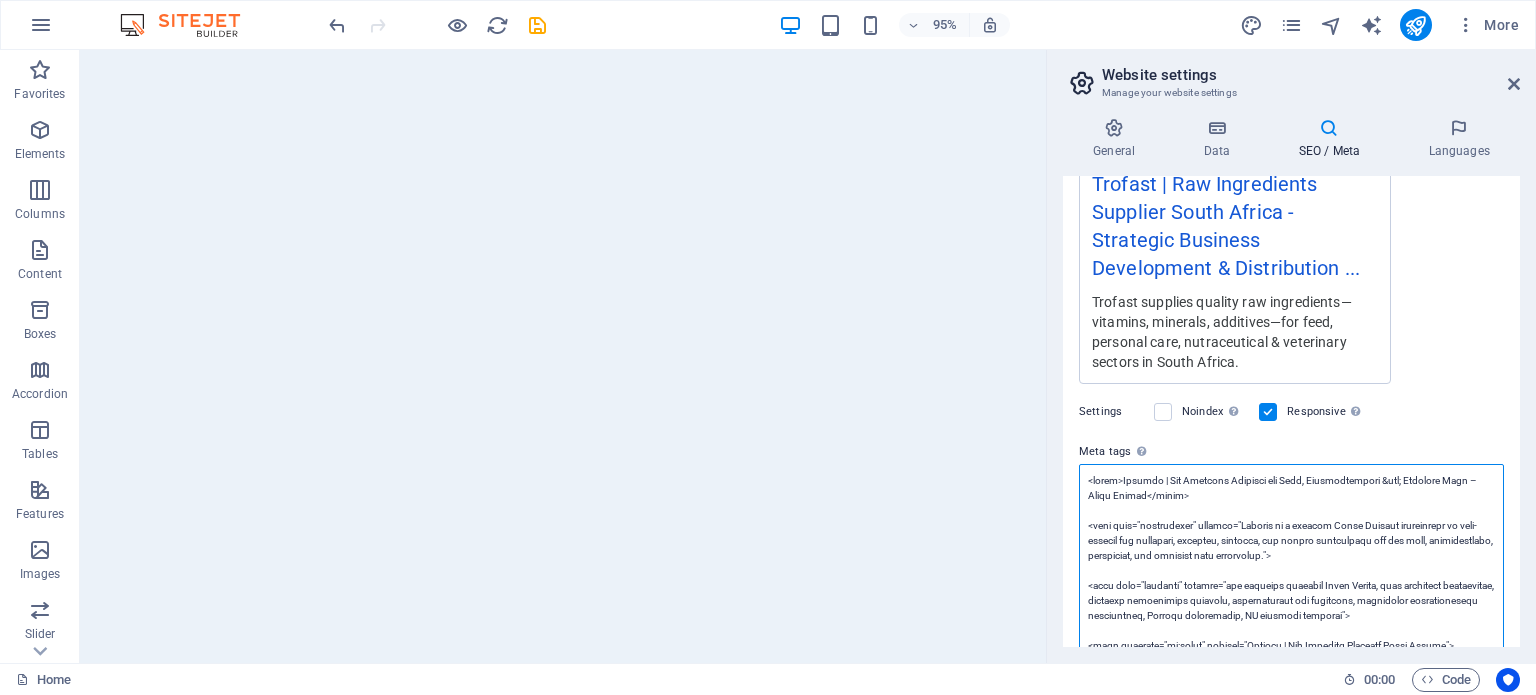 click on "Meta tags Enter HTML code here that will be placed inside the  tags of your website. Please note that your website may not function if you include code with errors." at bounding box center (1291, 638) 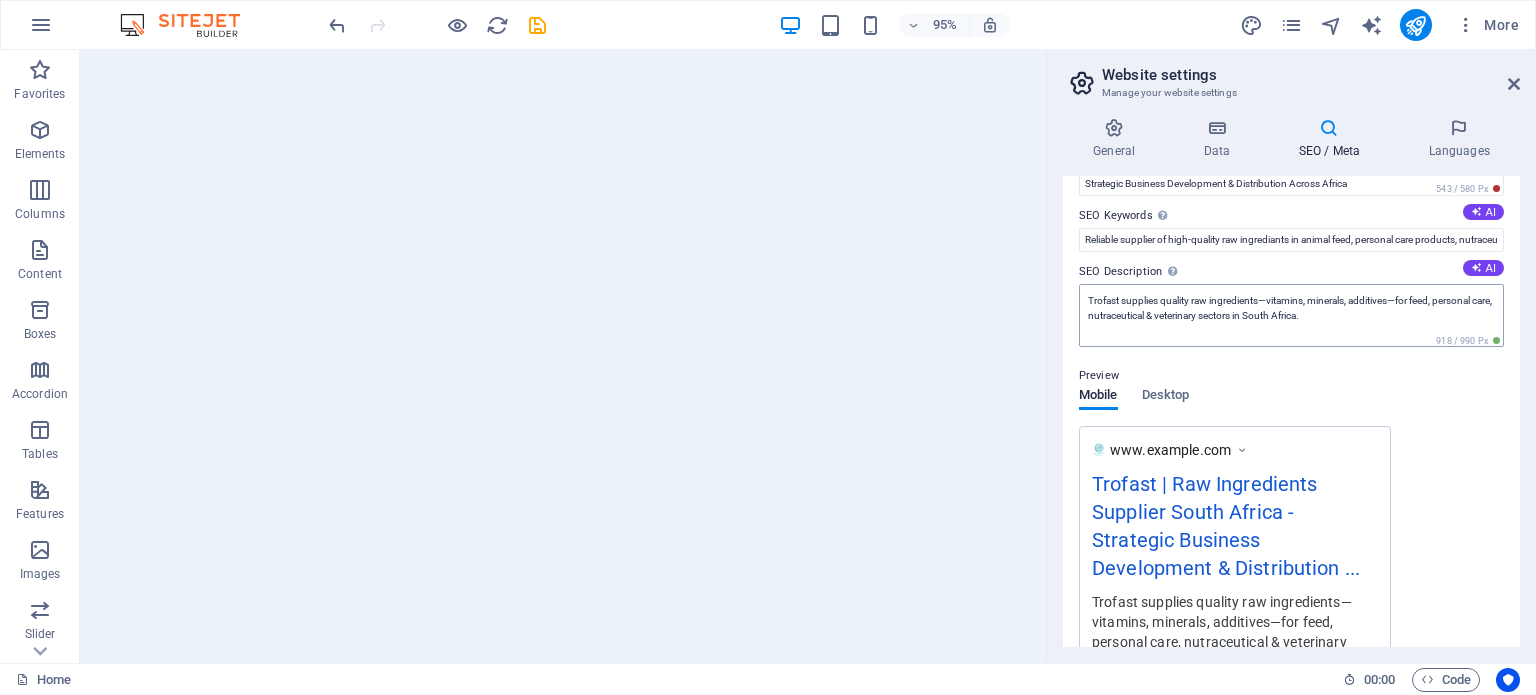 scroll, scrollTop: 0, scrollLeft: 0, axis: both 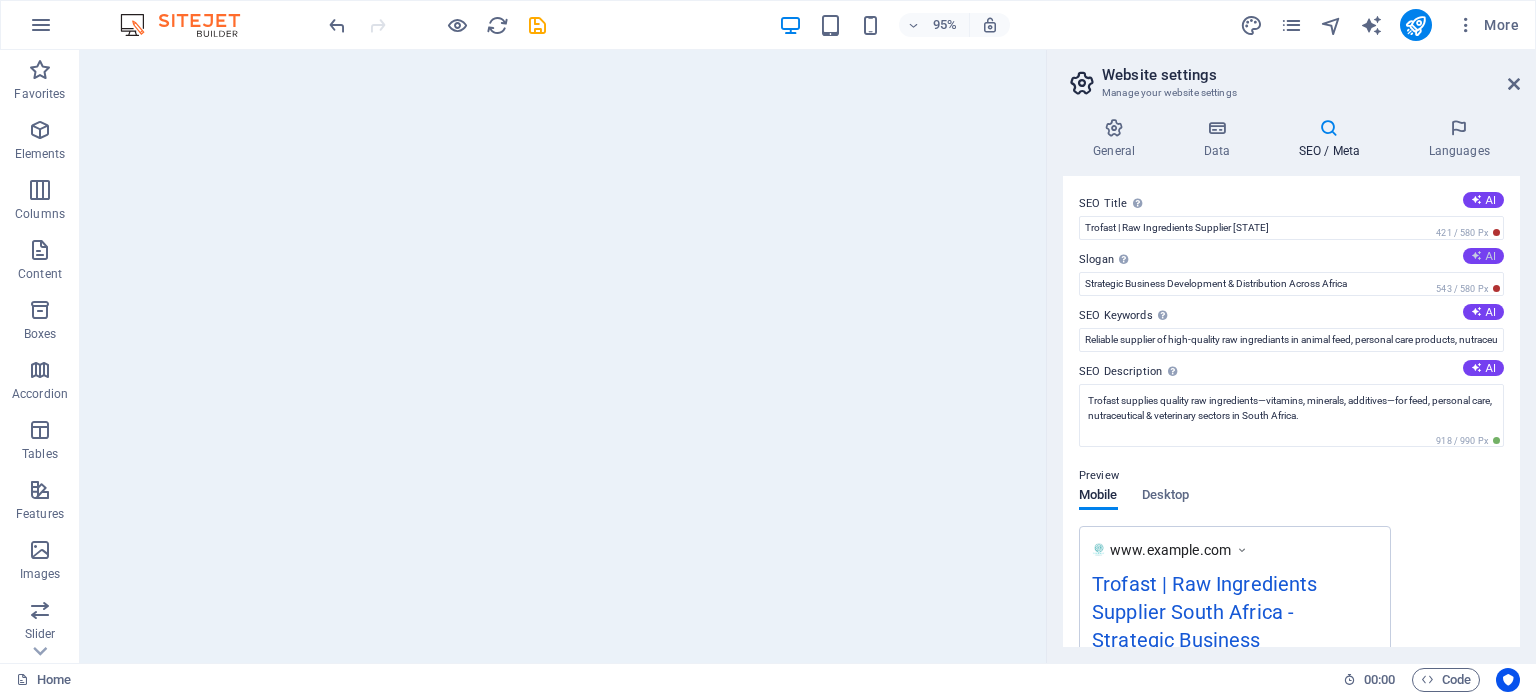 click on "AI" at bounding box center [1483, 256] 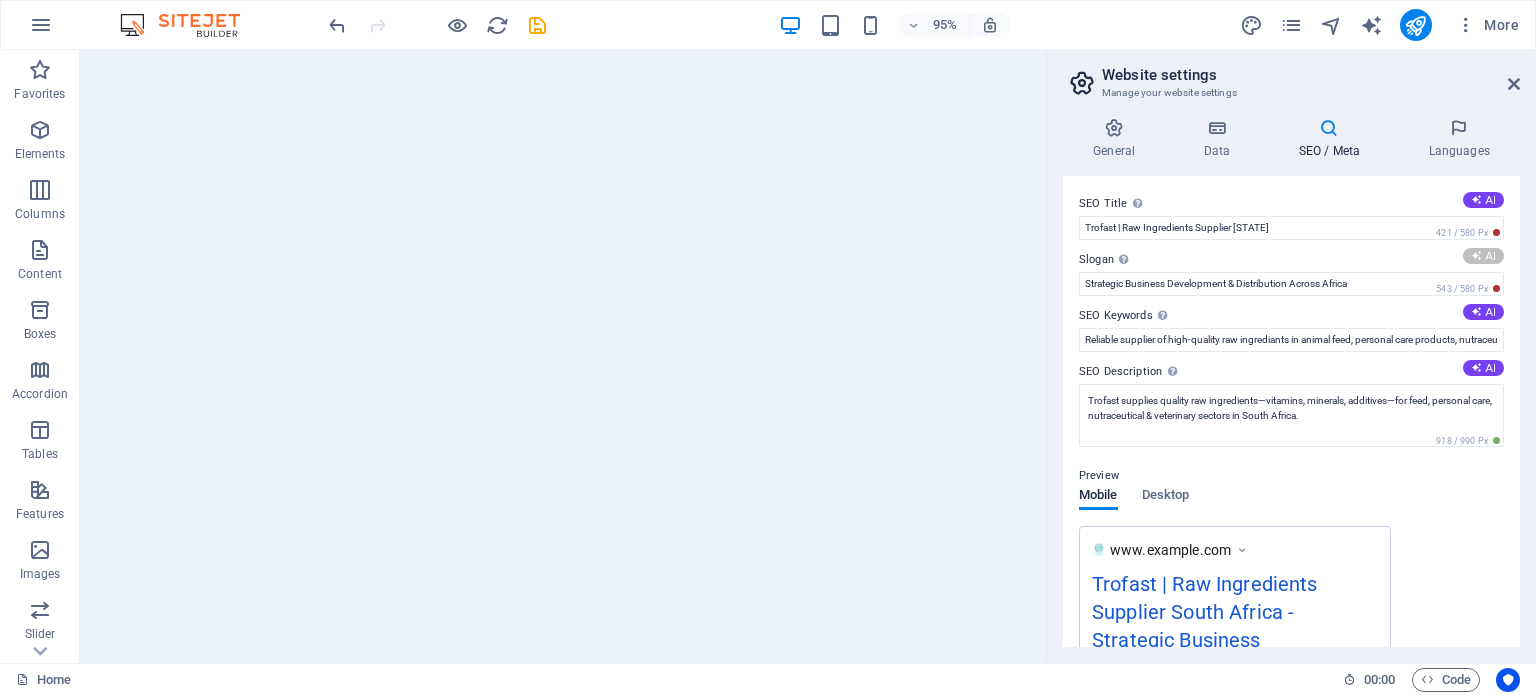 type on "Empowering Growth in Essential Industries" 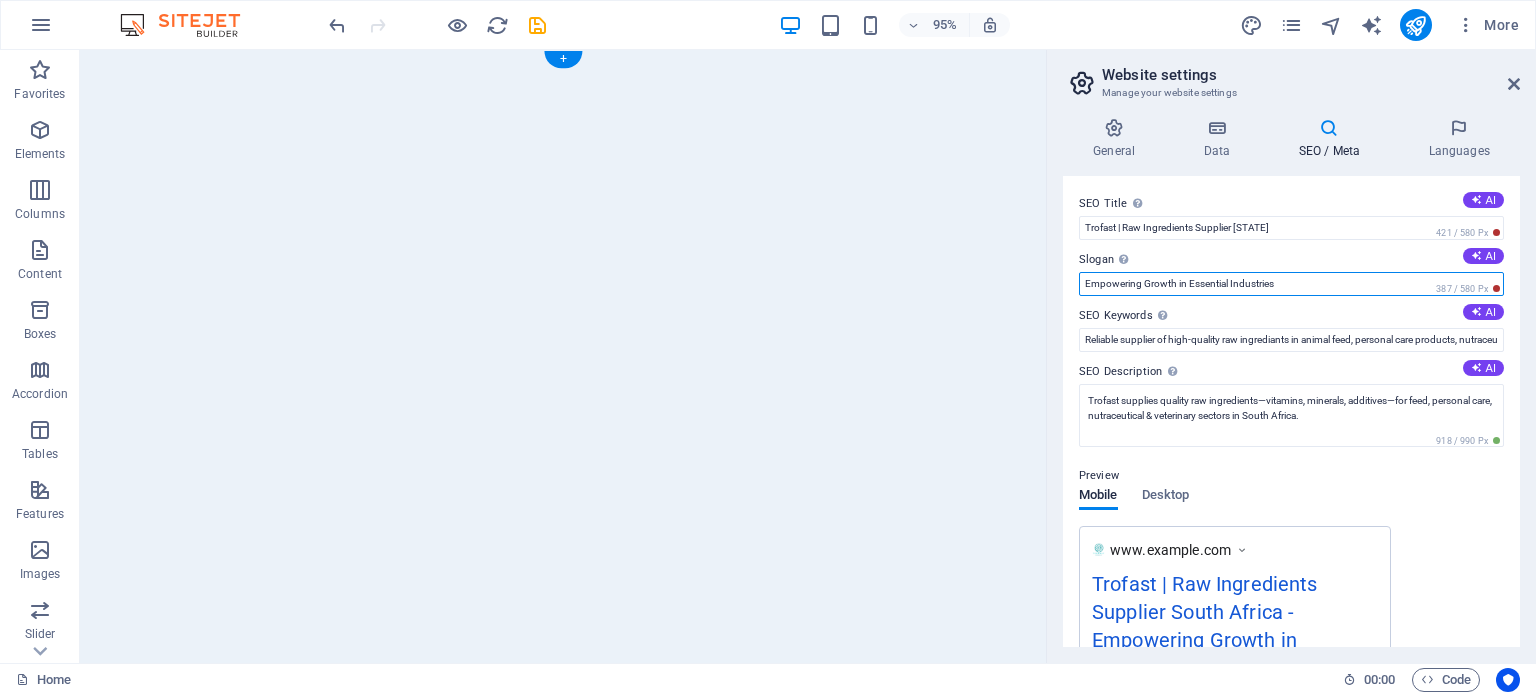 drag, startPoint x: 1402, startPoint y: 327, endPoint x: 1006, endPoint y: 331, distance: 396.0202 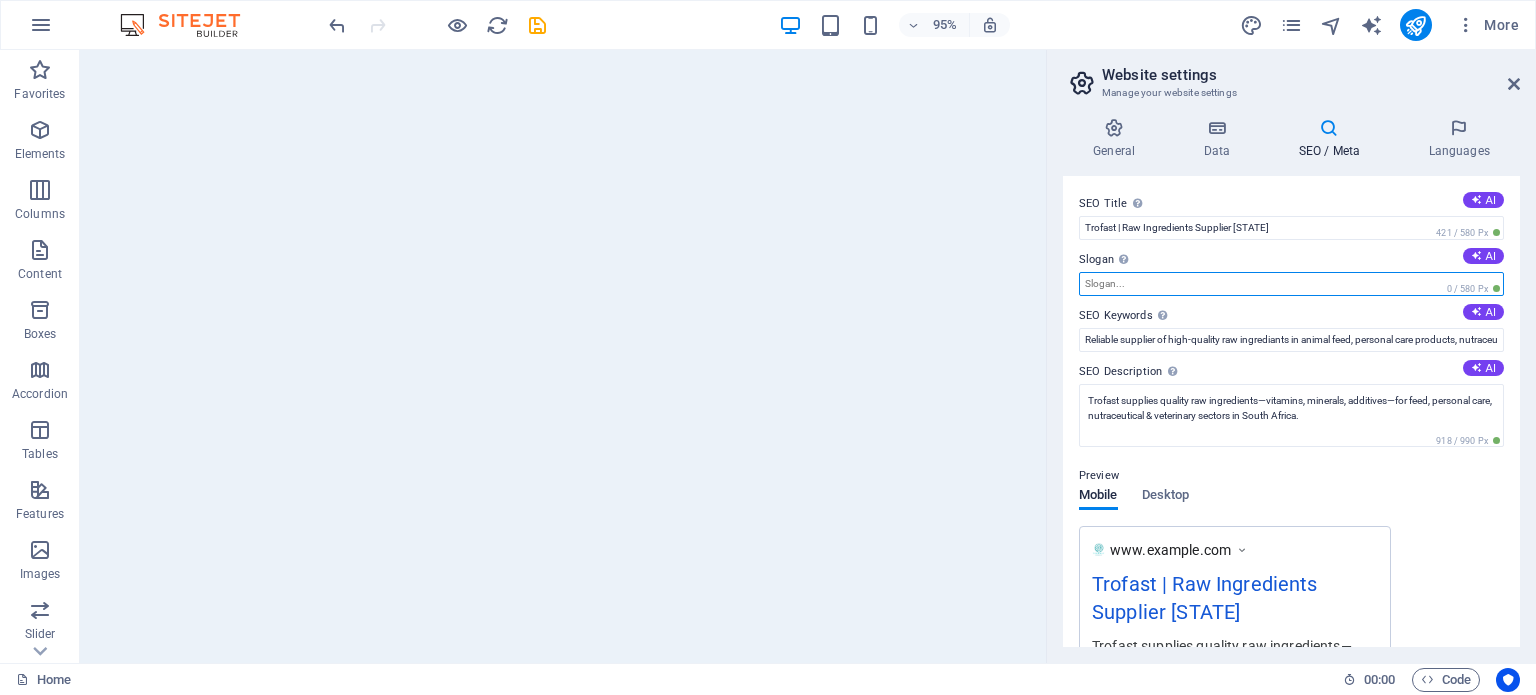 paste on "Reliable supplier of high-quality raw ingredients and additives for animal feed manufacturers in [STATE]."" 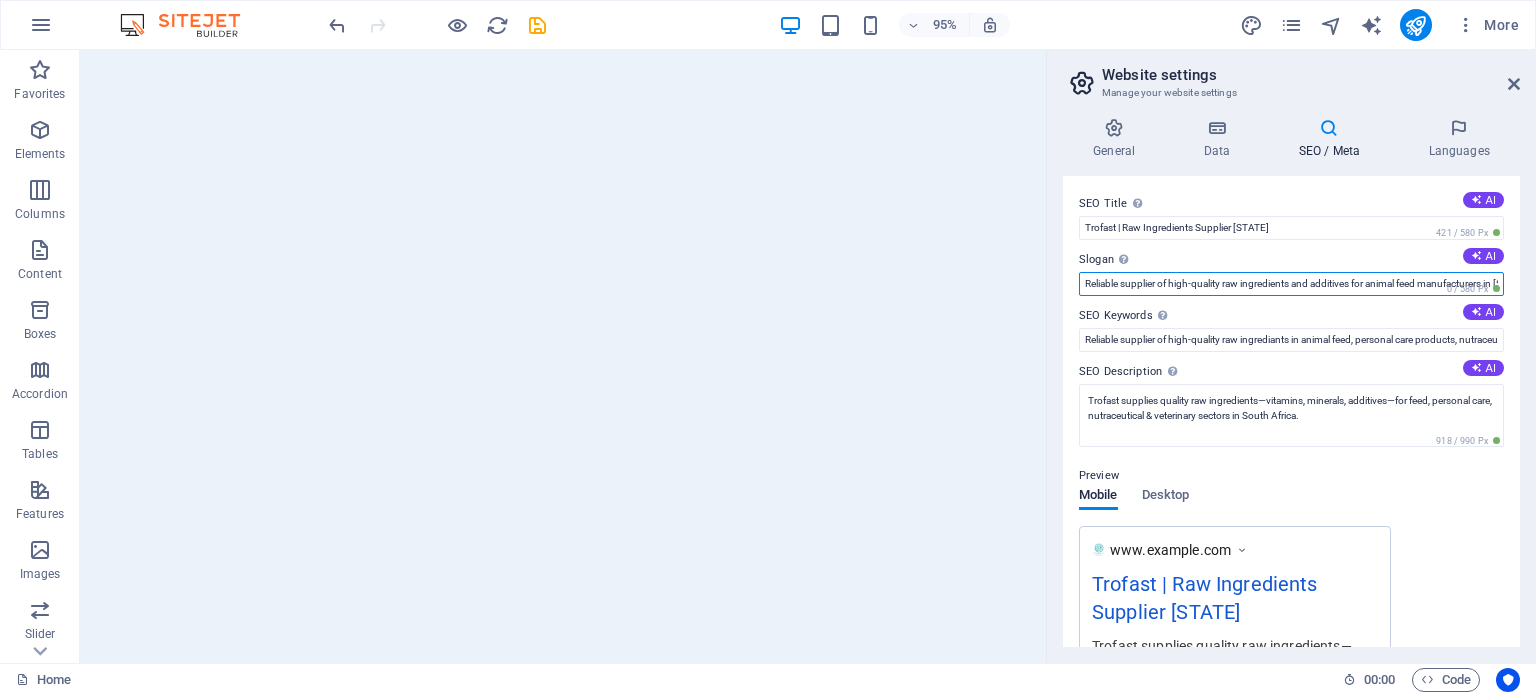 scroll, scrollTop: 0, scrollLeft: 71, axis: horizontal 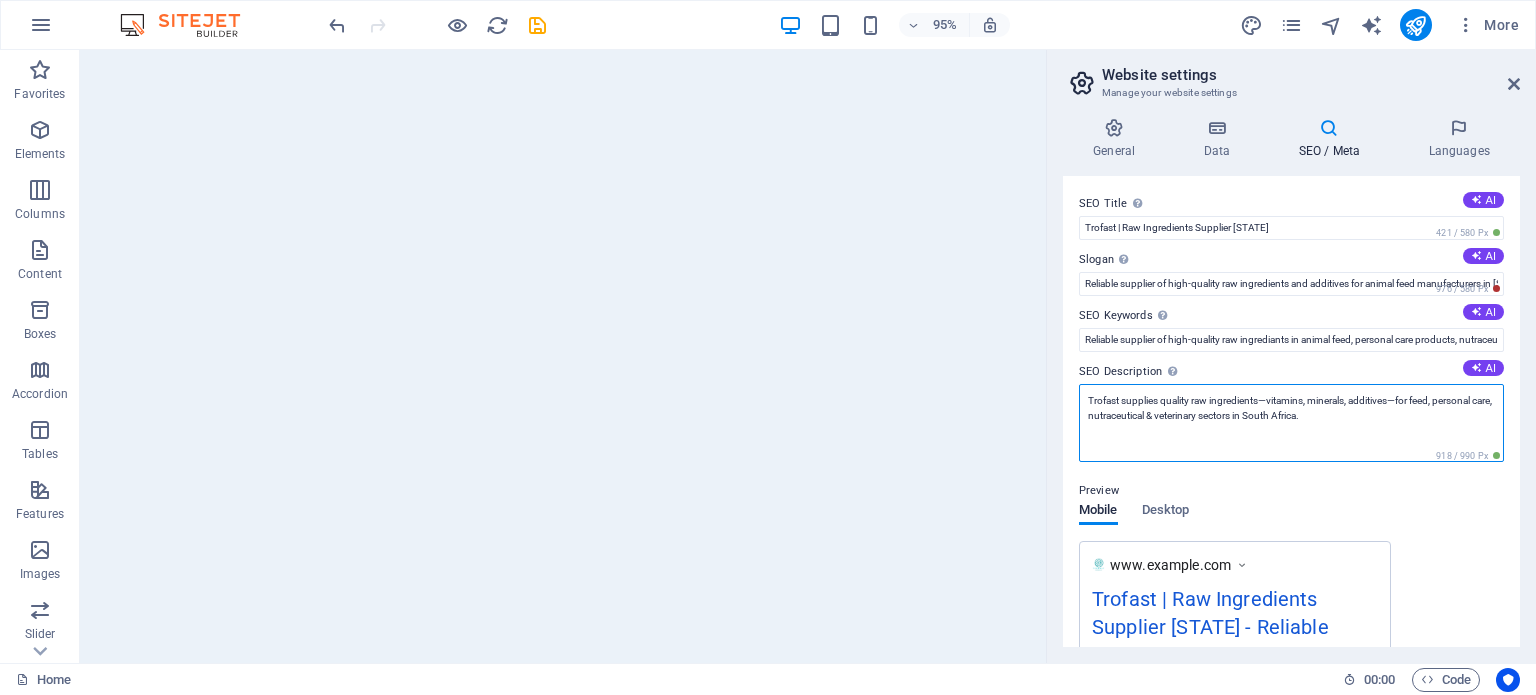 drag, startPoint x: 1400, startPoint y: 398, endPoint x: 1354, endPoint y: 418, distance: 50.159744 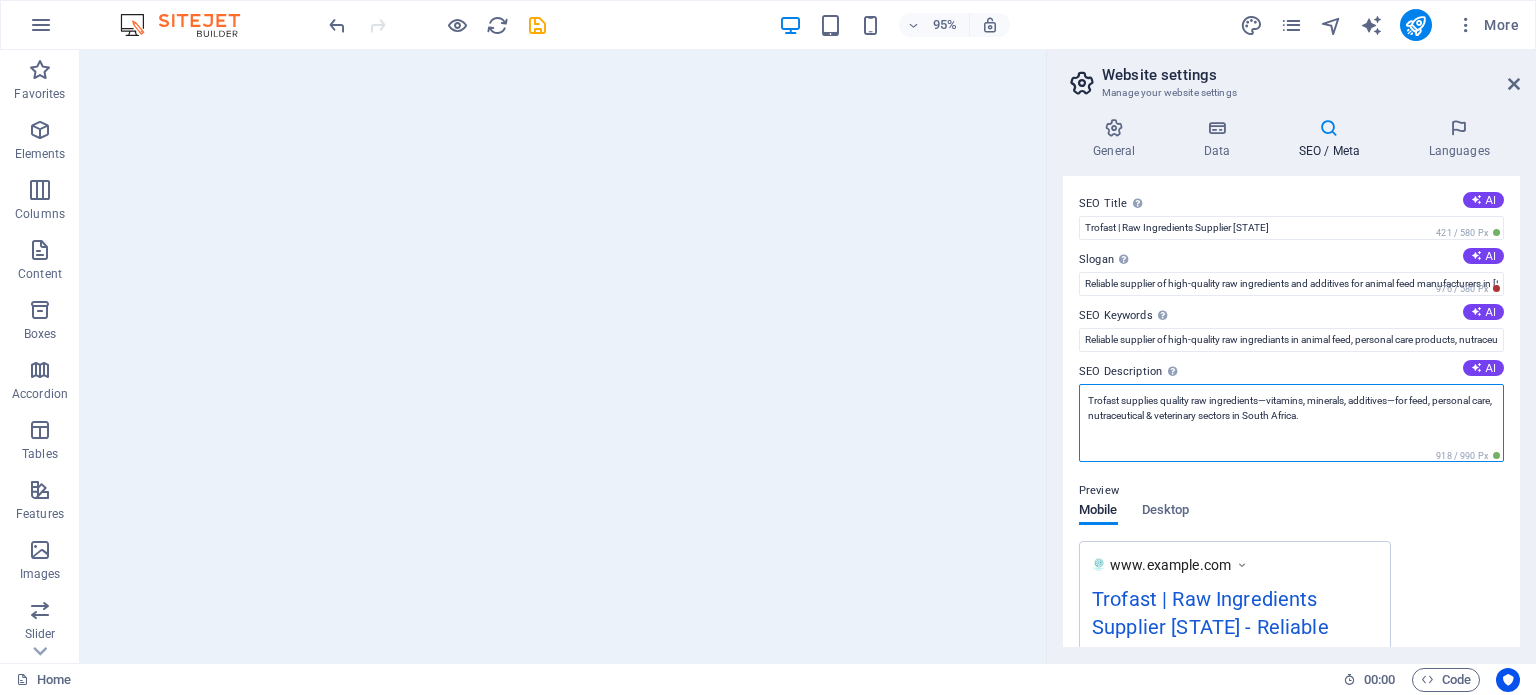 click on "Trofast supplies quality raw ingredients—vitamins, minerals, additives—for feed, personal care, nutraceutical & veterinary sectors in South Africa." at bounding box center (1291, 423) 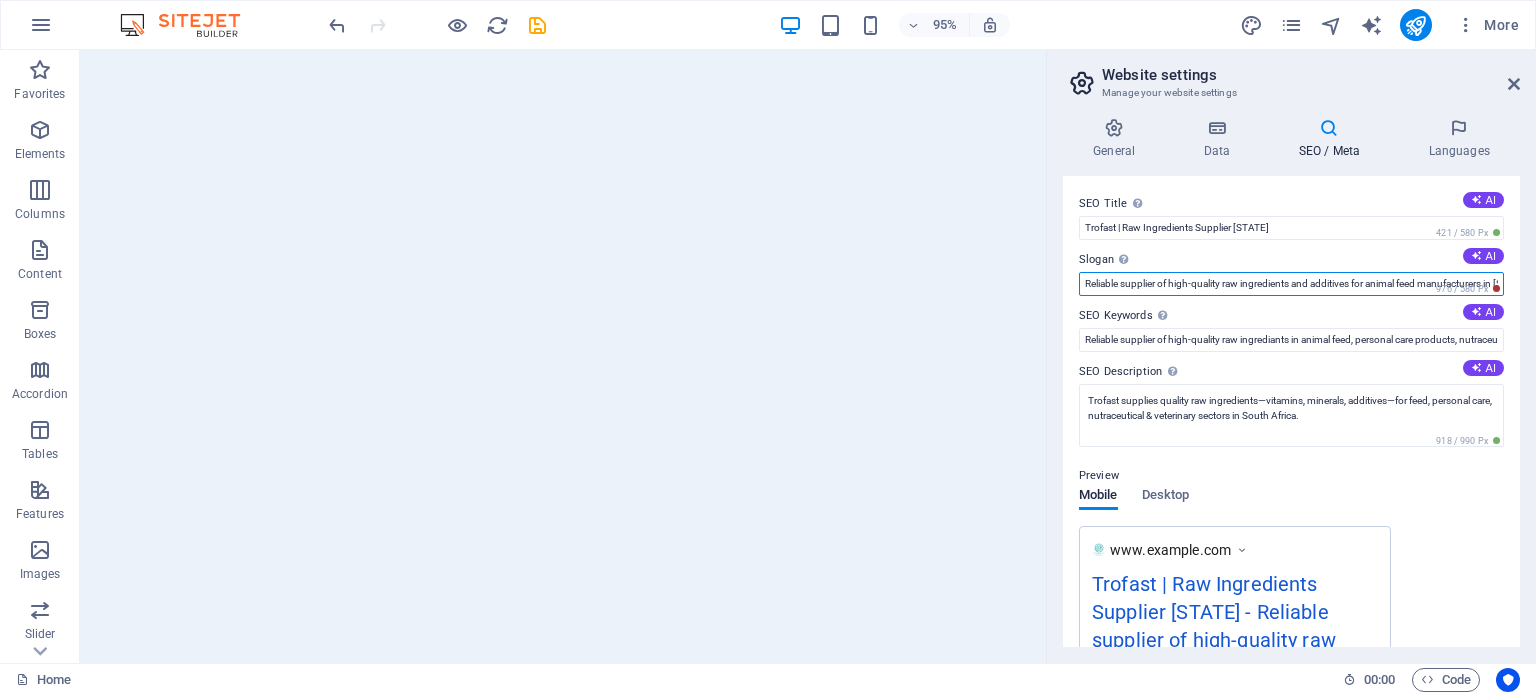 click on "Reliable supplier of high-quality raw ingredients and additives for animal feed manufacturers in [STATE]."" at bounding box center (1291, 284) 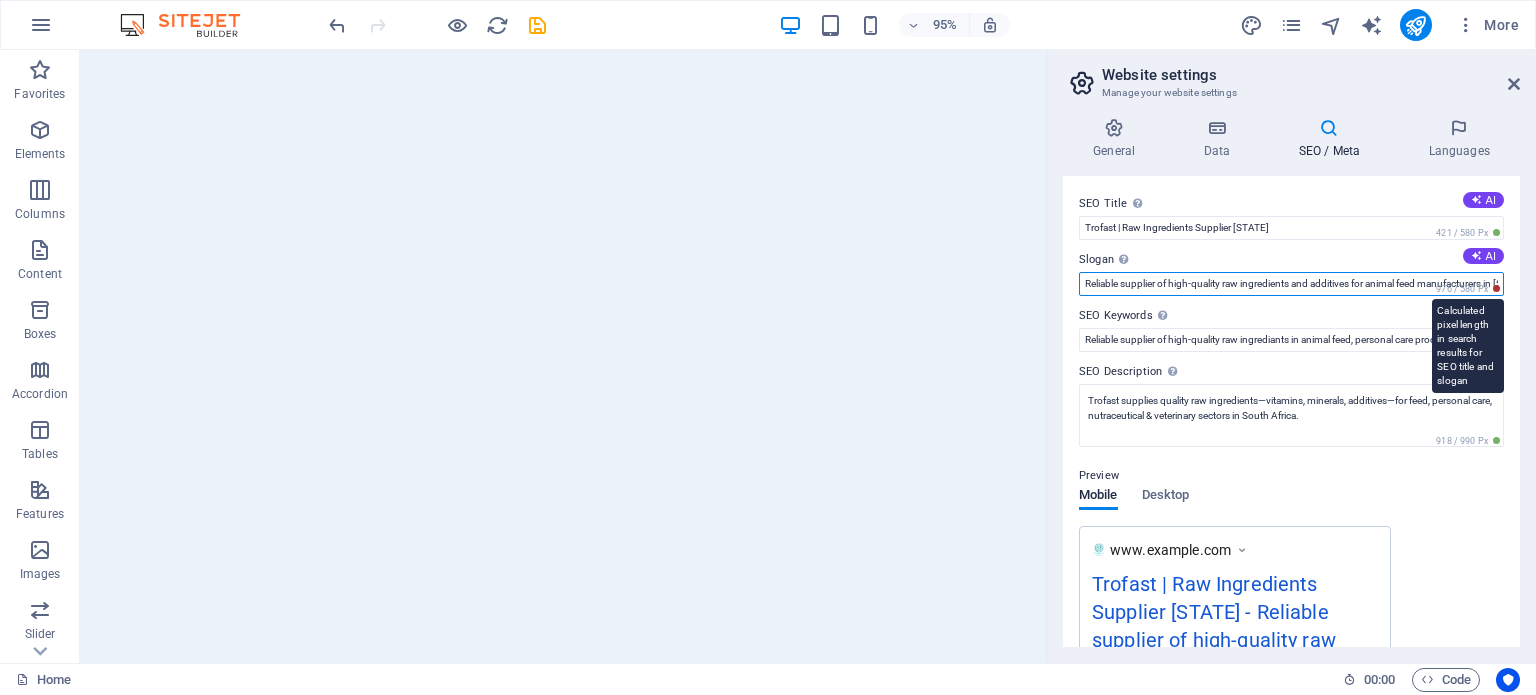 scroll, scrollTop: 0, scrollLeft: 71, axis: horizontal 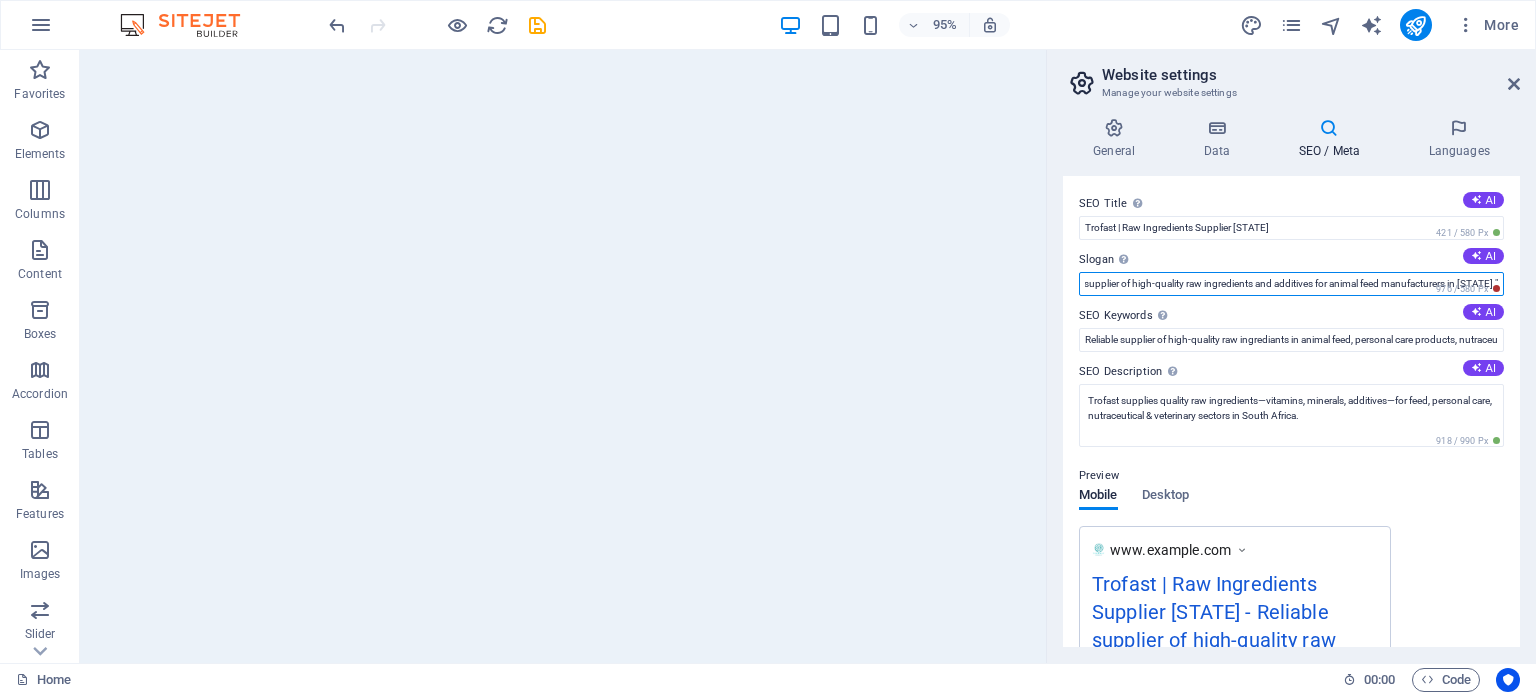 drag, startPoint x: 1424, startPoint y: 283, endPoint x: 1535, endPoint y: 284, distance: 111.0045 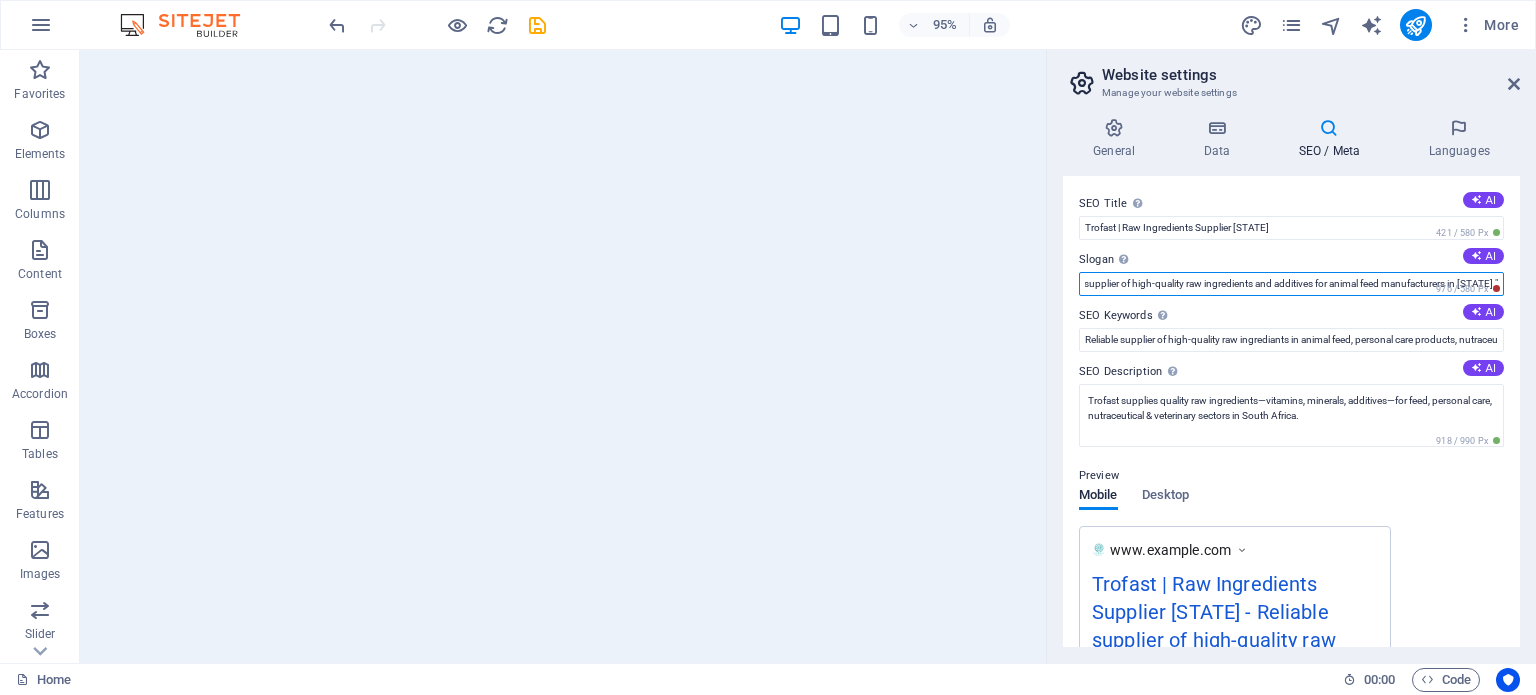 click on "General  Data  SEO / Meta  Languages Website name trofast.[EXAMPLE.COM] Logo Drag files here, click to choose files or select files from Files or our free stock photos & videos Select files from the file manager, stock photos, or upload file(s) Upload Favicon Set the favicon of your website here. A favicon is a small icon shown in the browser tab next to your website title. It helps visitors identify your website. Drag files here, click to choose files or select files from Files or our free stock photos & videos Select files from the file manager, stock photos, or upload file(s) Upload Preview Image (Open Graph) This image will be shown when the website is shared on social networks Drag files here, click to choose files or select files from Files or our free stock photos & videos Select files from the file manager, stock photos, or upload file(s) Upload Contact data for this website. This can be used everywhere on the website and will update automatically. Company Trofast First name Last name Street Street ZIP code" at bounding box center [1291, 382] 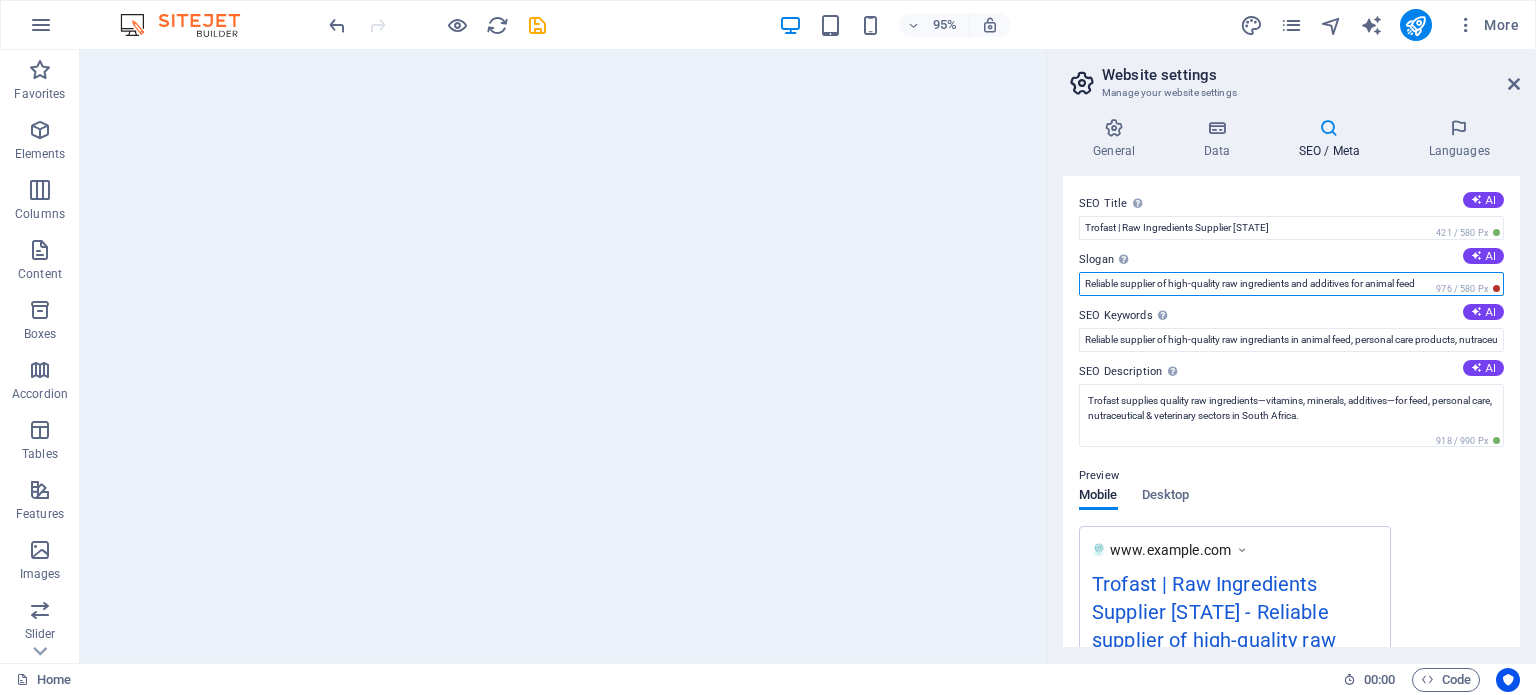 scroll, scrollTop: 0, scrollLeft: 0, axis: both 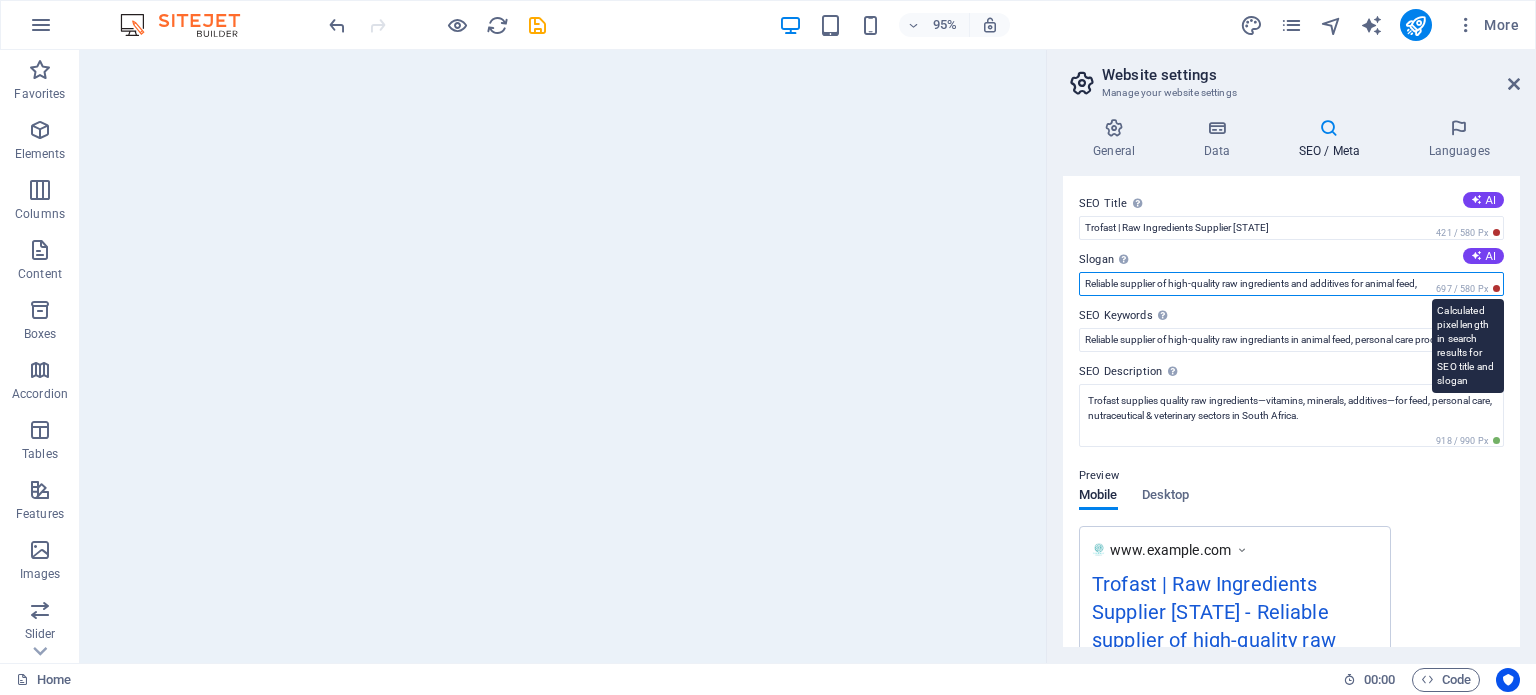 drag, startPoint x: 1429, startPoint y: 283, endPoint x: 1440, endPoint y: 281, distance: 11.18034 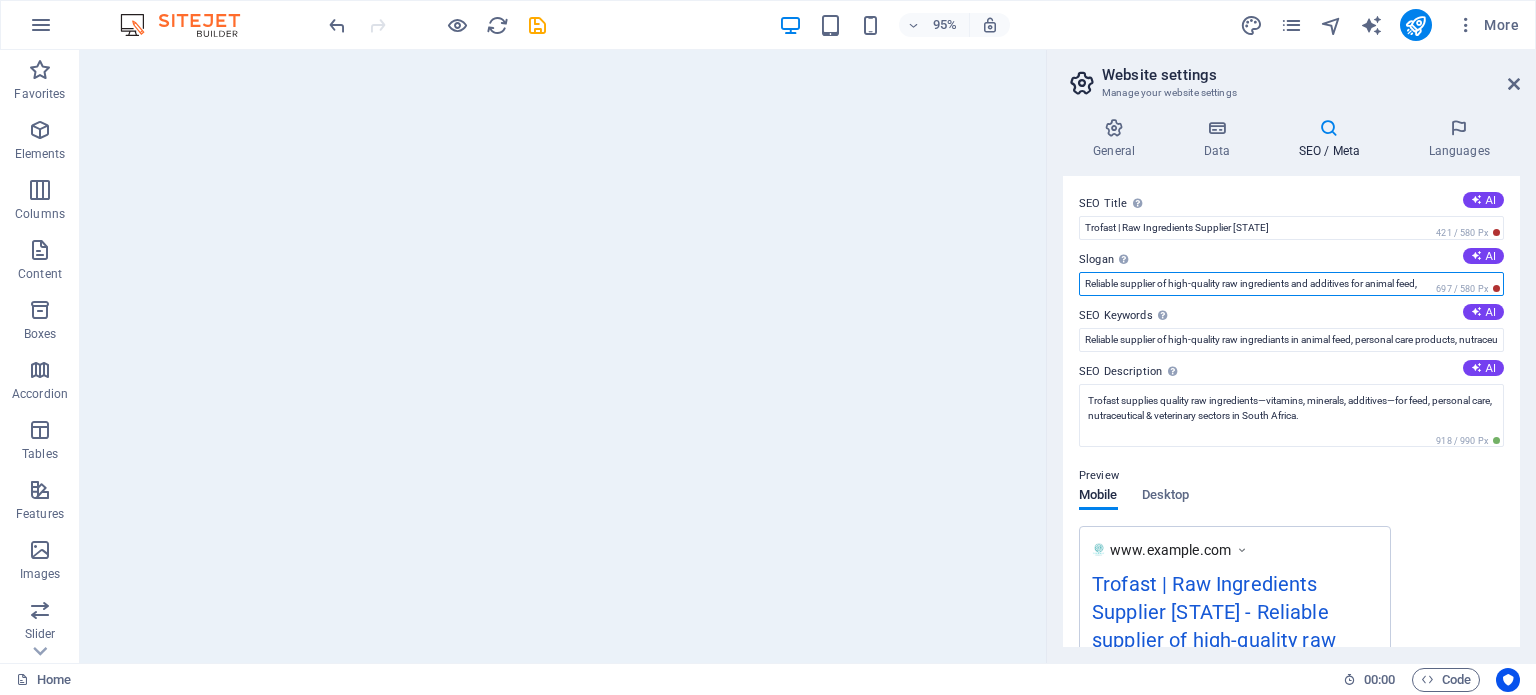 paste on "for feed, personal care, nutraceutical & veterinary sectors in [STATE]." 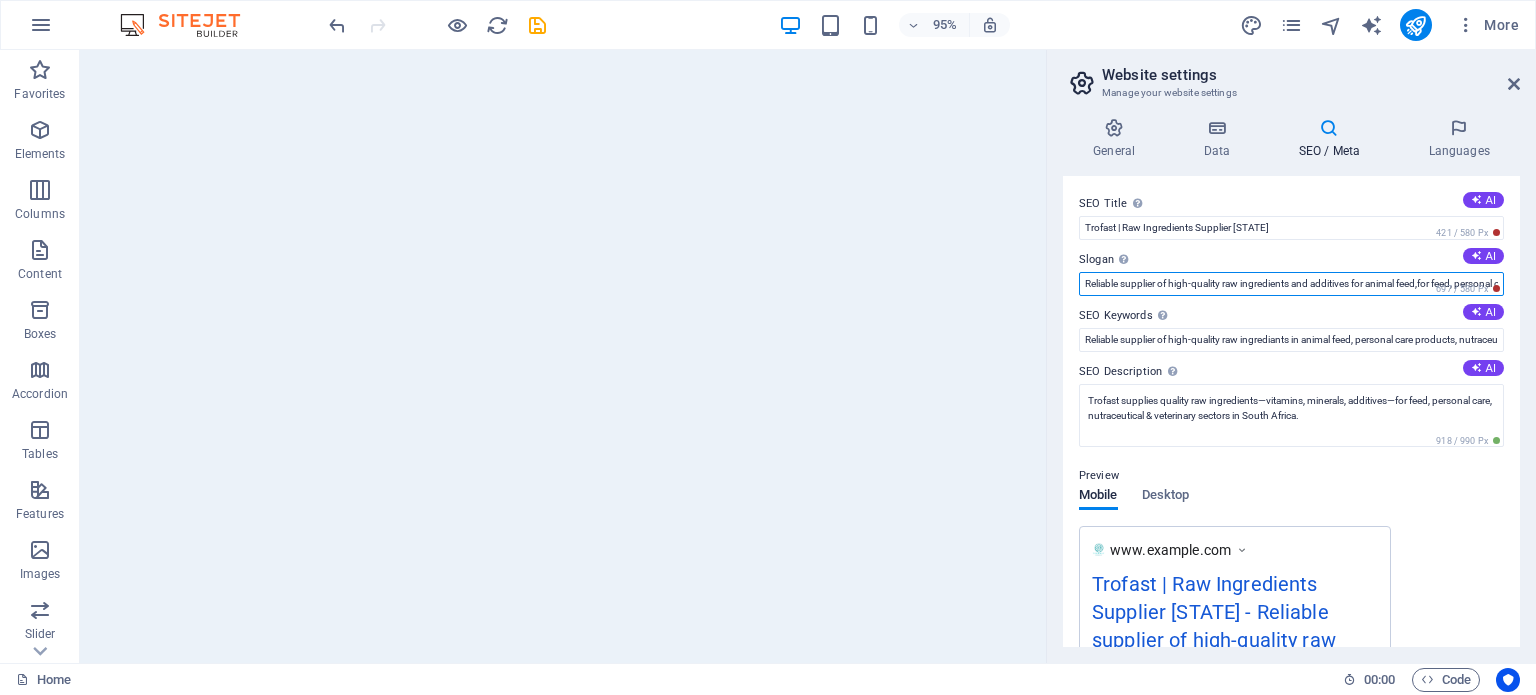 scroll, scrollTop: 0, scrollLeft: 254, axis: horizontal 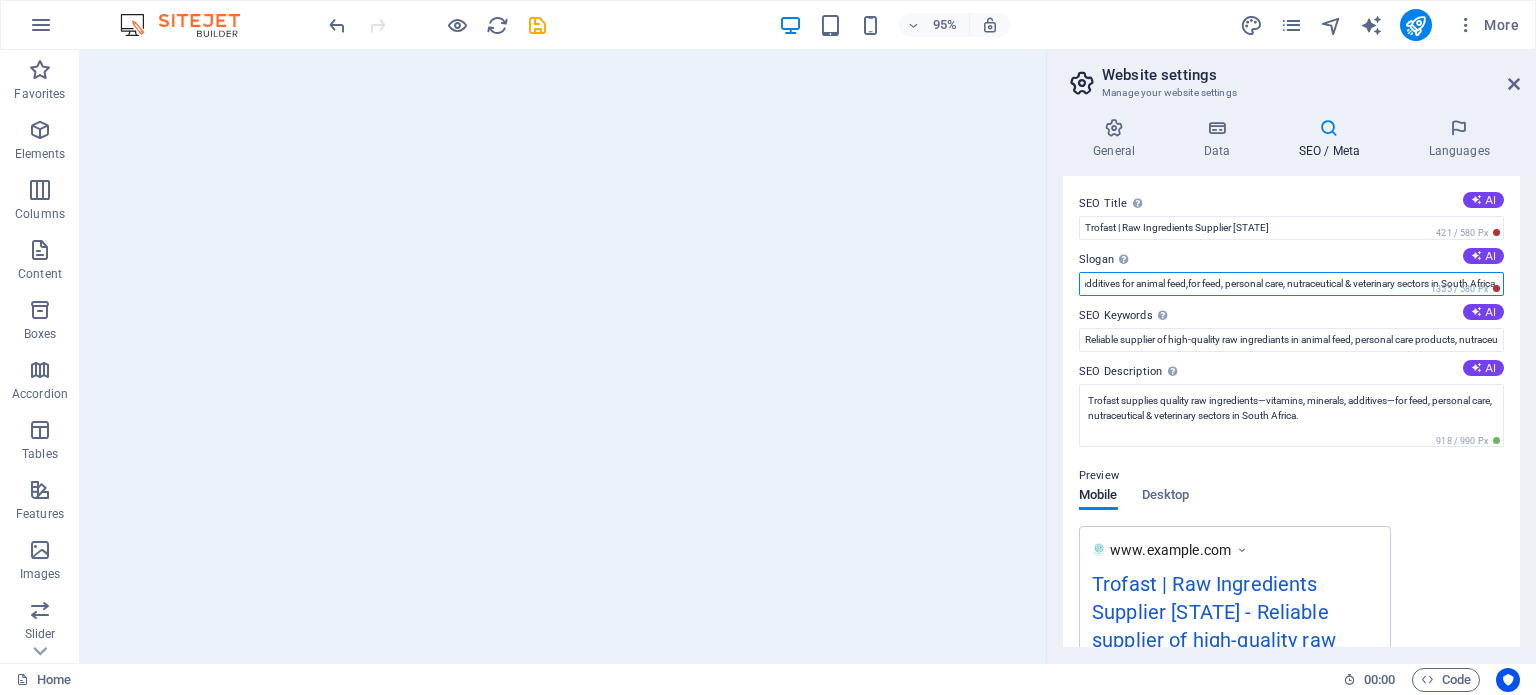 drag, startPoint x: 1207, startPoint y: 279, endPoint x: 1173, endPoint y: 298, distance: 38.948685 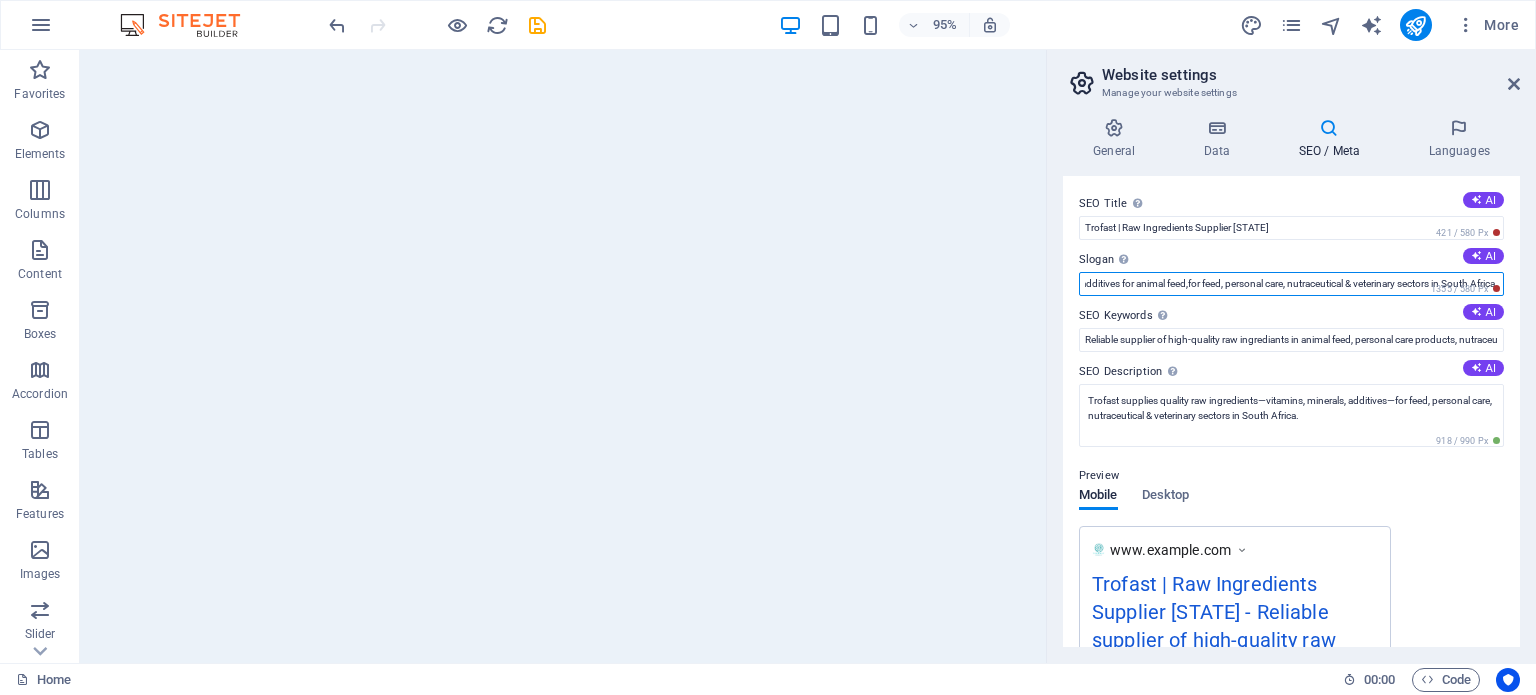 click on "SEO Title The title of your website - make it something that stands out in search engine results. AI Trofast | Raw Ingredients Supplier [STATE] 421 / 580 Px Slogan The slogan of your website. AI Reliable supplier of high-quality raw ingredients and additives for animal feed,for feed, personal care, nutraceutical & veterinary sectors in [STATE]. 1355 / 580 Px SEO Keywords Comma-separated list of keywords representing your website. AI Reliable supplier of high-quality raw ingrediants in animal feed, personal care products, nutraceutical services, veterinary, Africa business solutions SEO Description Describe the contents of your website - this is crucial for search engines and SEO! AI Trofast supplies quality raw ingredients—vitamins, minerals, additives—for feed, personal care, nutraceutical & veterinary sectors in [STATE]. 918 / 990 Px Preview Mobile Desktop www.example.com Trofast | Raw Ingredients Supplier [STATE] - Reliable supplier of high-quality raw ingredients ... Settings" at bounding box center (1291, 411) 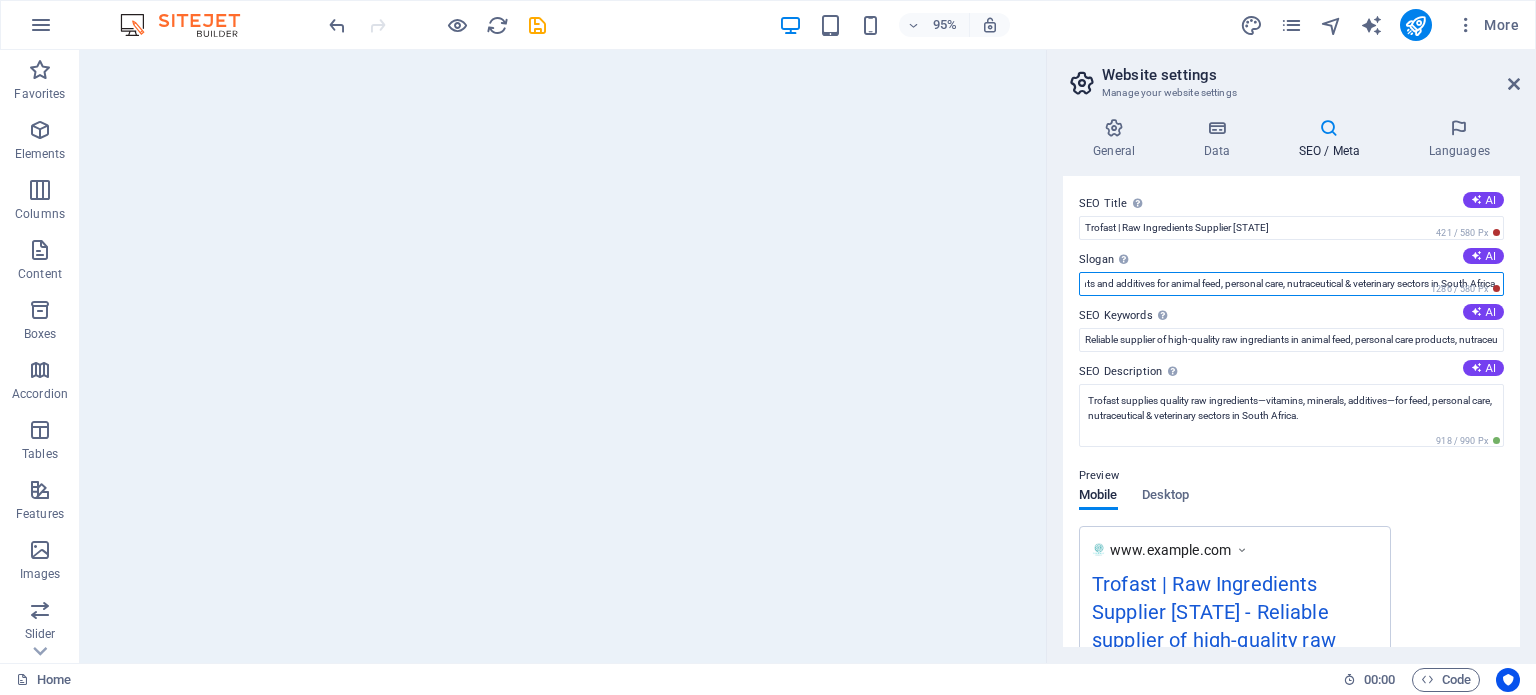 scroll, scrollTop: 0, scrollLeft: 218, axis: horizontal 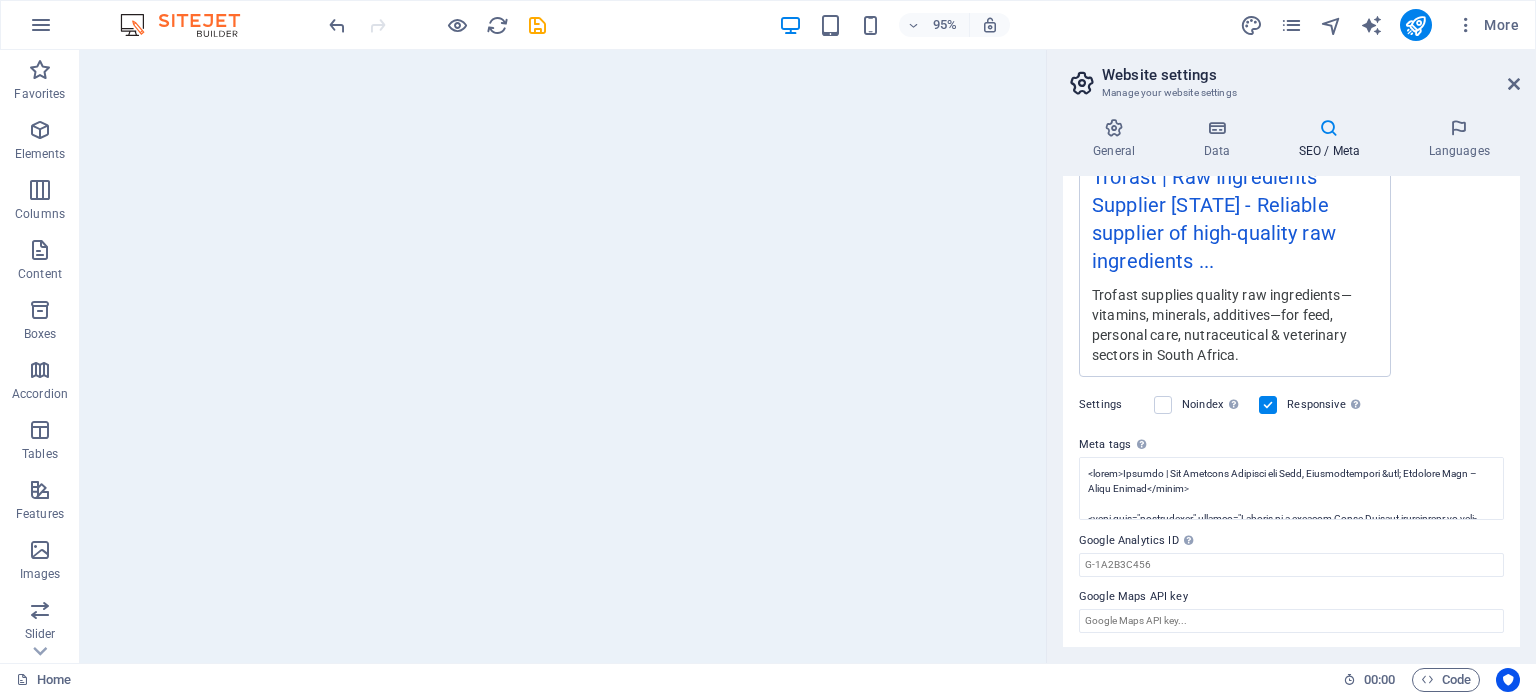 type on "Reliable supplier of high-quality raw ingredients and additives for animal feed, personal care, nutraceutical & veterinary sectors in South Africa." 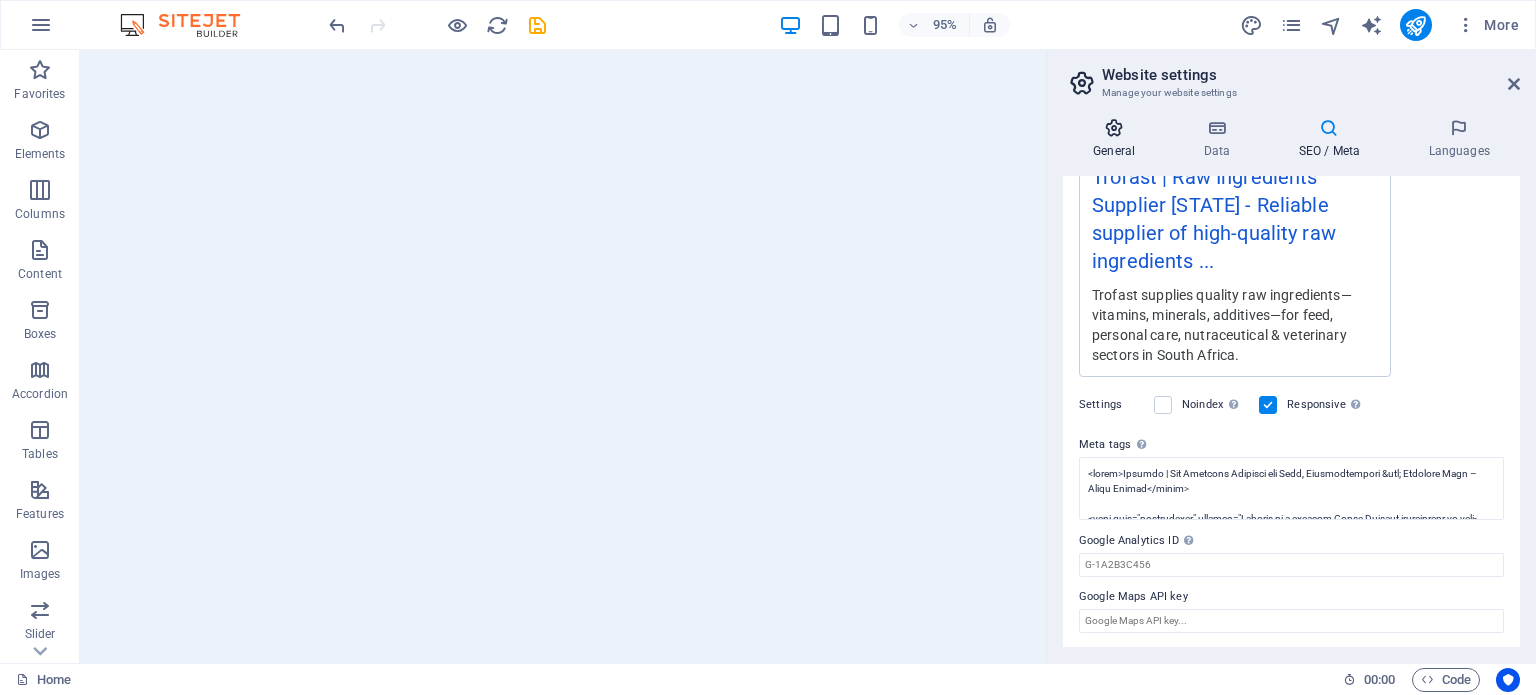 click at bounding box center [1114, 128] 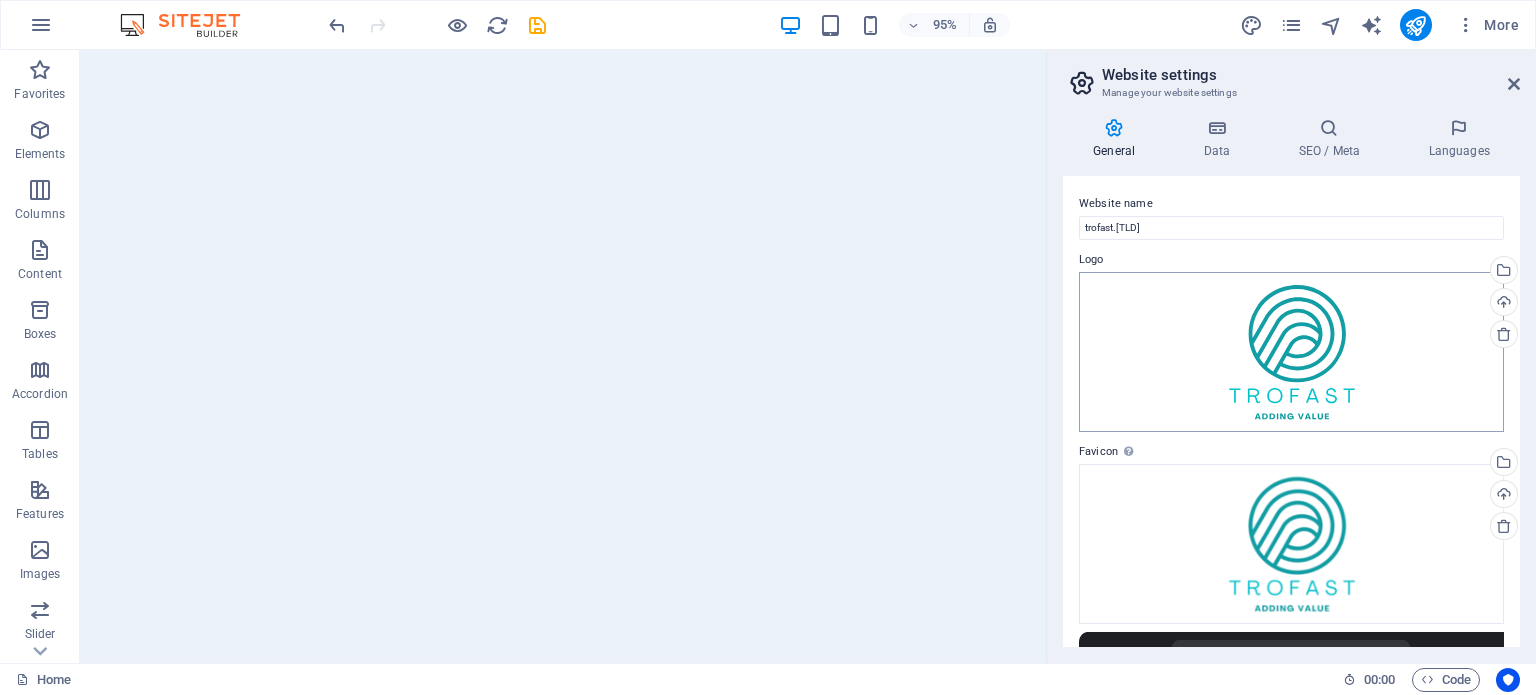 scroll, scrollTop: 341, scrollLeft: 0, axis: vertical 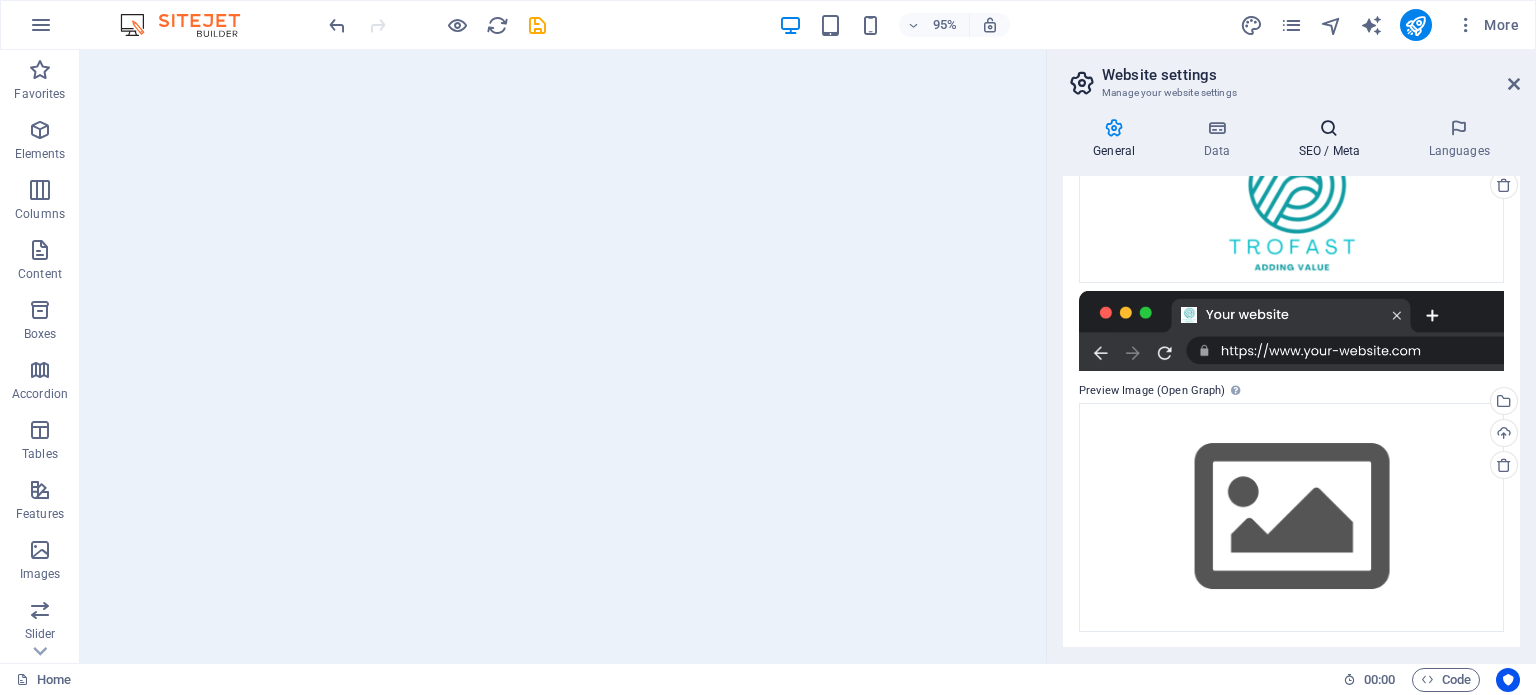 click at bounding box center (1329, 128) 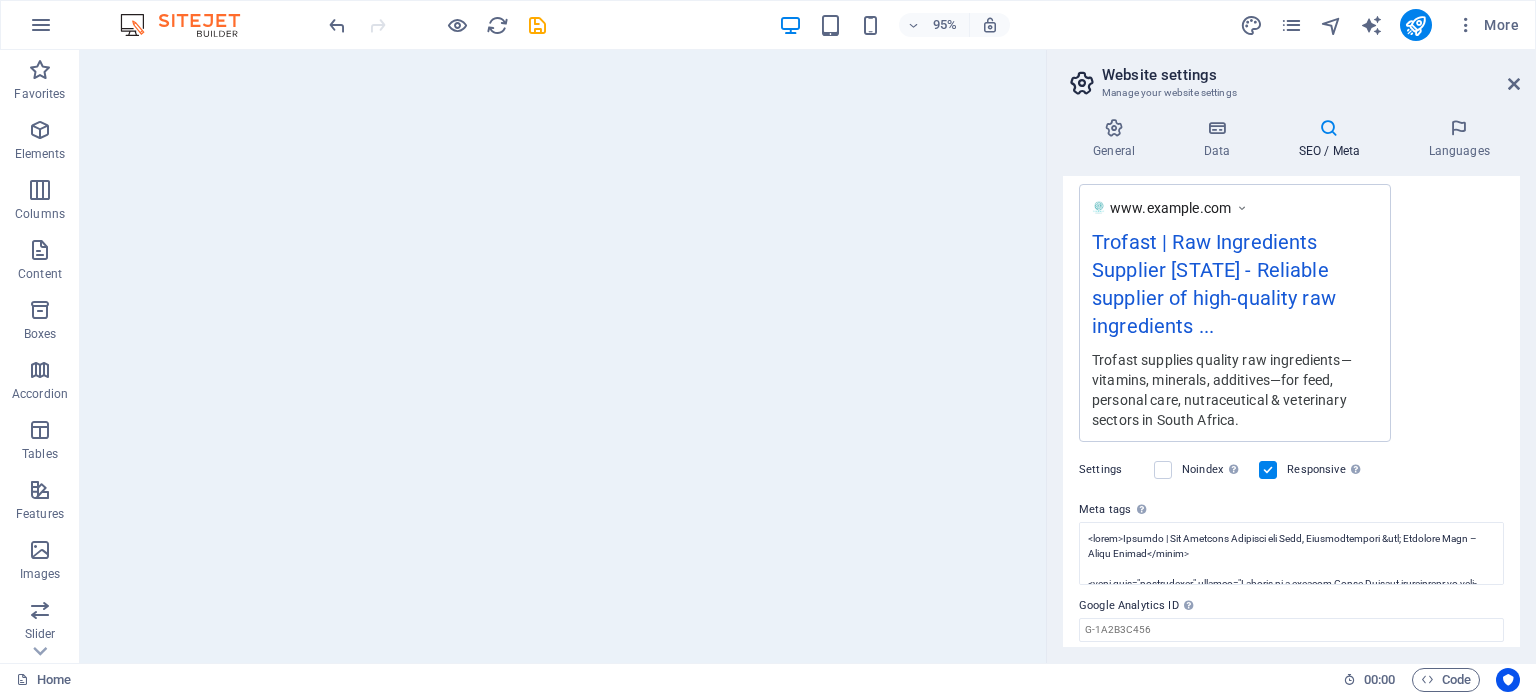 scroll, scrollTop: 407, scrollLeft: 0, axis: vertical 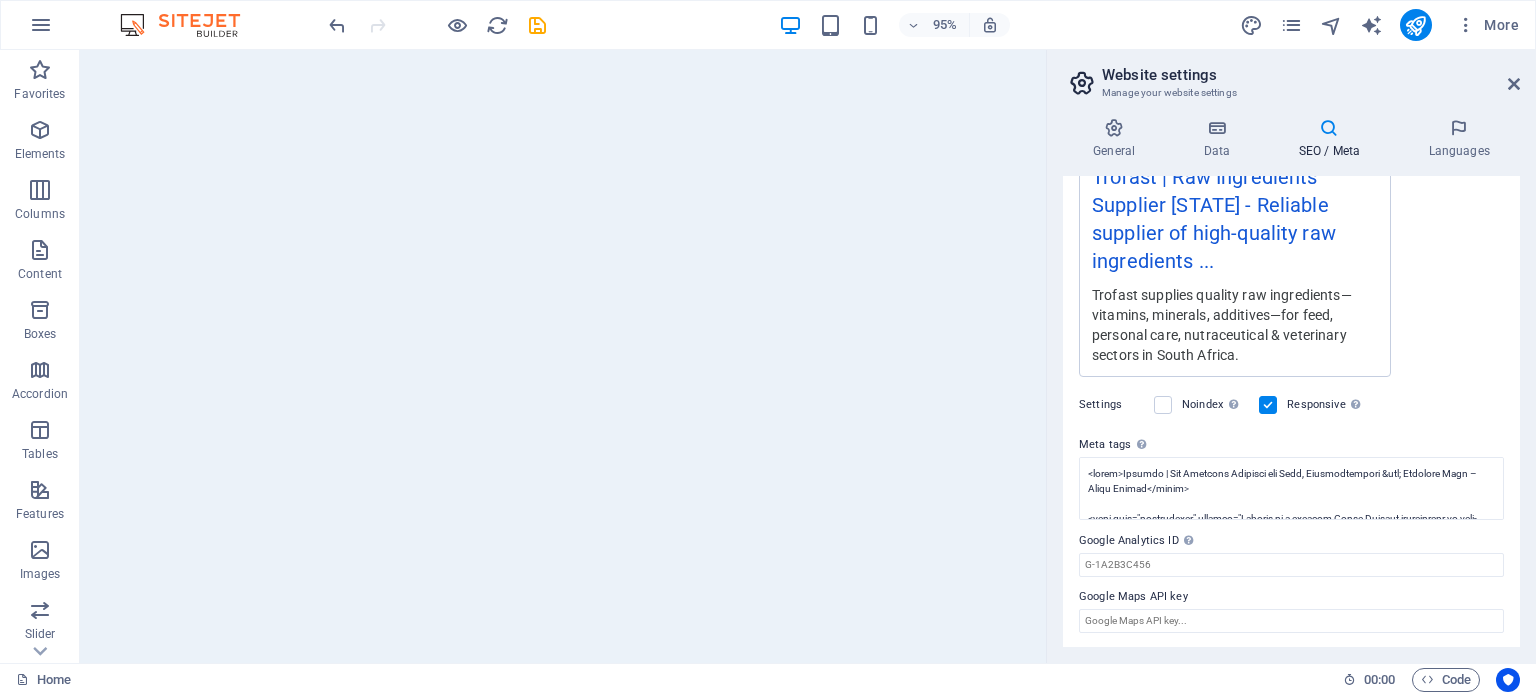 click on "95% More" at bounding box center (926, 25) 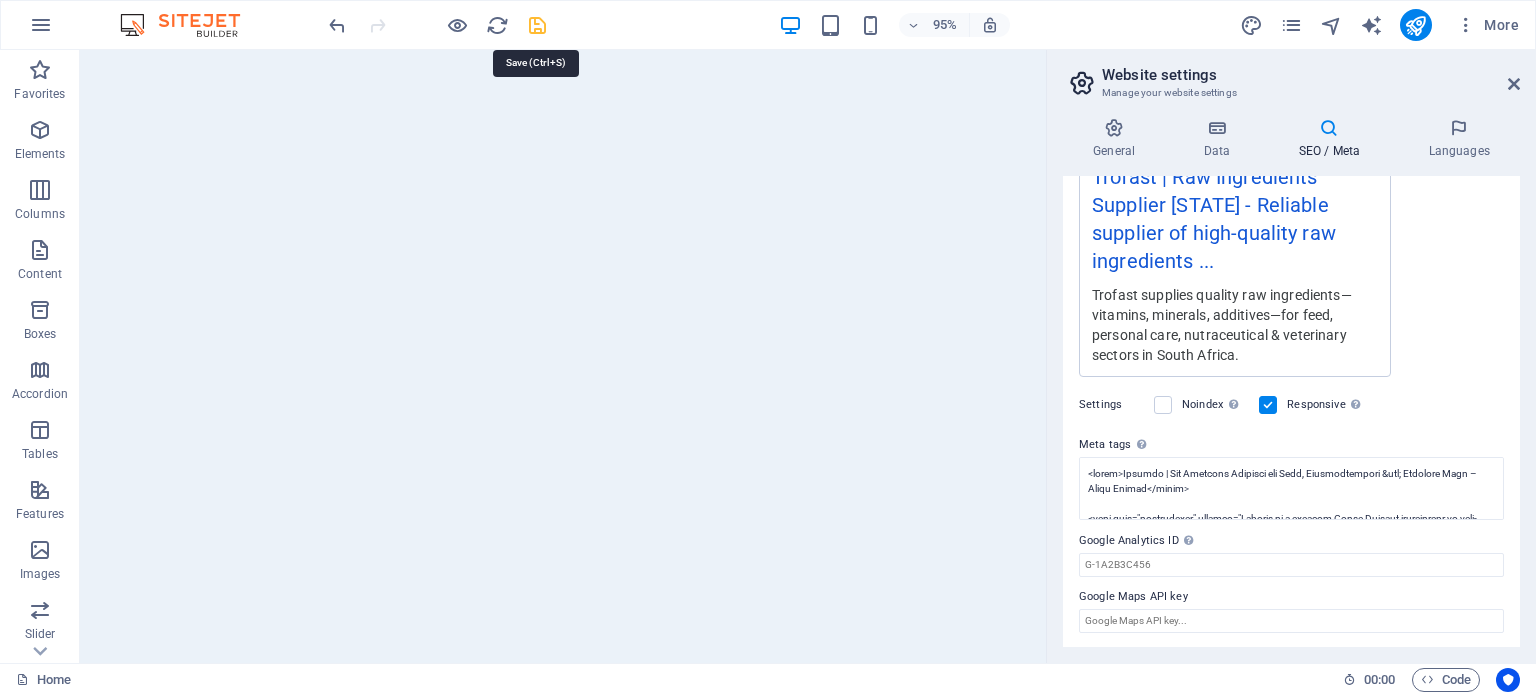 click at bounding box center (537, 25) 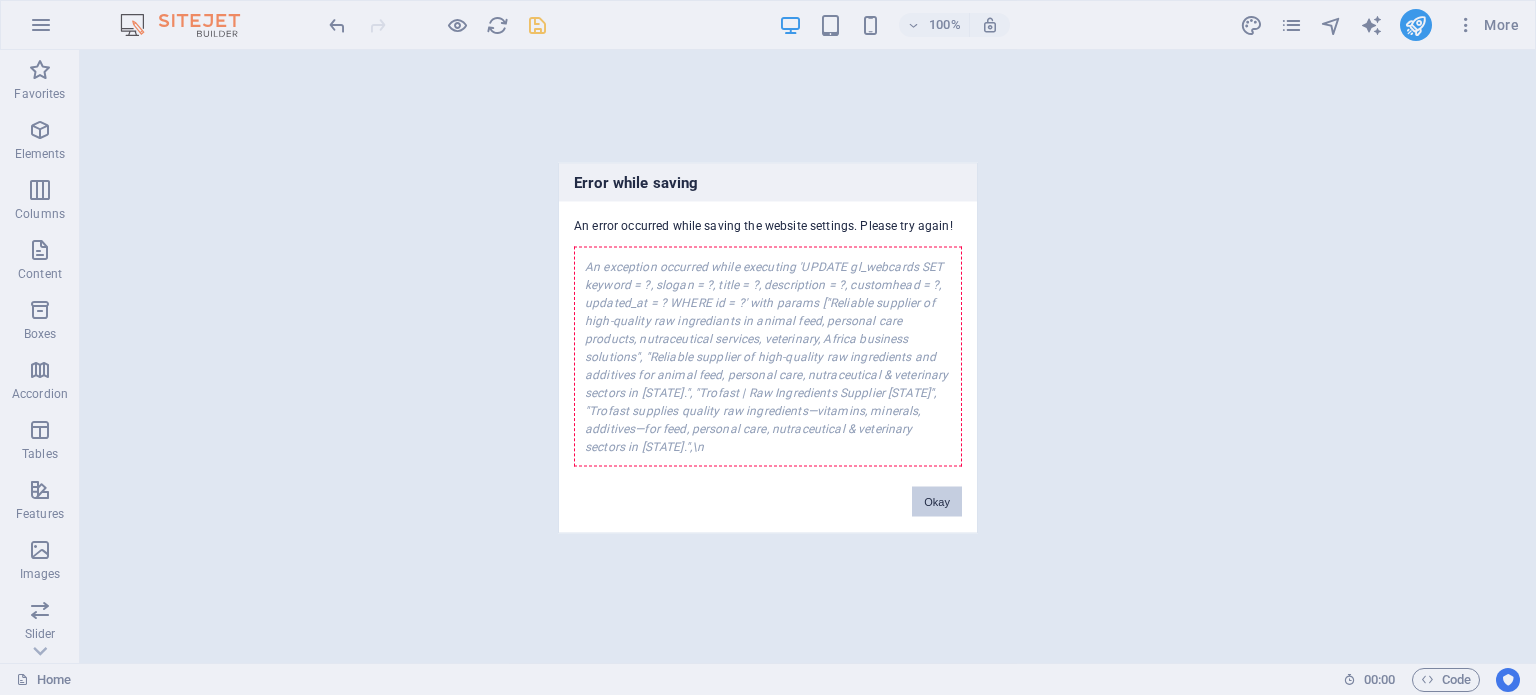 click on "Okay" at bounding box center [937, 501] 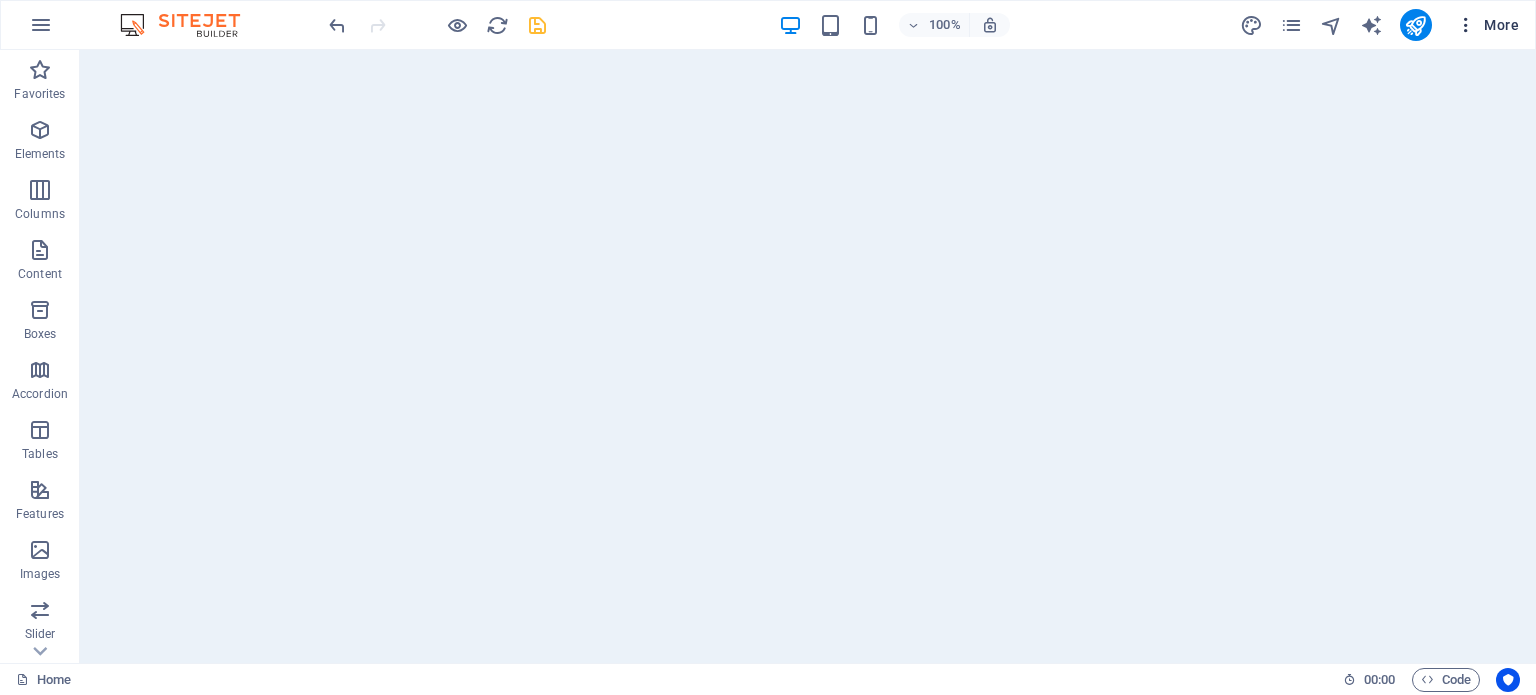 click on "More" at bounding box center (1487, 25) 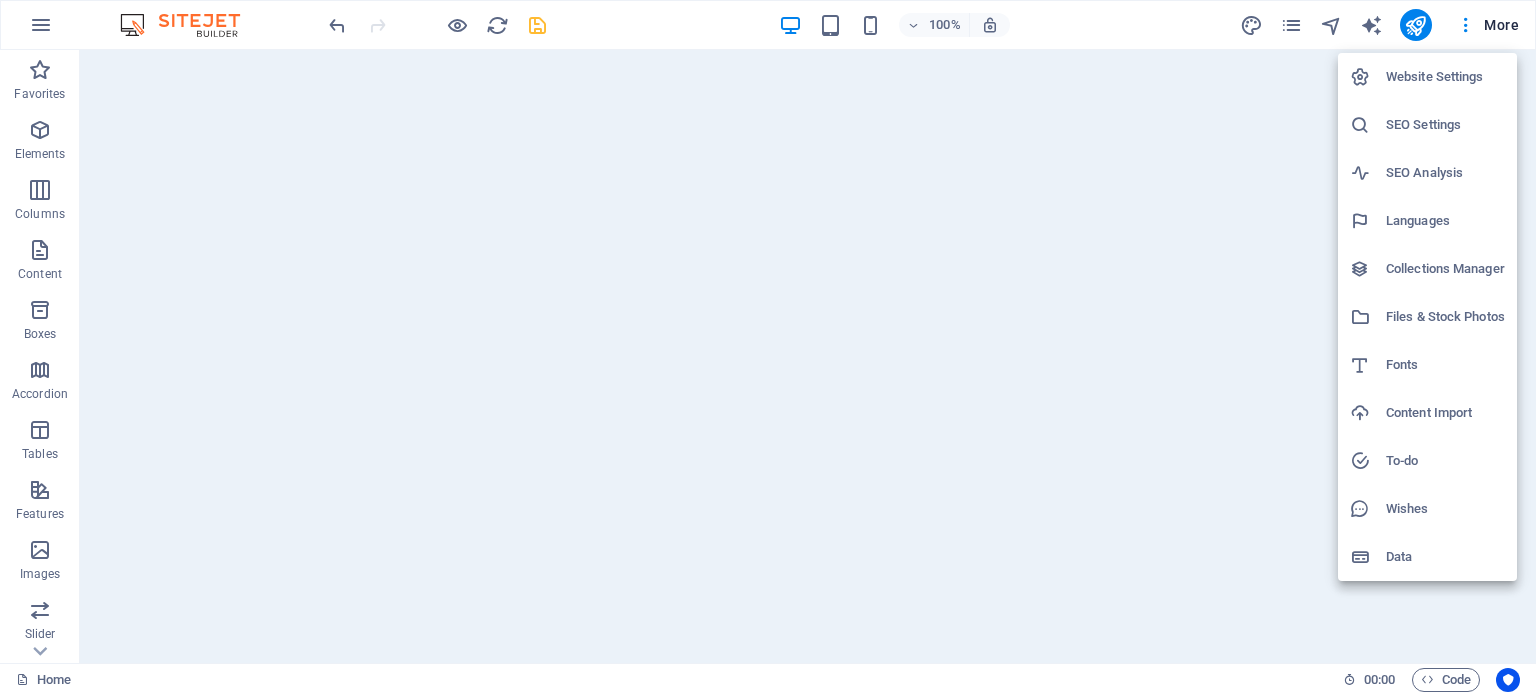 click on "SEO Settings" at bounding box center (1445, 125) 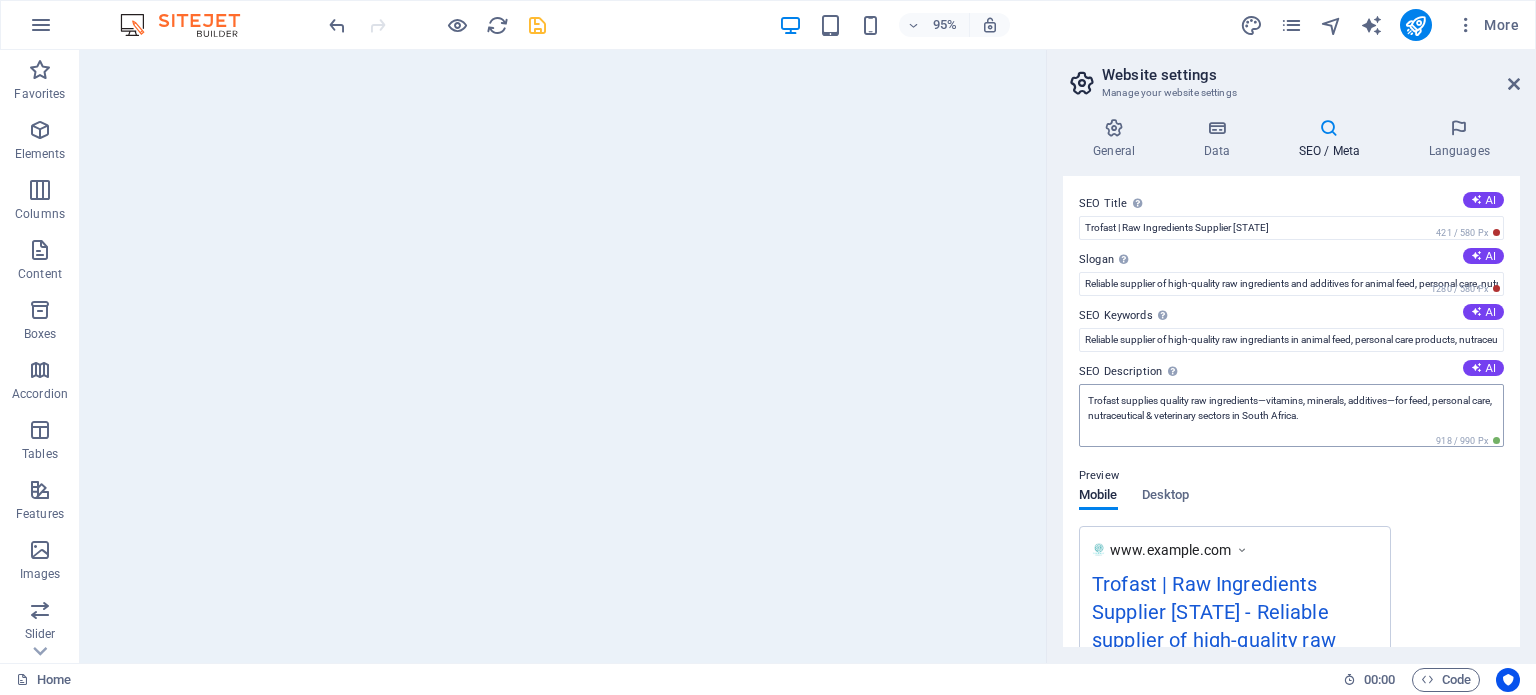 scroll, scrollTop: 407, scrollLeft: 0, axis: vertical 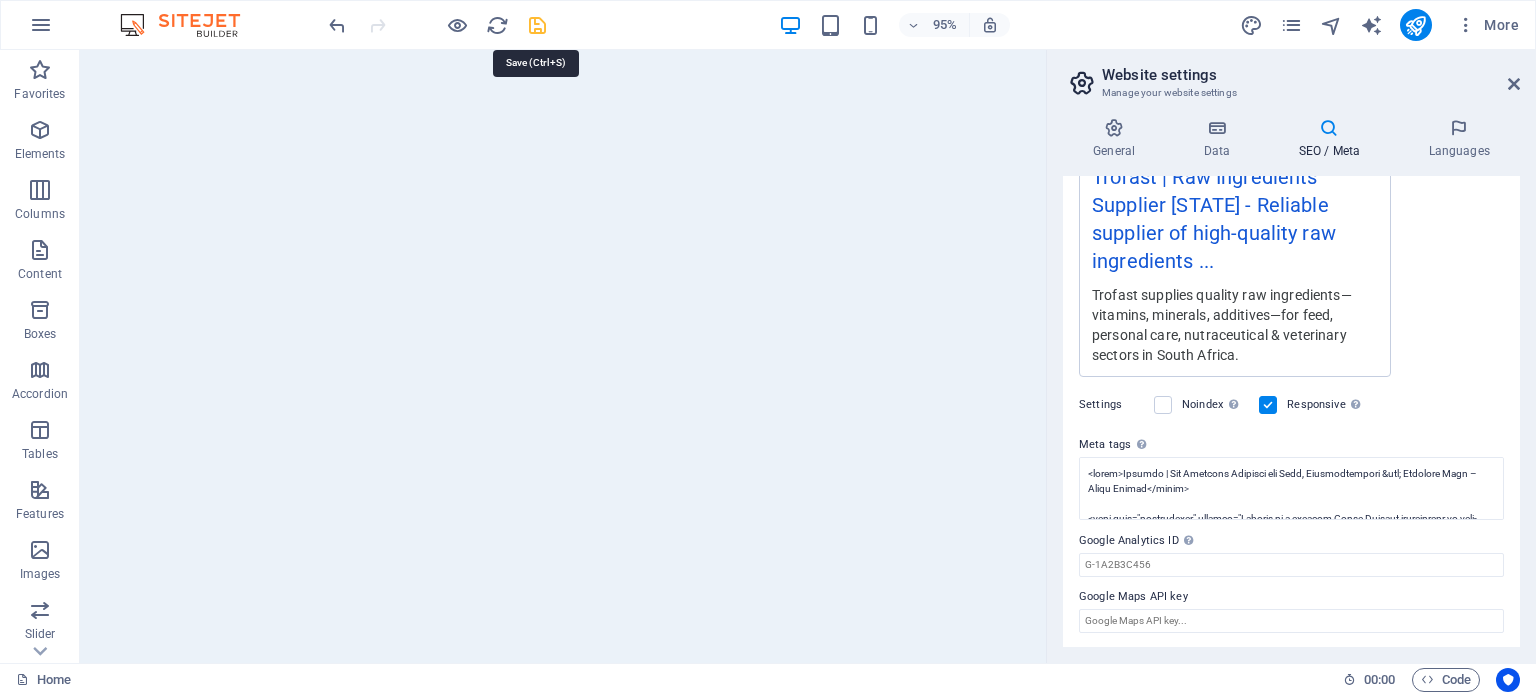 click at bounding box center (537, 25) 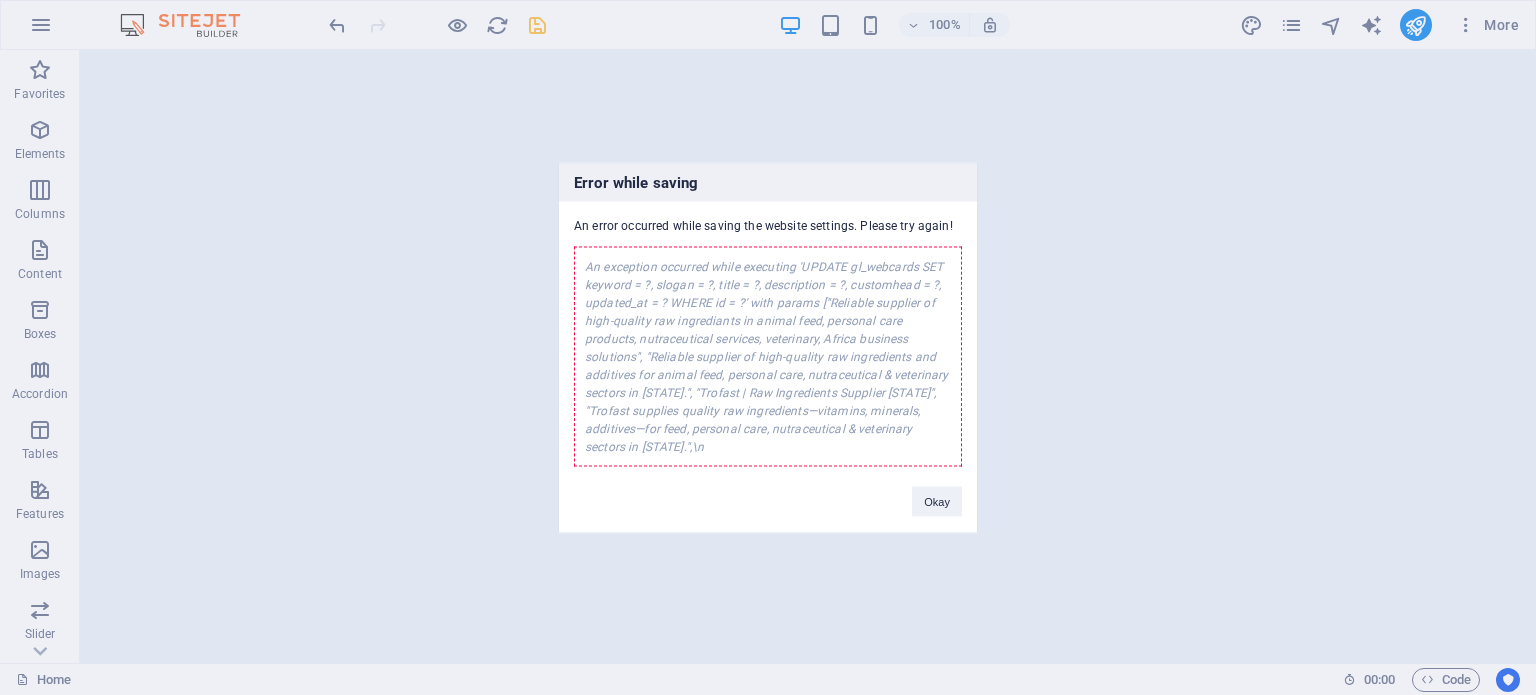 drag, startPoint x: 588, startPoint y: 268, endPoint x: 812, endPoint y: 469, distance: 300.96014 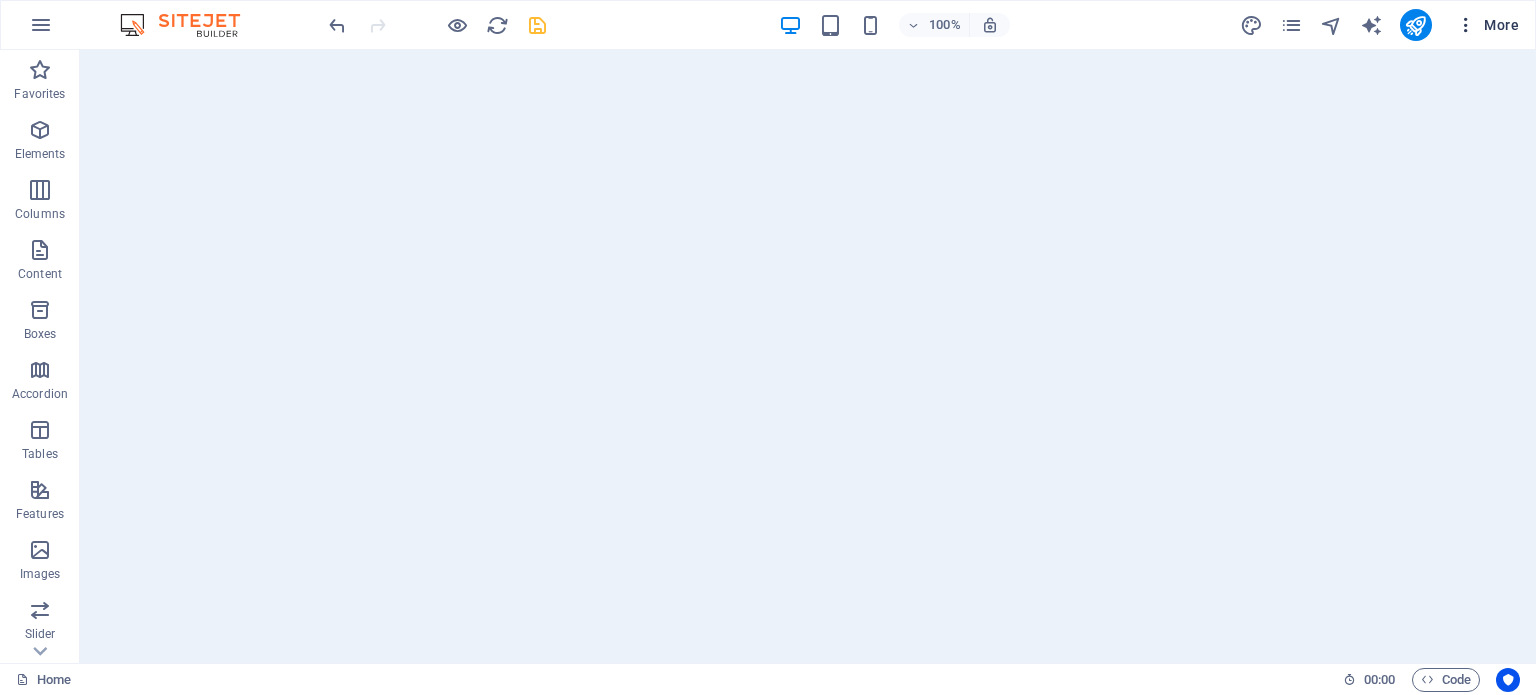 click on "More" at bounding box center (1487, 25) 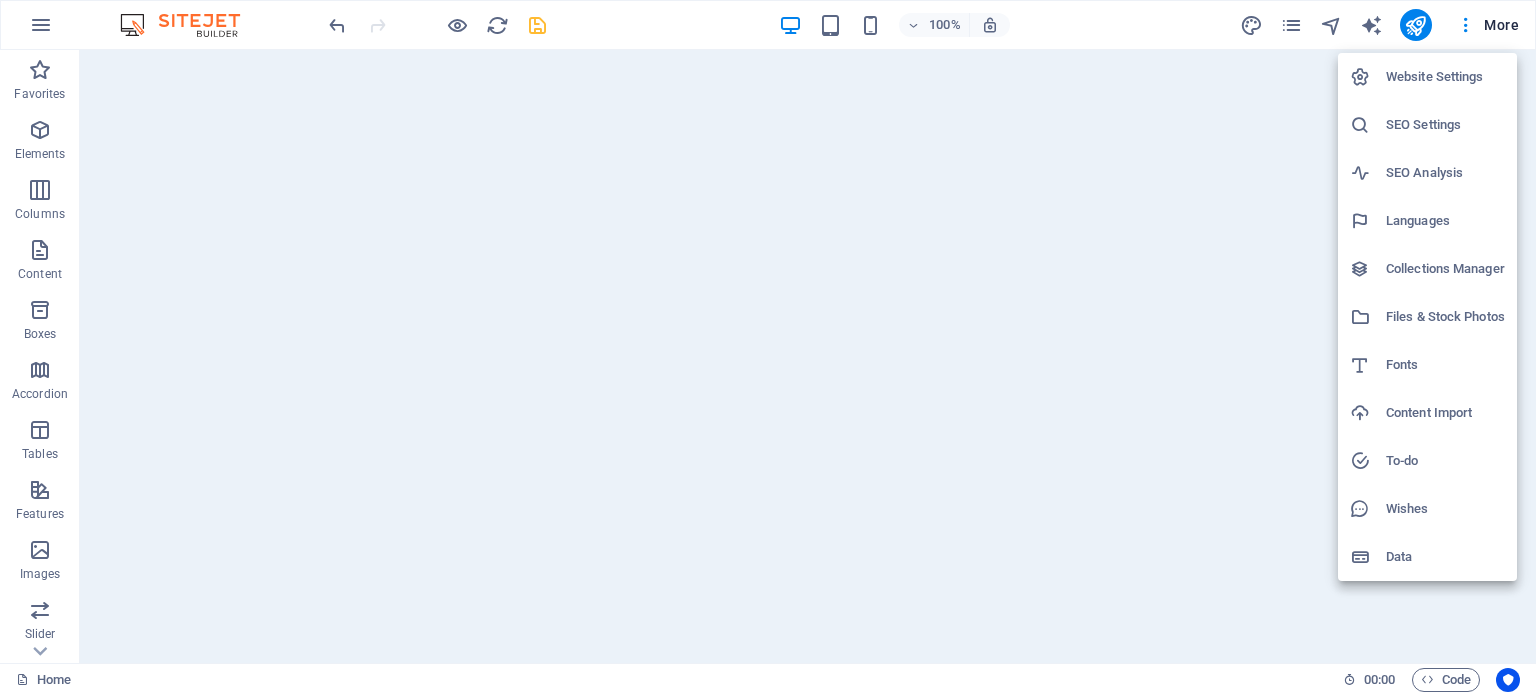 click on "SEO Settings" at bounding box center (1445, 125) 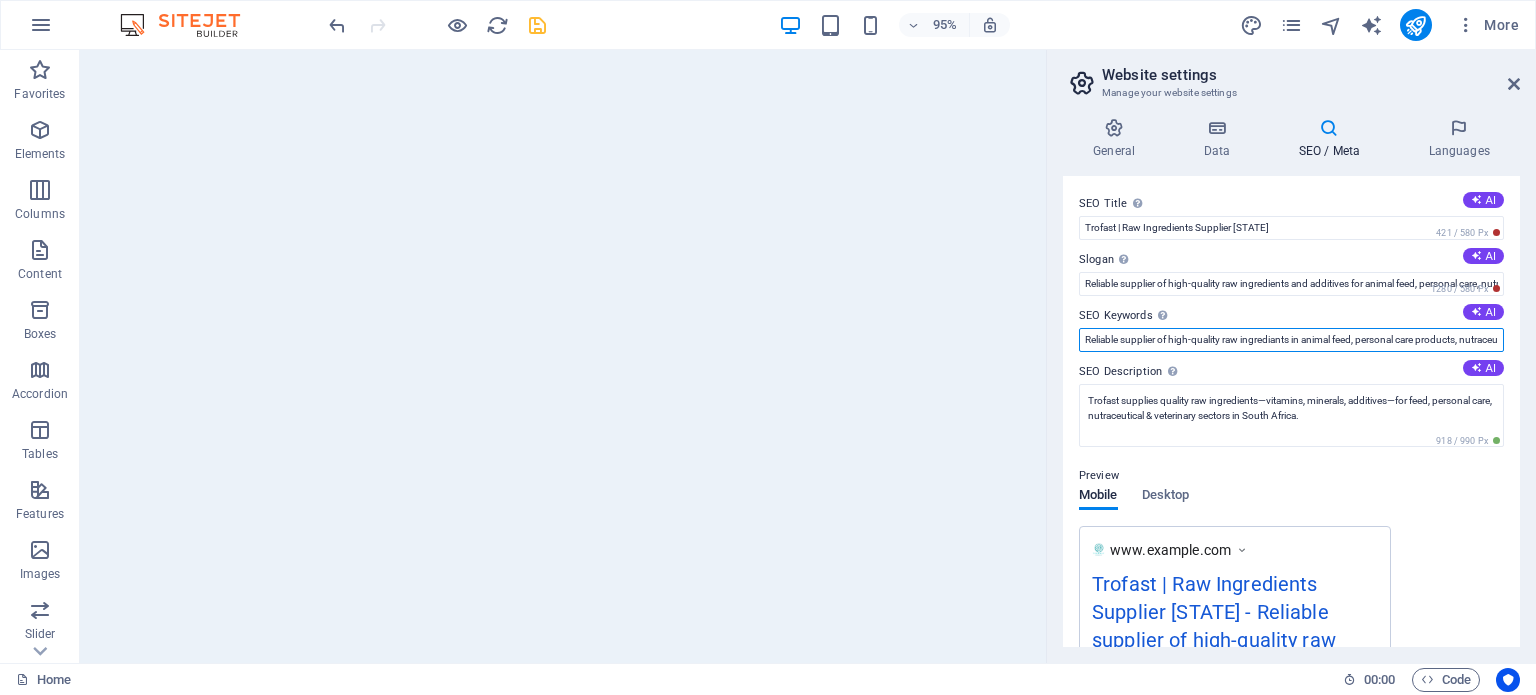 scroll, scrollTop: 0, scrollLeft: 237, axis: horizontal 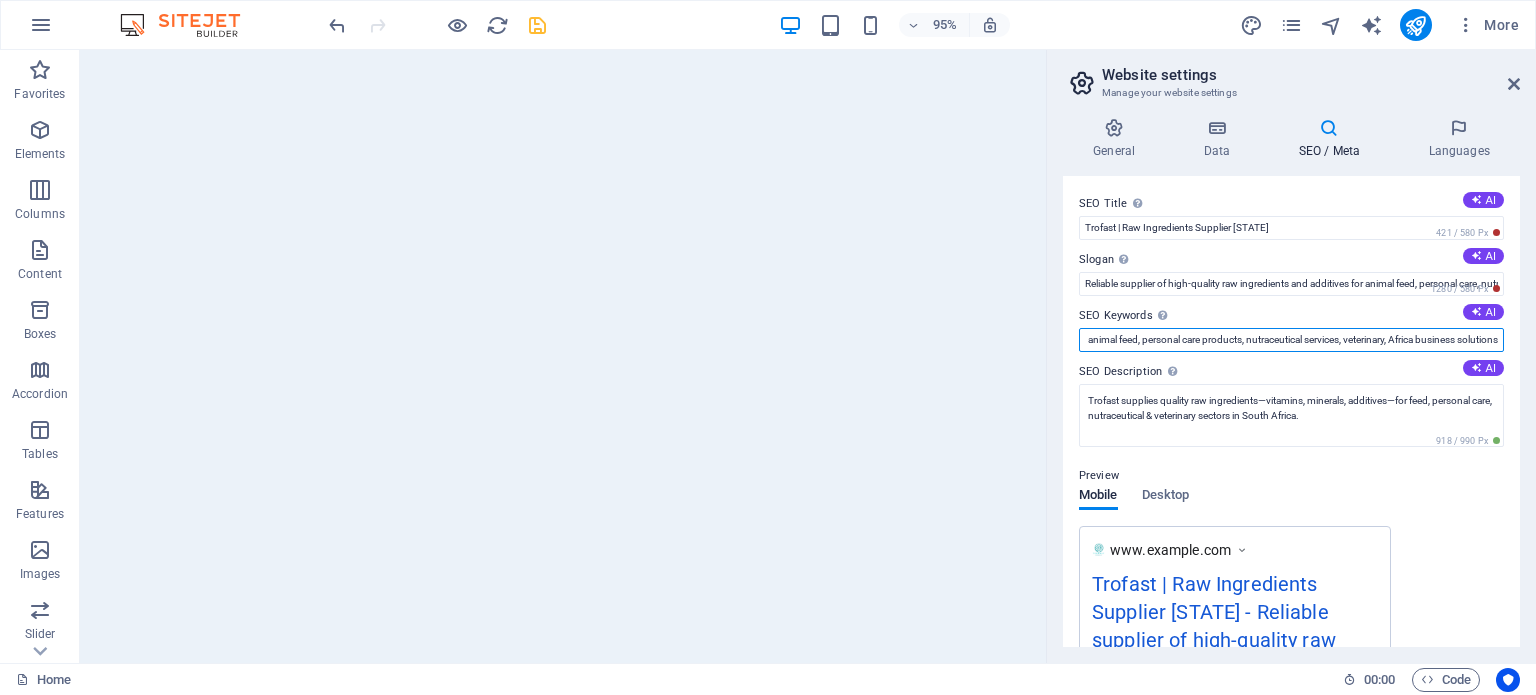 drag, startPoint x: 1082, startPoint y: 338, endPoint x: 1534, endPoint y: 310, distance: 452.86642 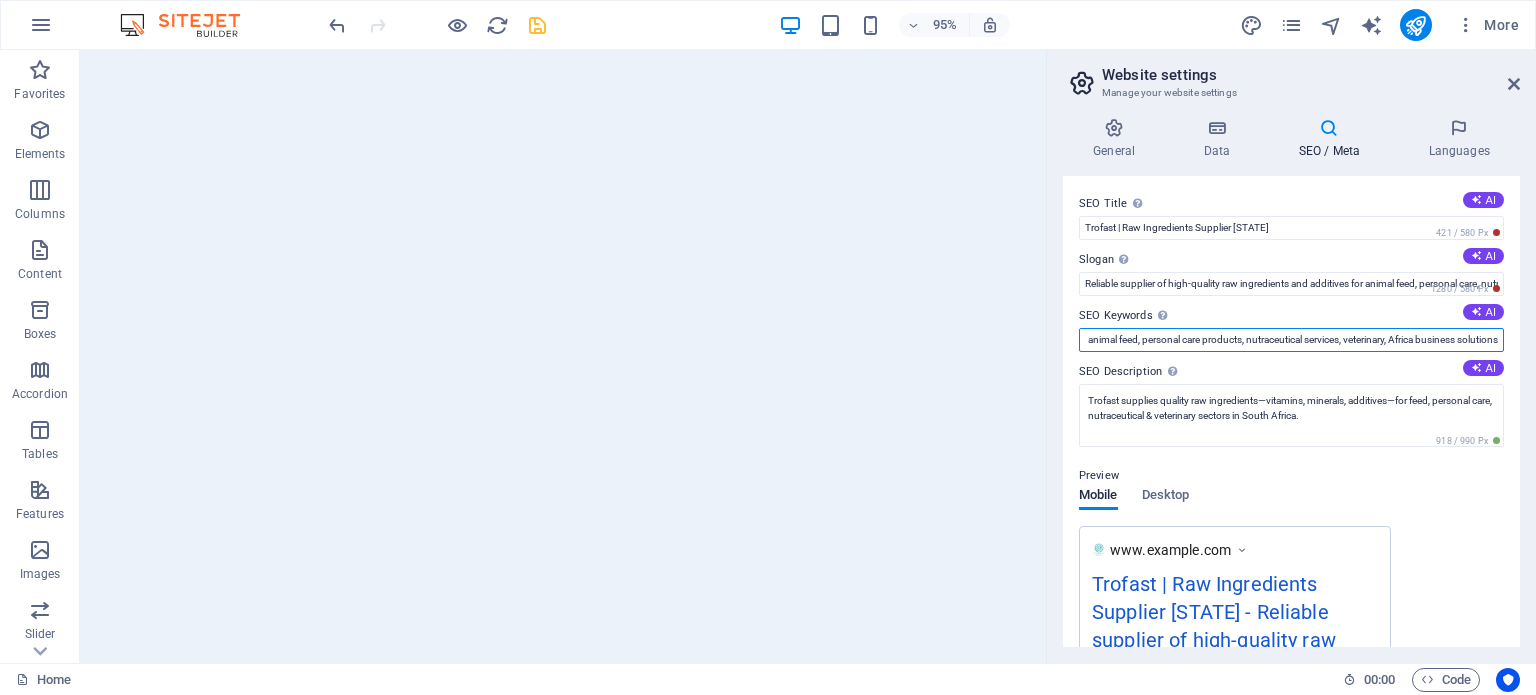click on "General  Data  SEO / Meta  Languages Website name trofast.[EXAMPLE.COM] Logo Drag files here, click to choose files or select files from Files or our free stock photos & videos Select files from the file manager, stock photos, or upload file(s) Upload Favicon Set the favicon of your website here. A favicon is a small icon shown in the browser tab next to your website title. It helps visitors identify your website. Drag files here, click to choose files or select files from Files or our free stock photos & videos Select files from the file manager, stock photos, or upload file(s) Upload Preview Image (Open Graph) This image will be shown when the website is shared on social networks Drag files here, click to choose files or select files from Files or our free stock photos & videos Select files from the file manager, stock photos, or upload file(s) Upload Contact data for this website. This can be used everywhere on the website and will update automatically. Company Trofast First name Last name Street Street ZIP code" at bounding box center (1291, 382) 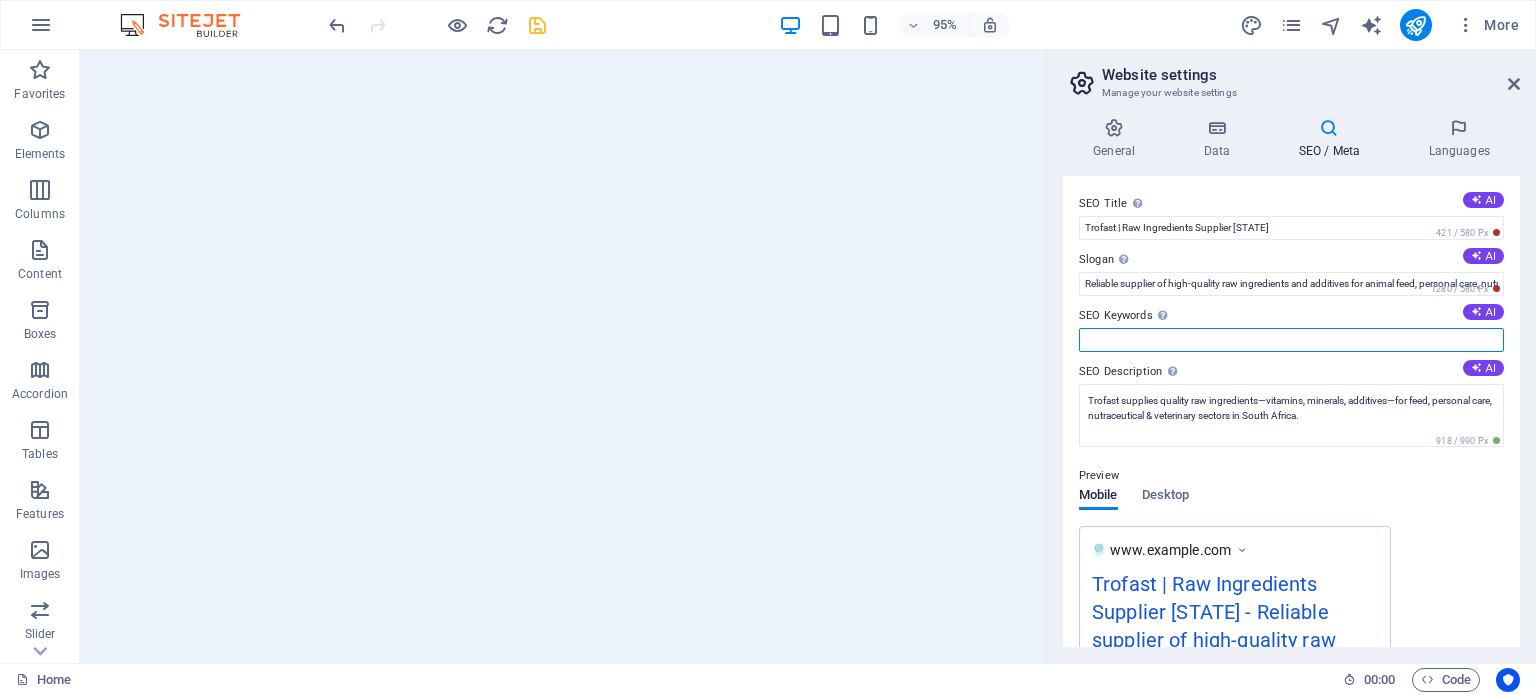 scroll, scrollTop: 0, scrollLeft: 0, axis: both 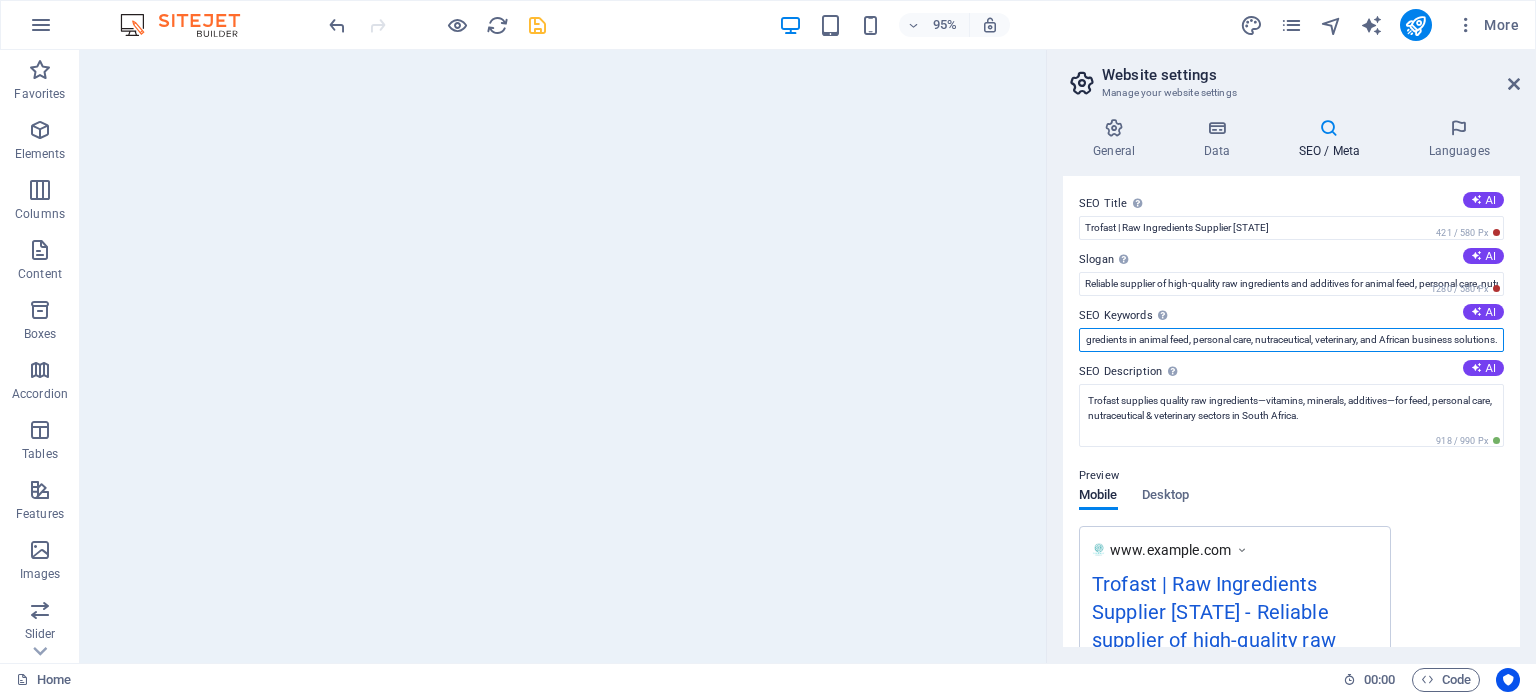 type on "Reliable supplier of high-quality raw ingredients in animal feed, personal care, nutraceutical, veterinary, and African business solutions." 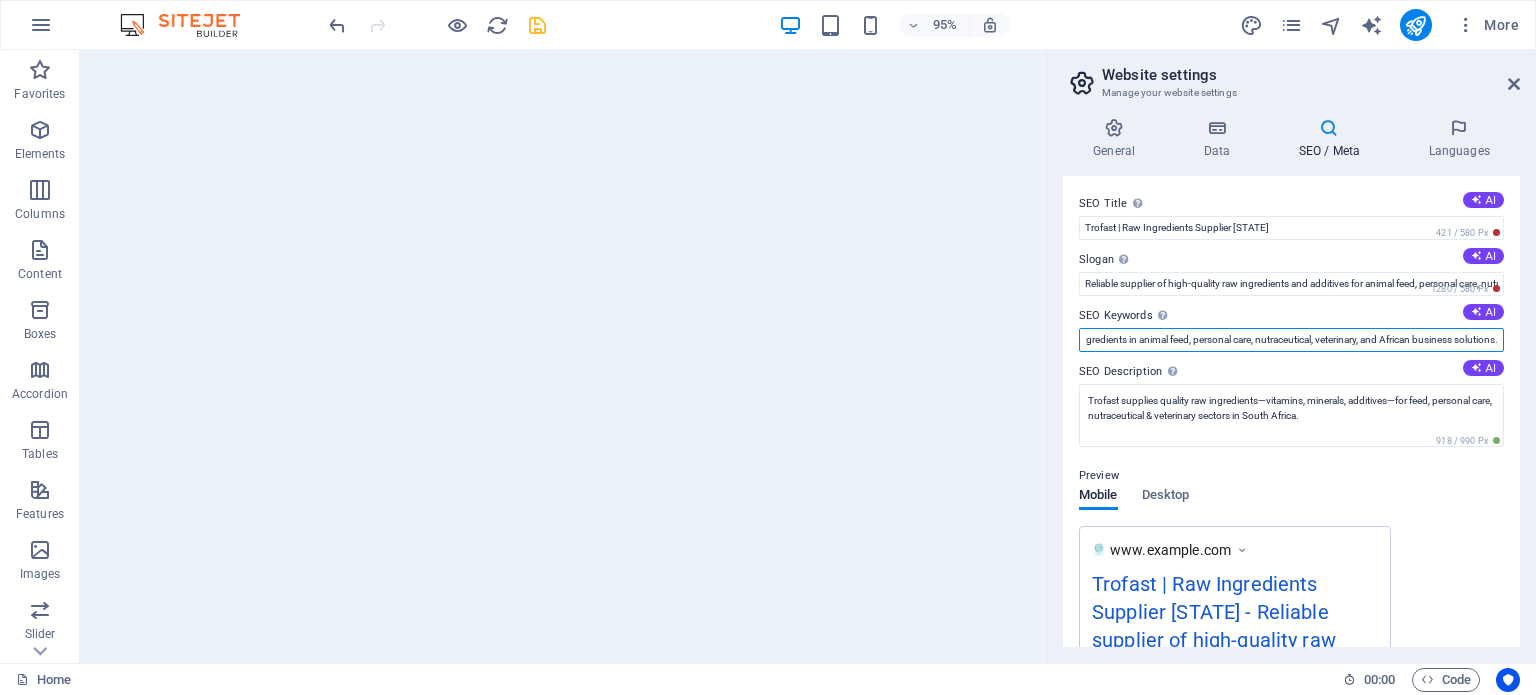 scroll, scrollTop: 0, scrollLeft: 0, axis: both 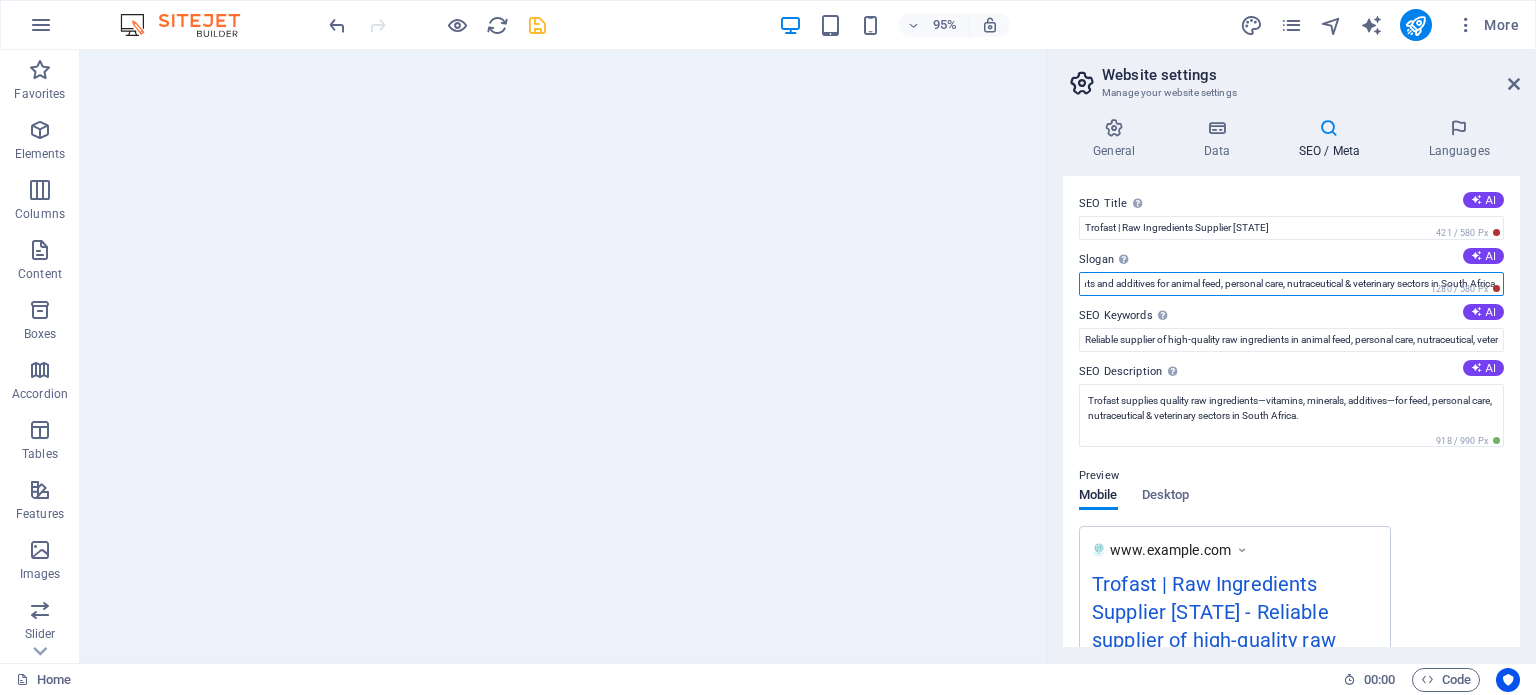 drag, startPoint x: 1082, startPoint y: 283, endPoint x: 1535, endPoint y: 256, distance: 453.80392 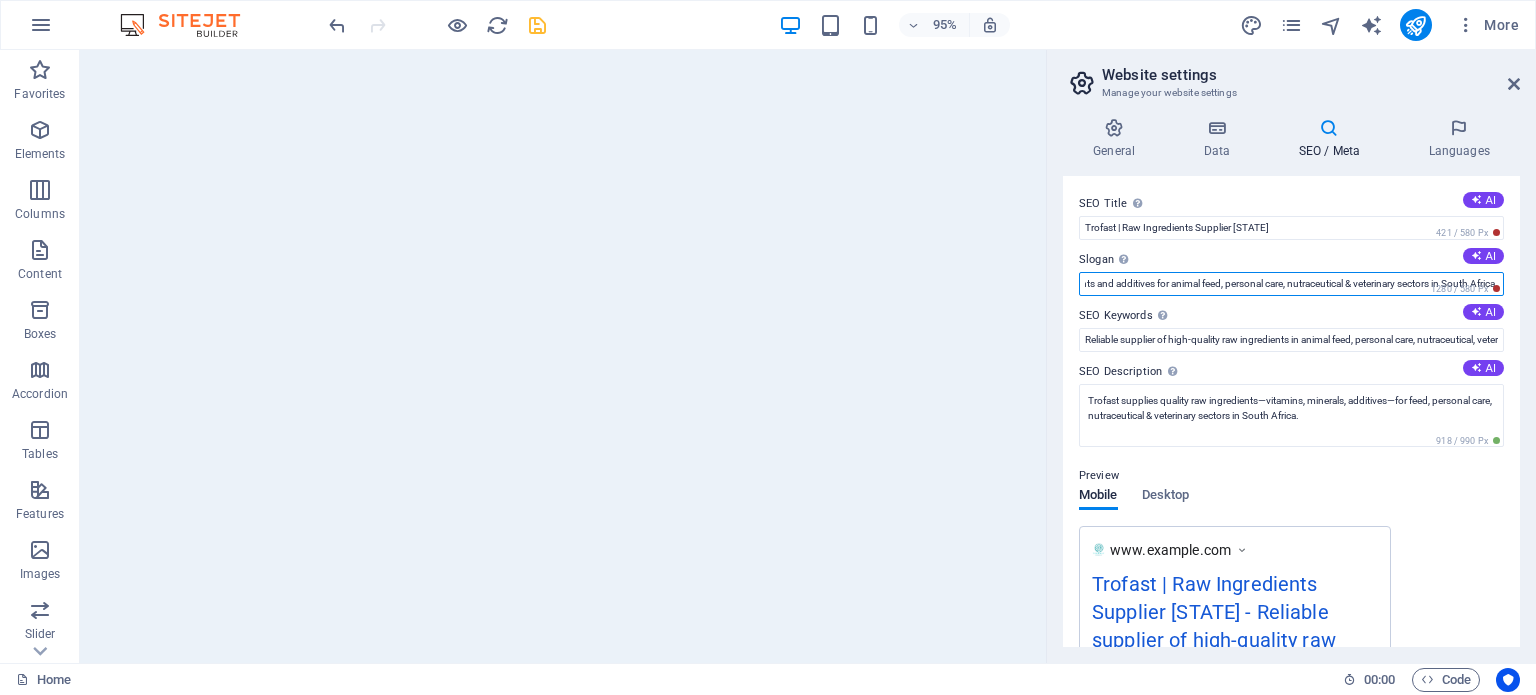 click on "General  Data  SEO / Meta  Languages Website name trofast.[EXAMPLE.COM] Logo Drag files here, click to choose files or select files from Files or our free stock photos & videos Select files from the file manager, stock photos, or upload file(s) Upload Favicon Set the favicon of your website here. A favicon is a small icon shown in the browser tab next to your website title. It helps visitors identify your website. Drag files here, click to choose files or select files from Files or our free stock photos & videos Select files from the file manager, stock photos, or upload file(s) Upload Preview Image (Open Graph) This image will be shown when the website is shared on social networks Drag files here, click to choose files or select files from Files or our free stock photos & videos Select files from the file manager, stock photos, or upload file(s) Upload Contact data for this website. This can be used everywhere on the website and will update automatically. Company Trofast First name Last name Street Street ZIP code" at bounding box center [1291, 382] 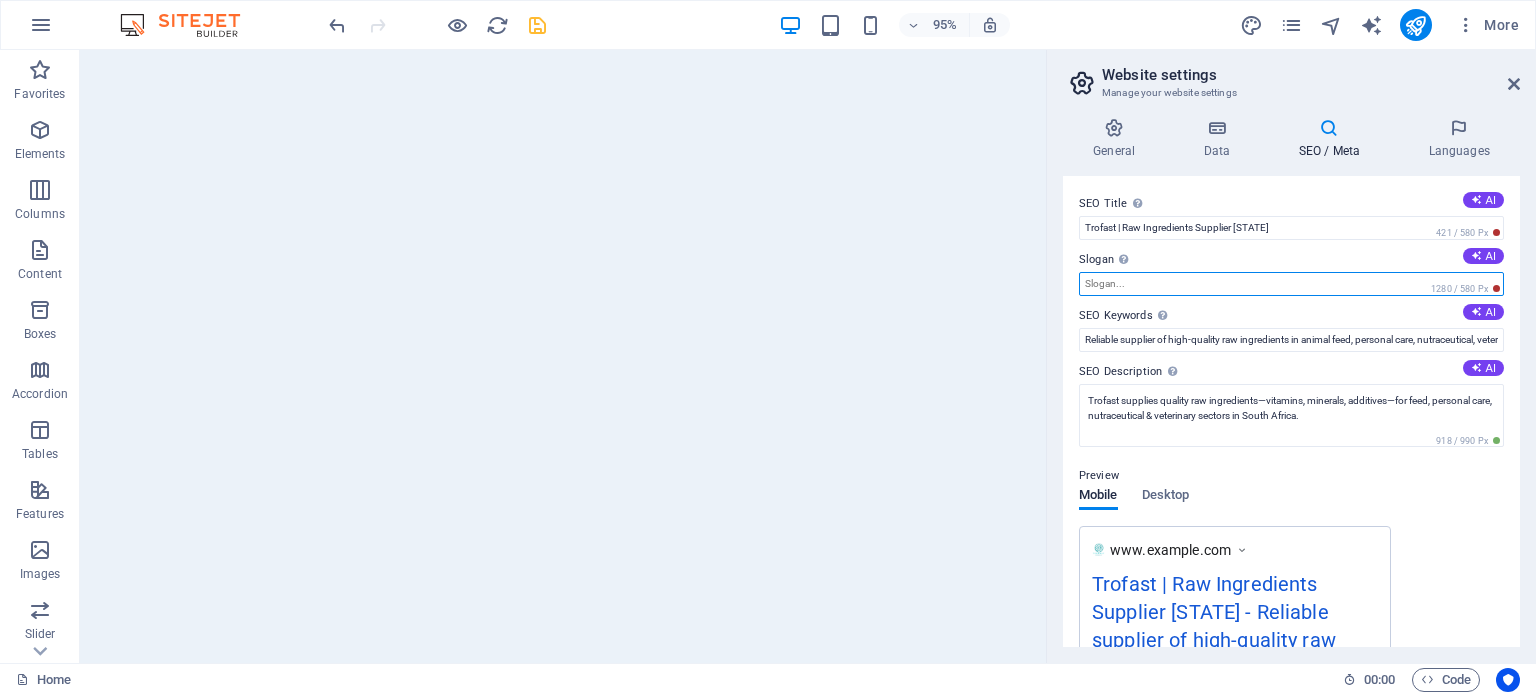 scroll, scrollTop: 0, scrollLeft: 0, axis: both 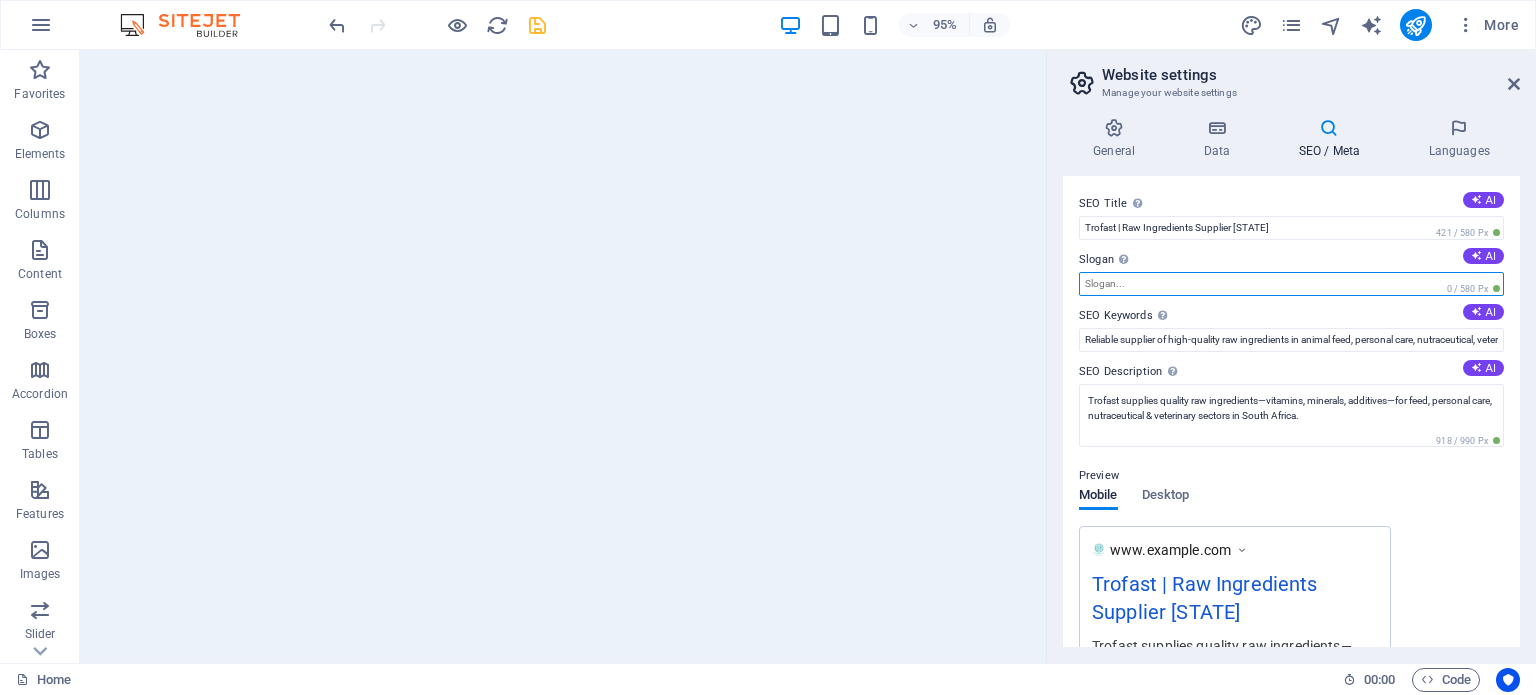 paste on "Raw ingredients and additives for animal feed, personal care, nutraceutical & veterinary sectors in South Africa." 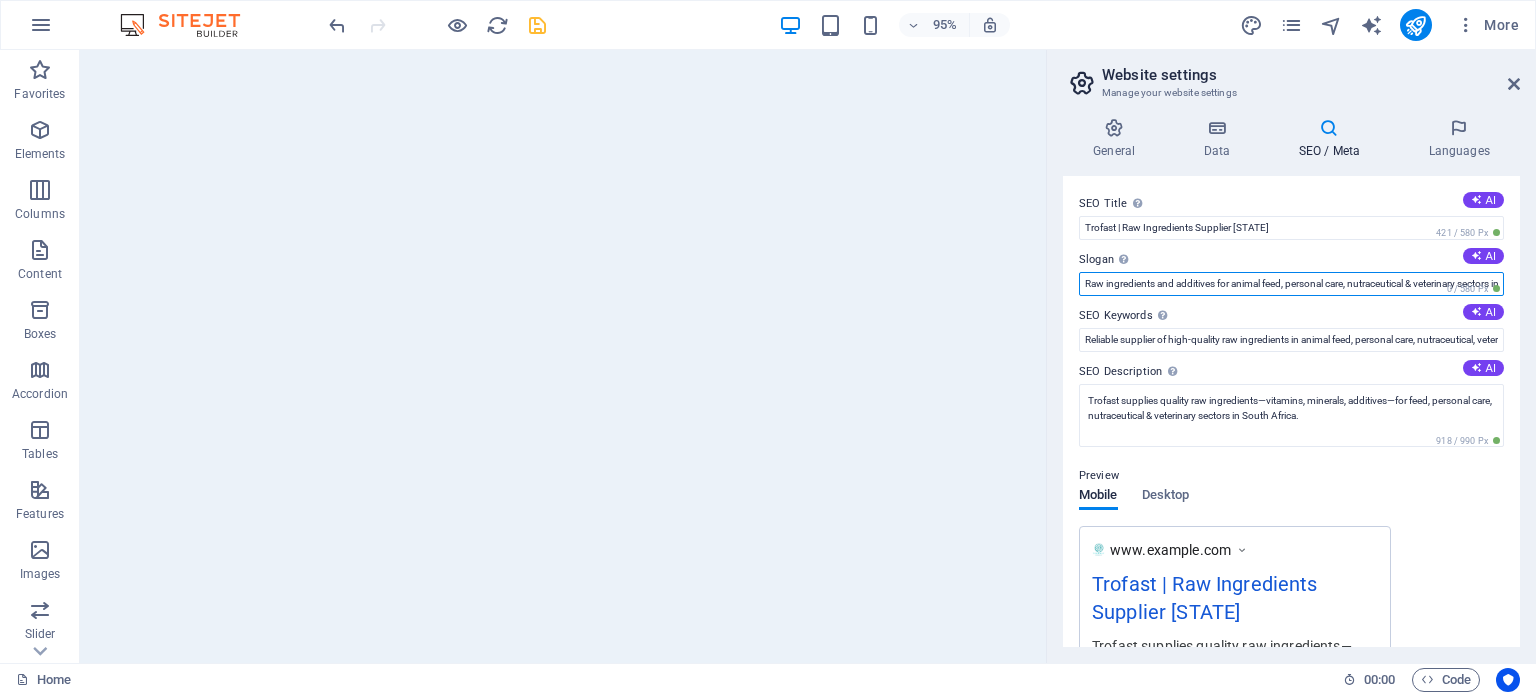scroll, scrollTop: 0, scrollLeft: 80, axis: horizontal 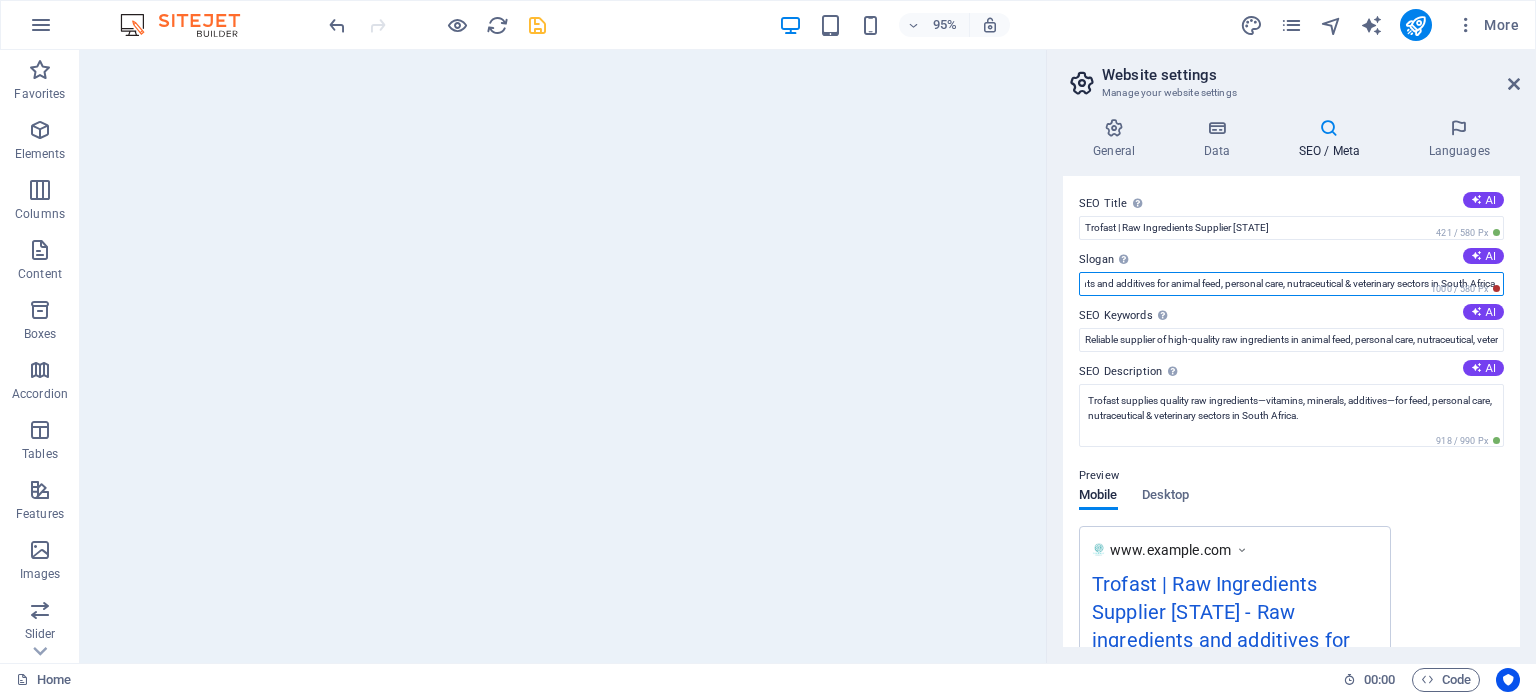 type on "Raw ingredients and additives for animal feed, personal care, nutraceutical & veterinary sectors in South Africa." 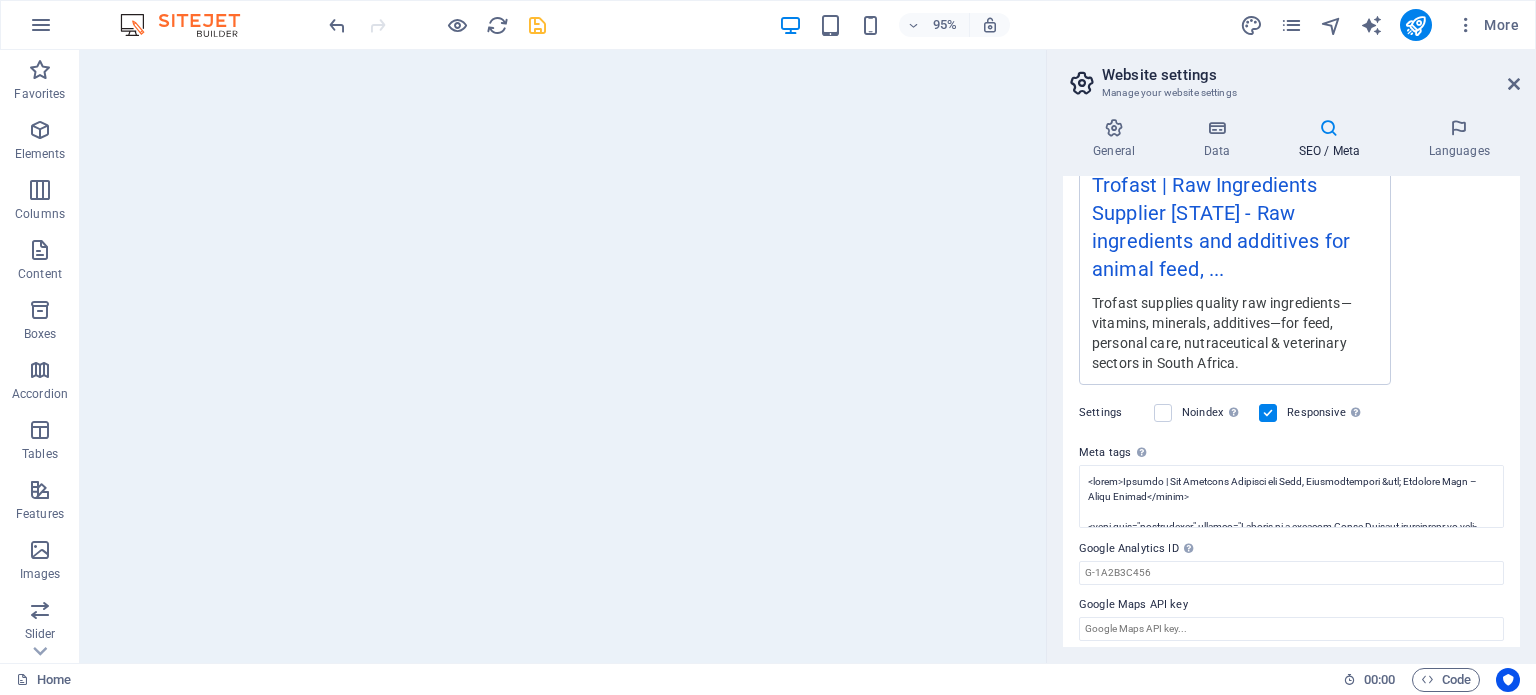 scroll, scrollTop: 400, scrollLeft: 0, axis: vertical 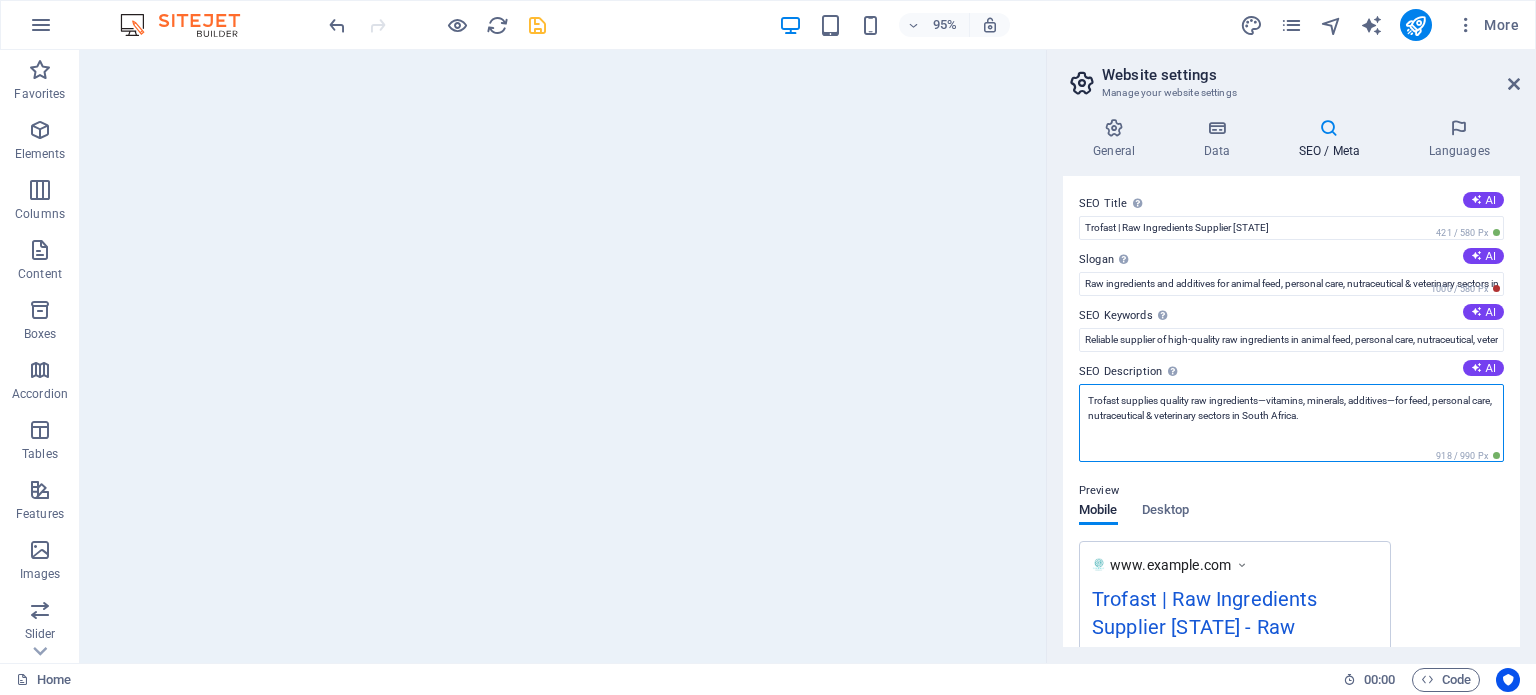 drag, startPoint x: 1089, startPoint y: 393, endPoint x: 1528, endPoint y: 431, distance: 440.64157 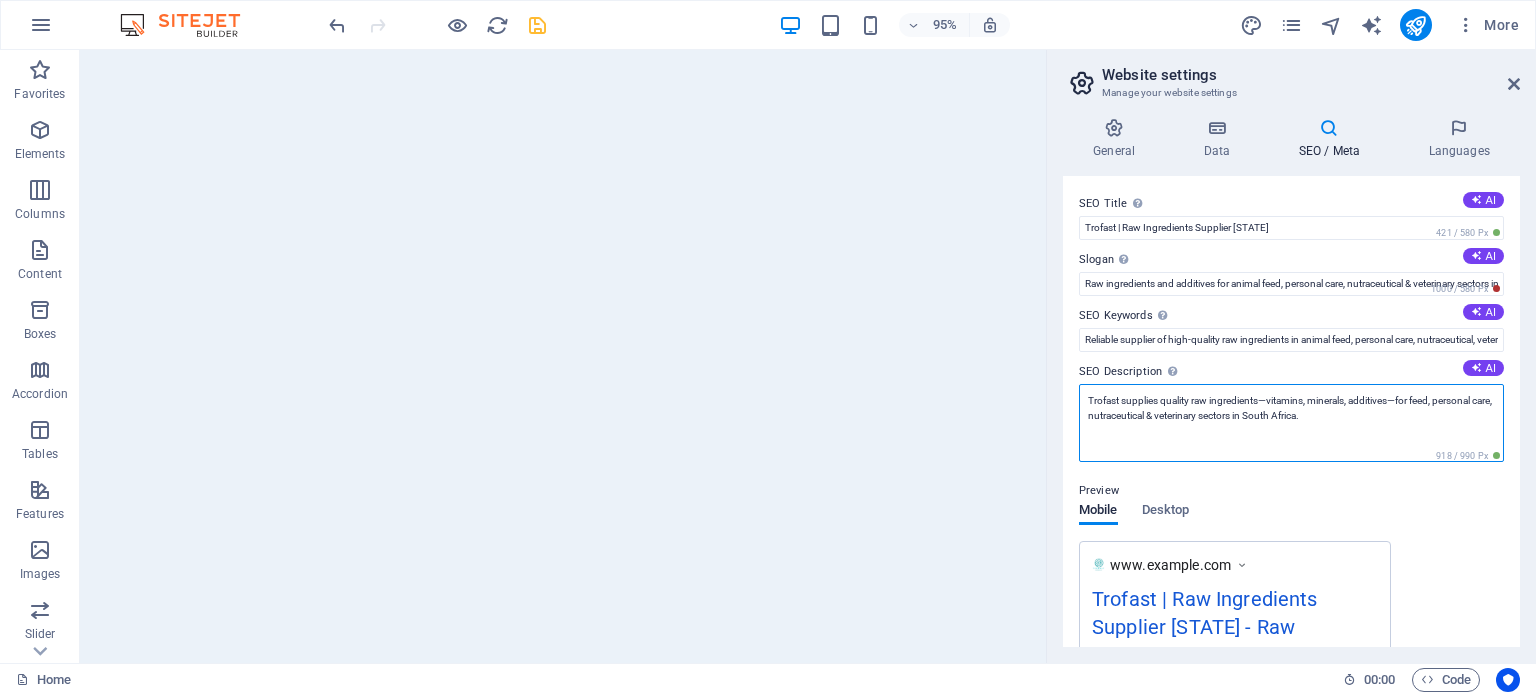 click on "General  Data  SEO / Meta  Languages Website name trofast.[EXAMPLE.COM] Logo Drag files here, click to choose files or select files from Files or our free stock photos & videos Select files from the file manager, stock photos, or upload file(s) Upload Favicon Set the favicon of your website here. A favicon is a small icon shown in the browser tab next to your website title. It helps visitors identify your website. Drag files here, click to choose files or select files from Files or our free stock photos & videos Select files from the file manager, stock photos, or upload file(s) Upload Preview Image (Open Graph) This image will be shown when the website is shared on social networks Drag files here, click to choose files or select files from Files or our free stock photos & videos Select files from the file manager, stock photos, or upload file(s) Upload Contact data for this website. This can be used everywhere on the website and will update automatically. Company Trofast First name Last name Street Street ZIP code" at bounding box center [1291, 382] 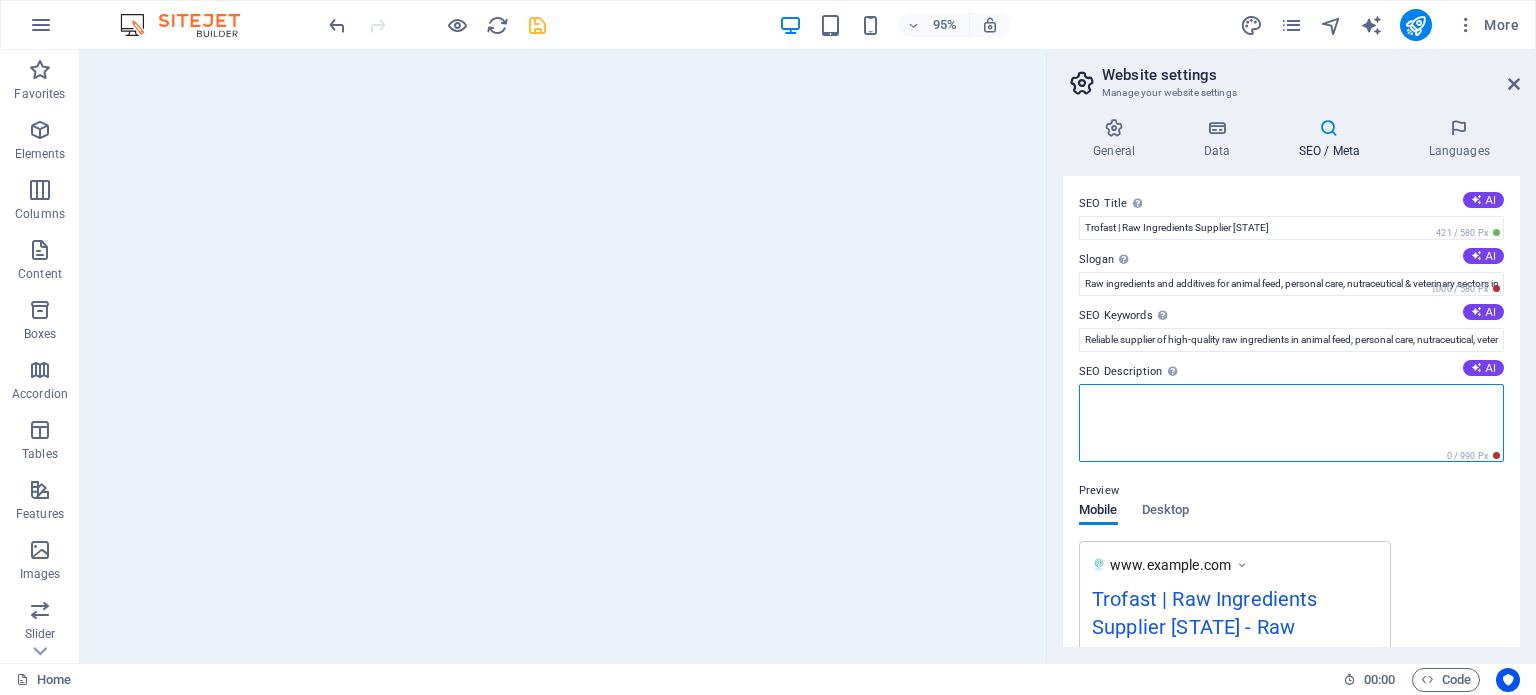 paste on "Trofast supplies vitamins, minerals, and functional ingredients for feed, personal care, nutraceutical, and veterinary sectors in [STATE]." 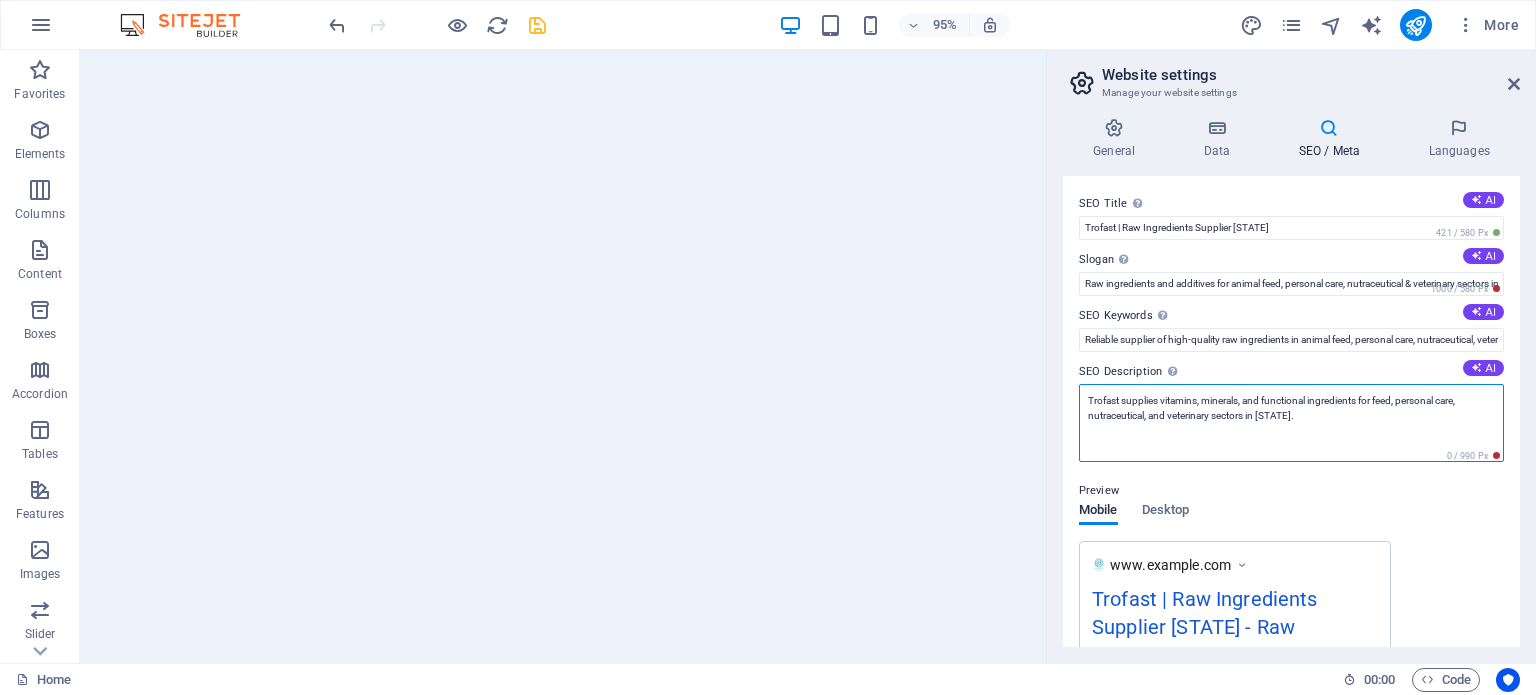 click on "Trofast supplies vitamins, minerals, and functional ingredients for feed, personal care, nutraceutical, and veterinary sectors in [STATE]." at bounding box center (1291, 423) 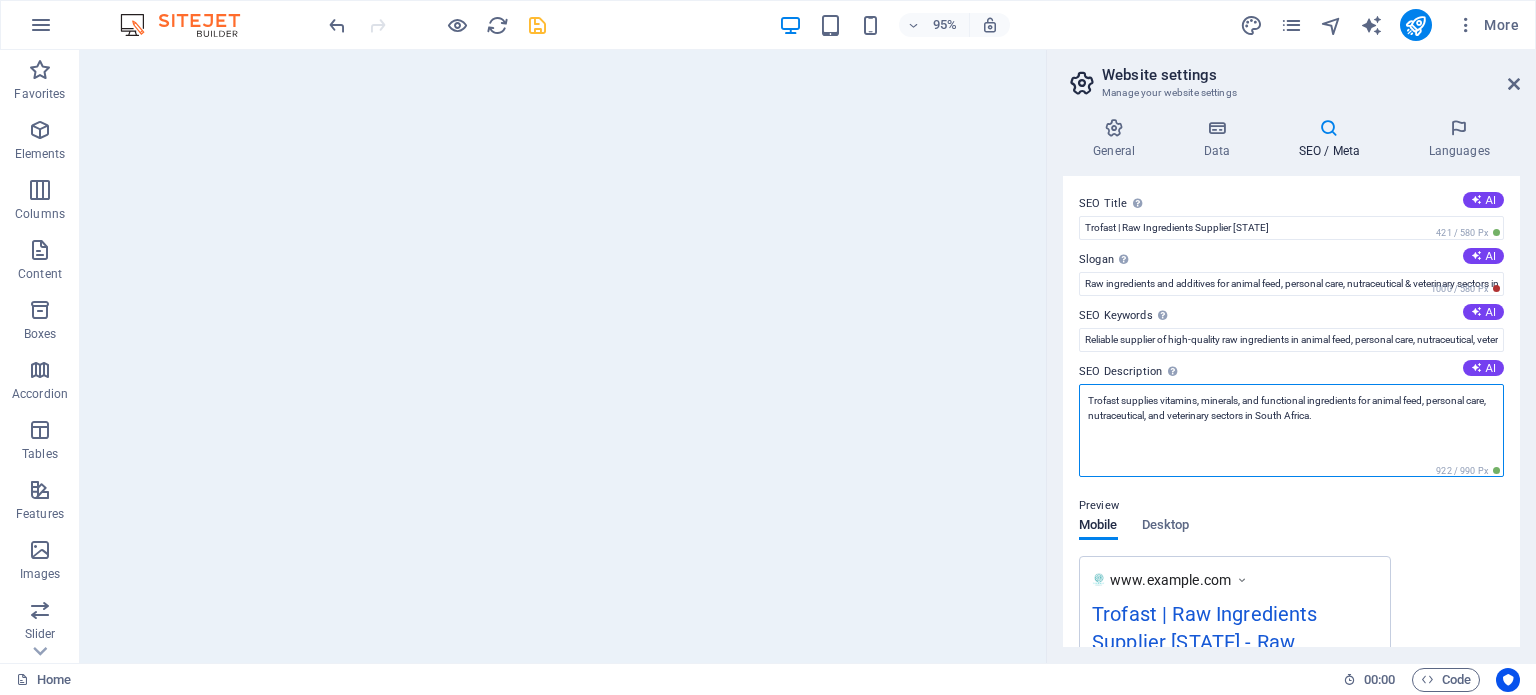 type on "Trofast supplies vitamins, minerals, and functional ingredients for animal feed, personal care, nutraceutical, and veterinary sectors in South Africa." 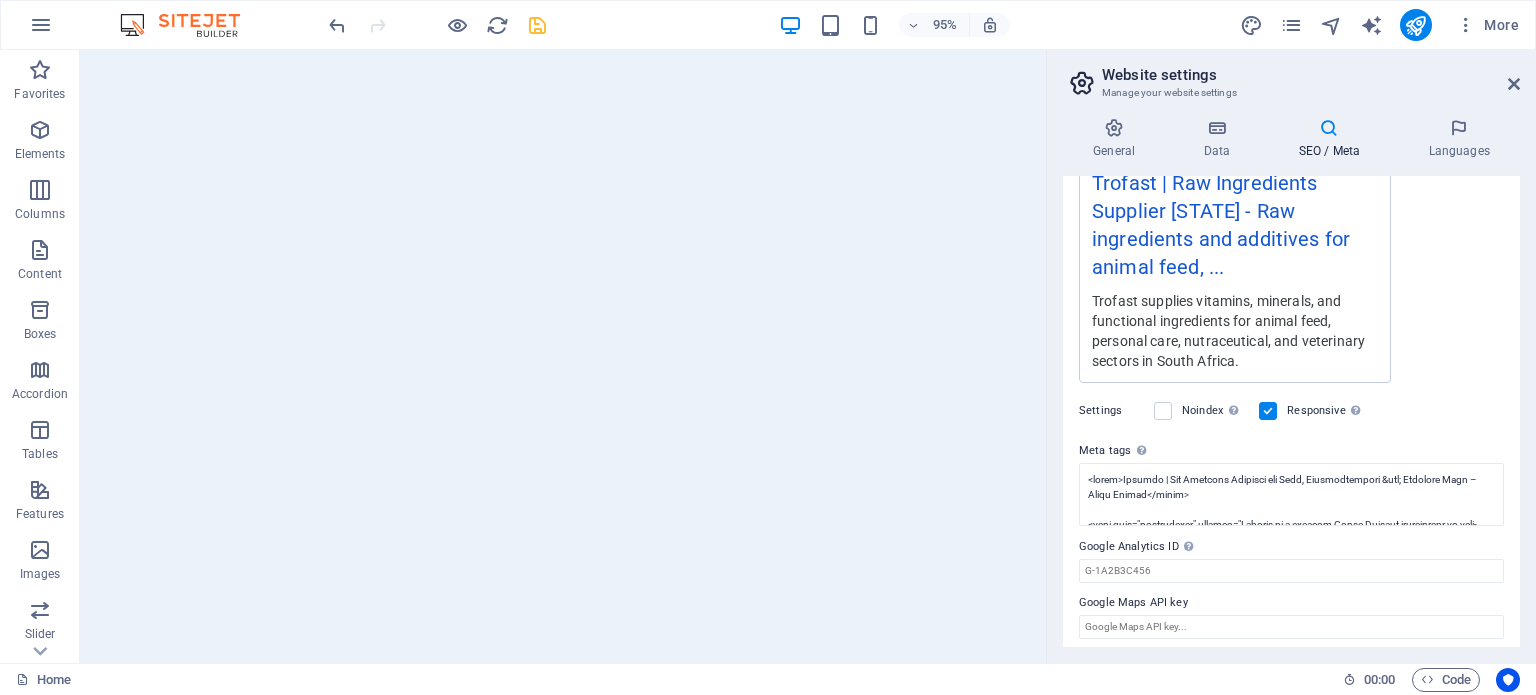 scroll, scrollTop: 436, scrollLeft: 0, axis: vertical 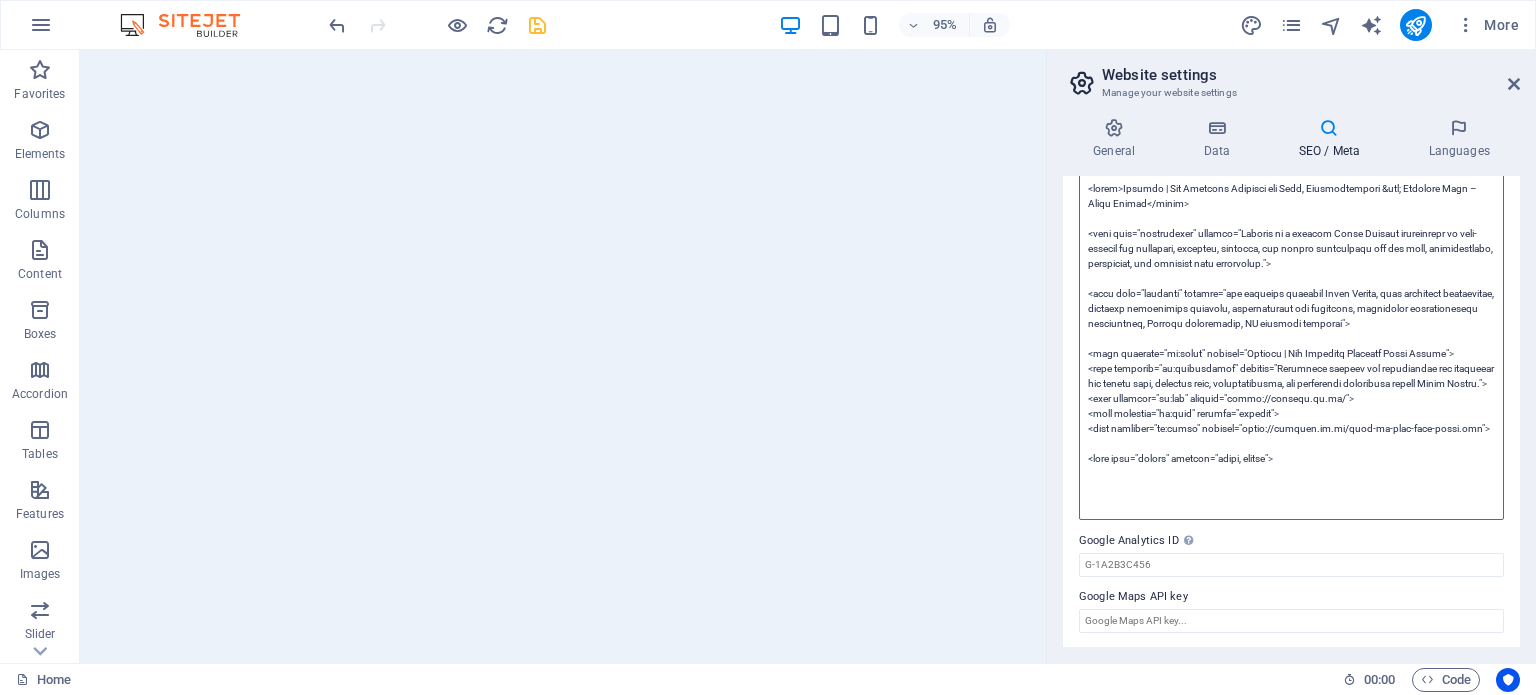 drag, startPoint x: 1086, startPoint y: 468, endPoint x: 1535, endPoint y: 695, distance: 503.12027 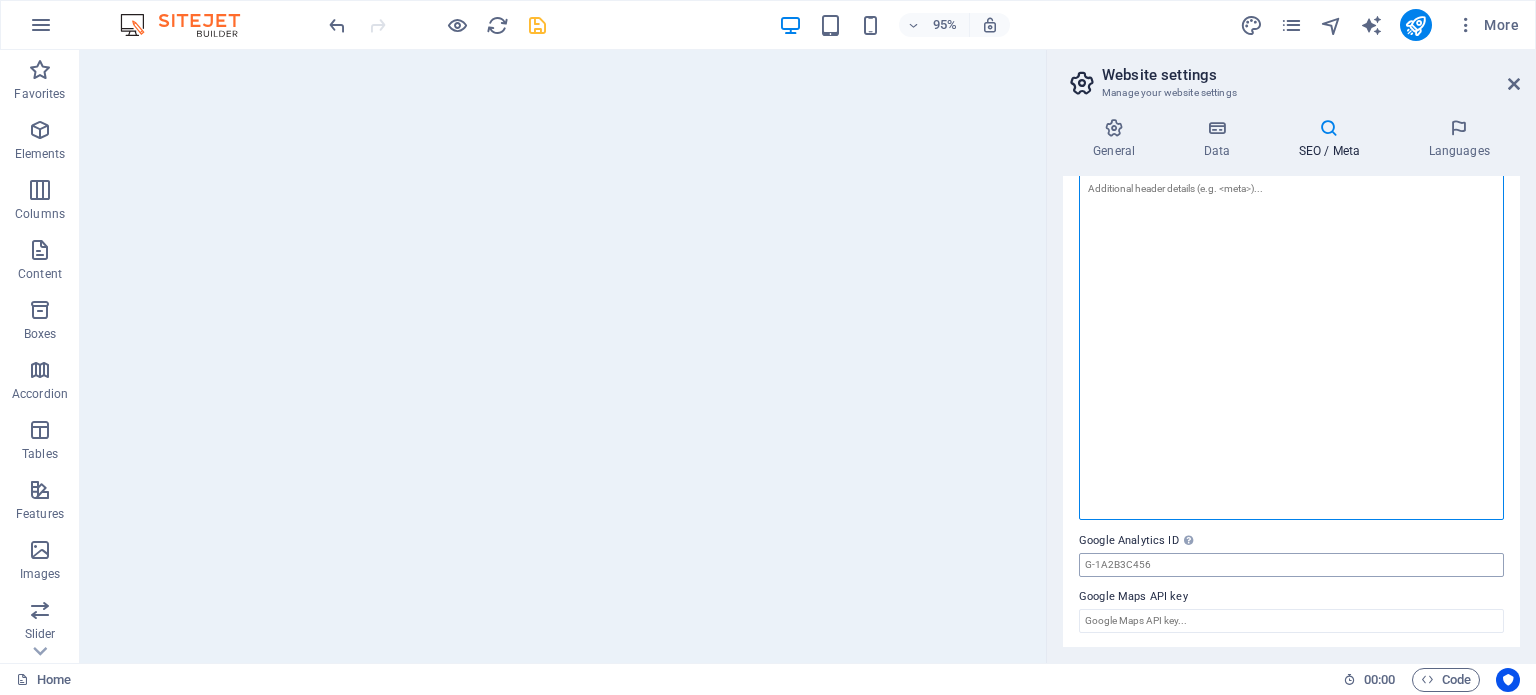 scroll, scrollTop: 421, scrollLeft: 0, axis: vertical 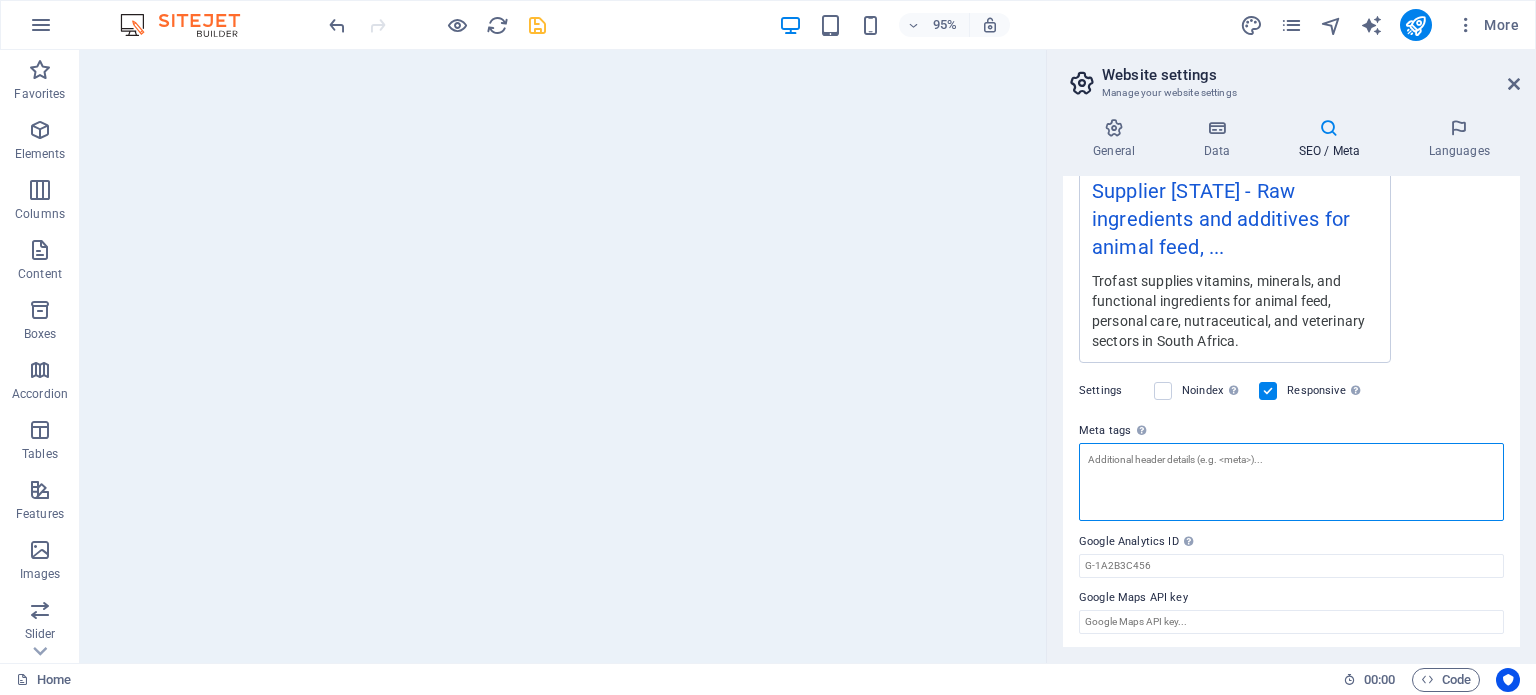 paste on "<meta name="robots" content="index, follow">
<meta name="author" content="Trofast">
<meta name="viewport" content="width=device-width, initial-scale=1.0">
<meta property="og:title" content="Trofast | Raw Ingredient Supplier in [STATE]">
<meta property="og:description" content="Supplying high-quality raw ingredients for animal feed, personal care, nutraceutical and veterinary sectors.">
<meta property="og:url" content="https://trofast.[TLD]/">
<meta property="og:type" content="website">
<meta name="twitter:card" content="summary_large_image">" 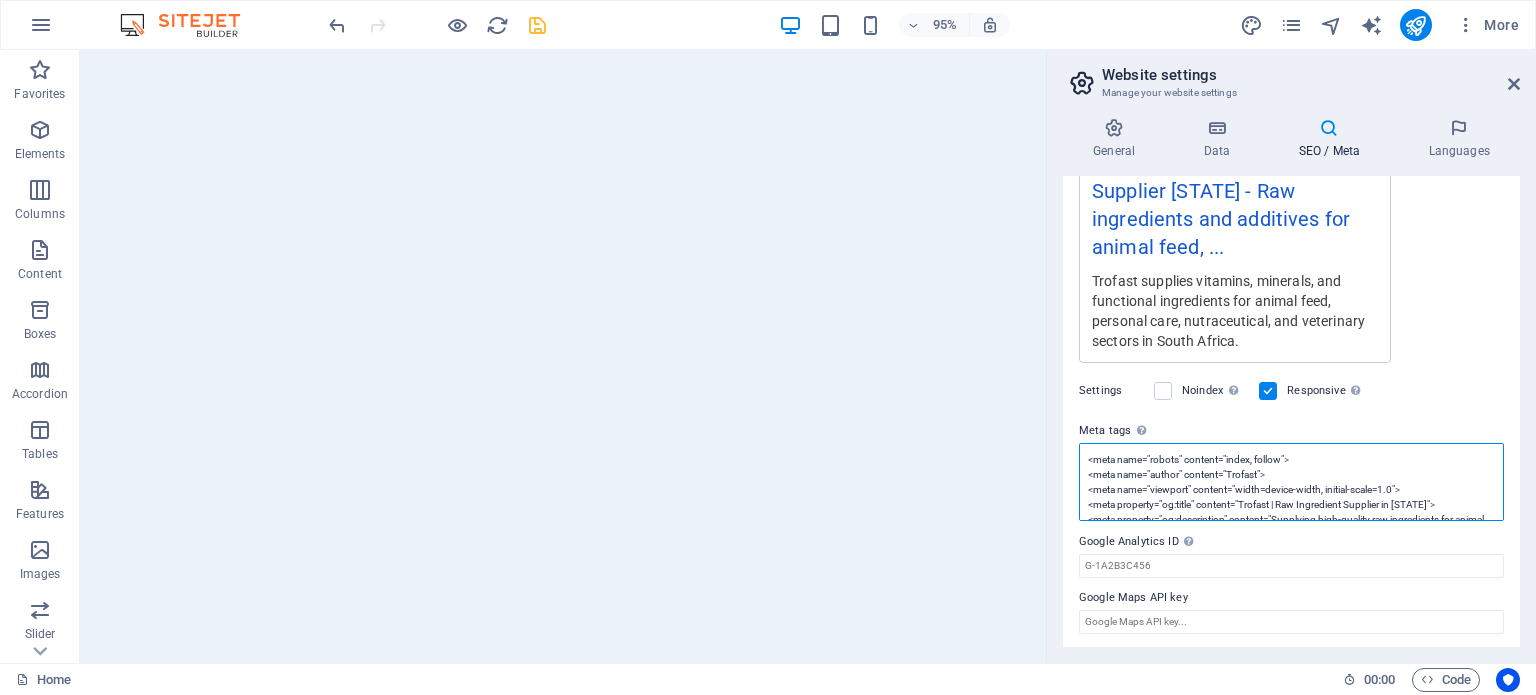 scroll, scrollTop: 80, scrollLeft: 0, axis: vertical 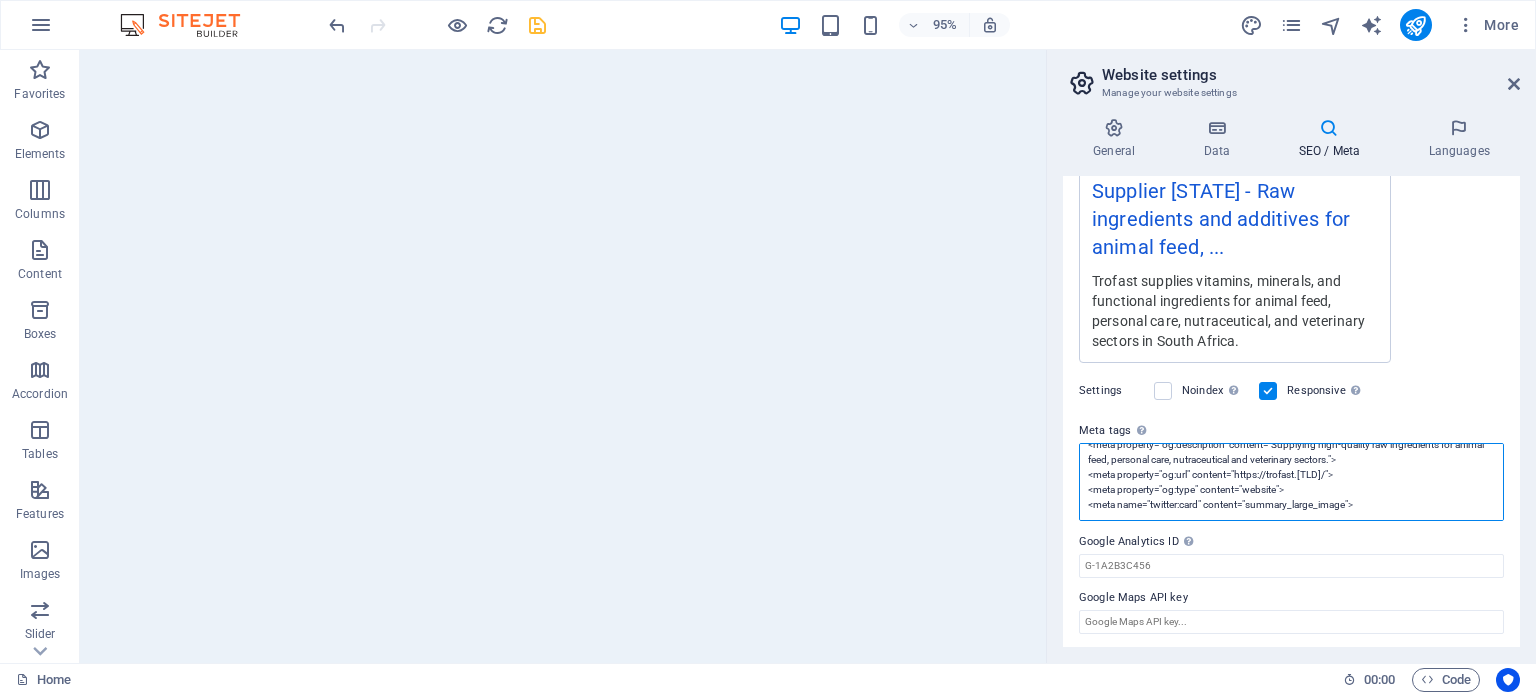 type on "<meta name="robots" content="index, follow">
<meta name="author" content="Trofast">
<meta name="viewport" content="width=device-width, initial-scale=1.0">
<meta property="og:title" content="Trofast | Raw Ingredient Supplier in [STATE]">
<meta property="og:description" content="Supplying high-quality raw ingredients for animal feed, personal care, nutraceutical and veterinary sectors.">
<meta property="og:url" content="https://trofast.[TLD]/">
<meta property="og:type" content="website">
<meta name="twitter:card" content="summary_large_image">" 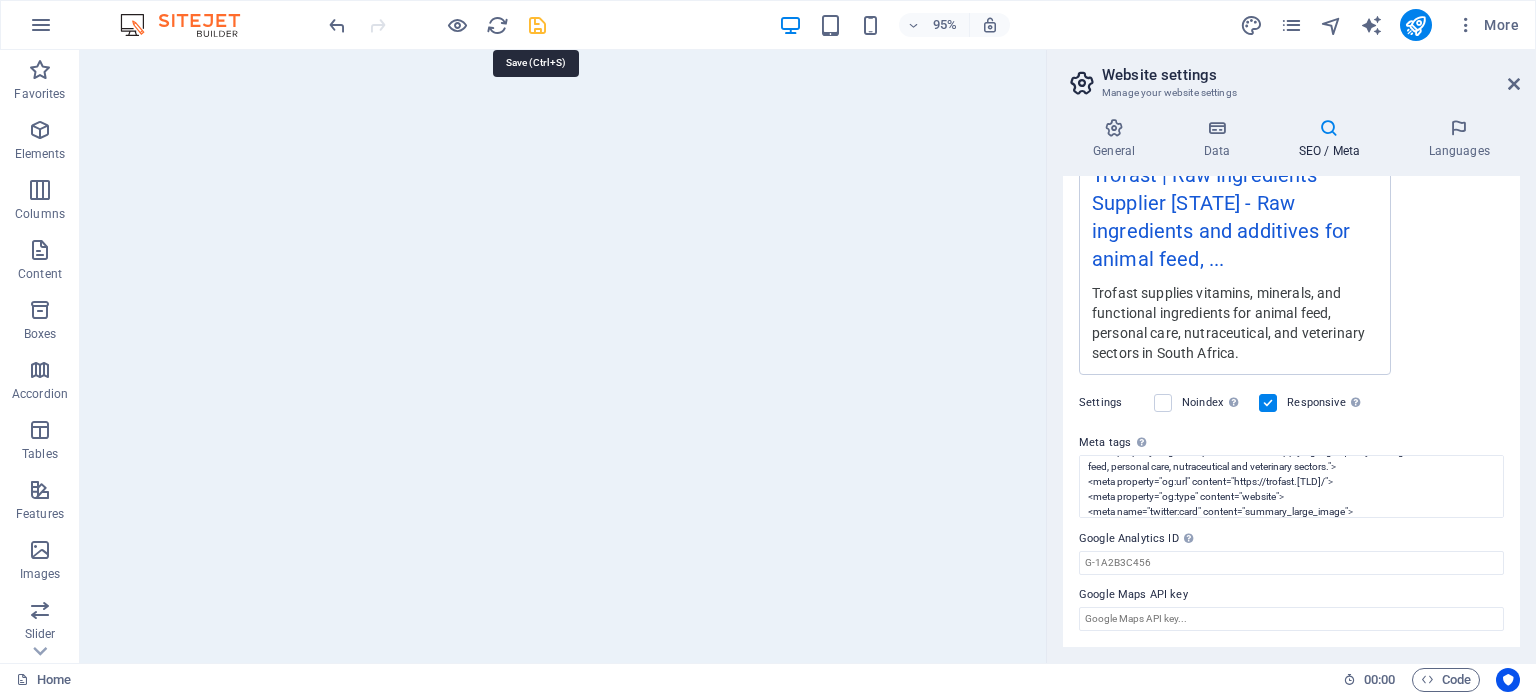 click at bounding box center [537, 25] 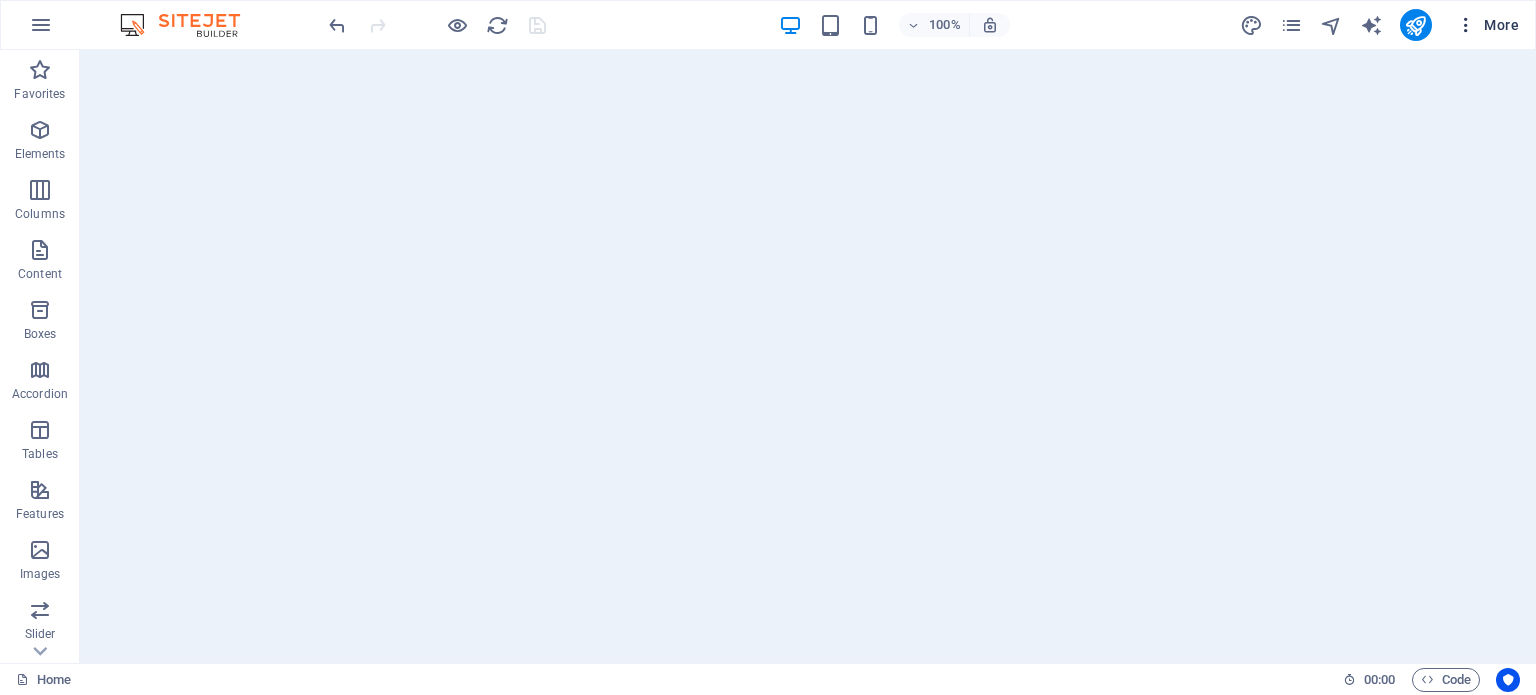 click at bounding box center [1466, 25] 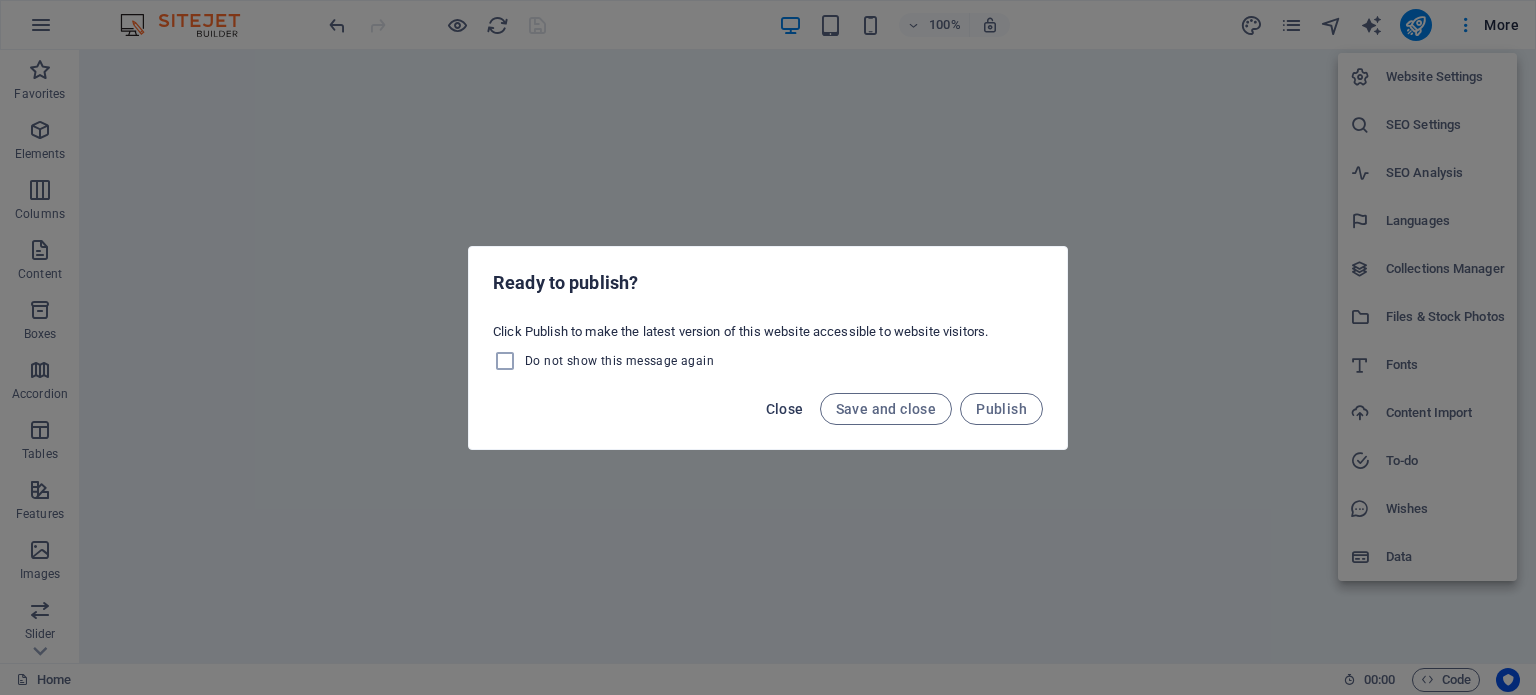 click on "Close" at bounding box center (785, 409) 